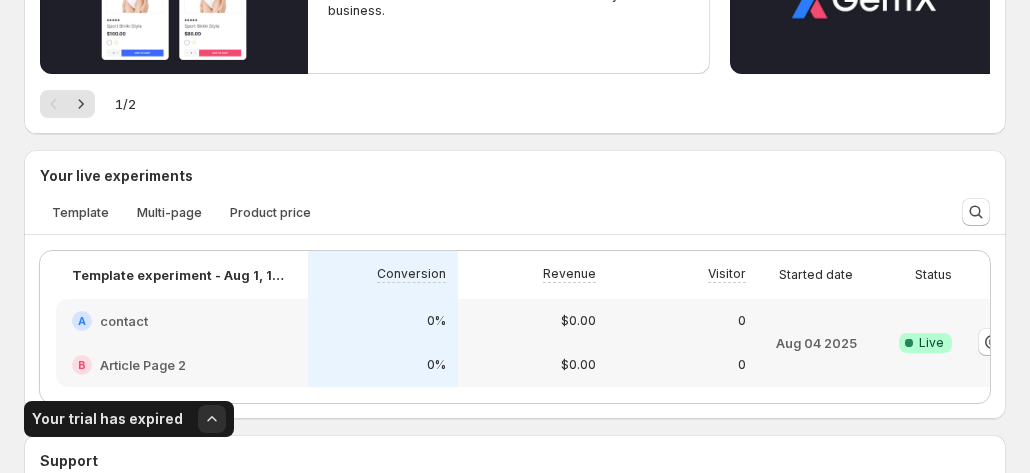 scroll, scrollTop: 660, scrollLeft: 0, axis: vertical 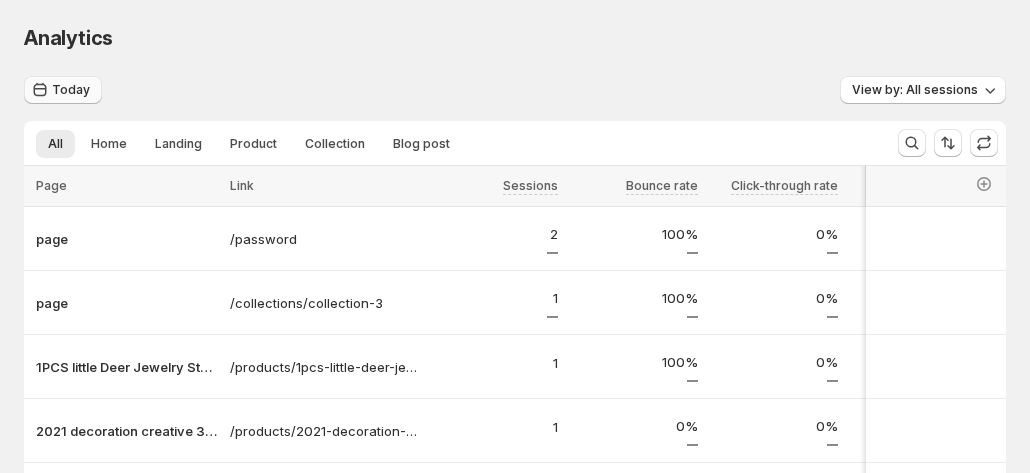 click on "Today" at bounding box center (71, 90) 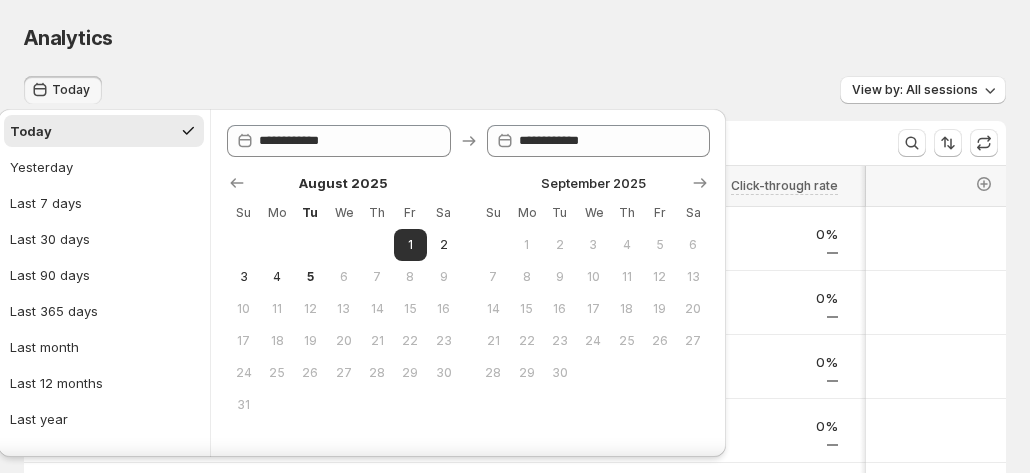 click on "Analytics. This page is ready Analytics" at bounding box center [515, 38] 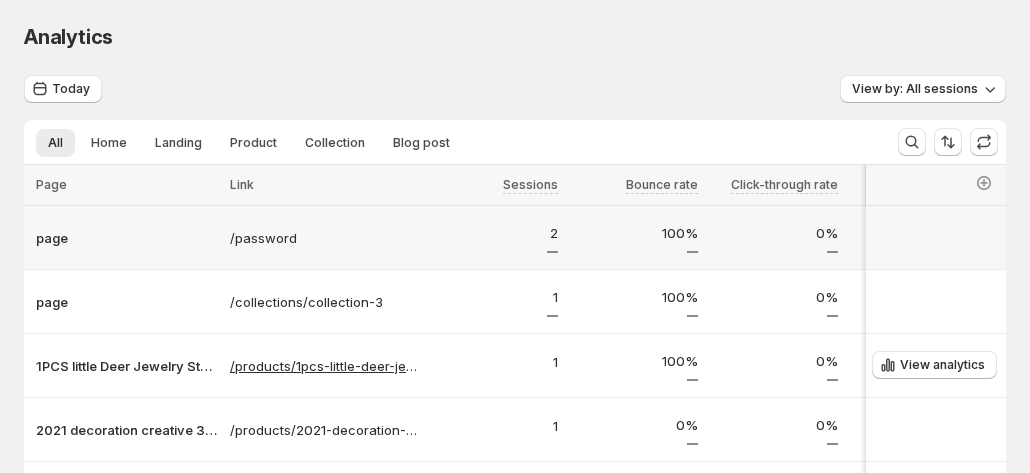 scroll, scrollTop: 0, scrollLeft: 0, axis: both 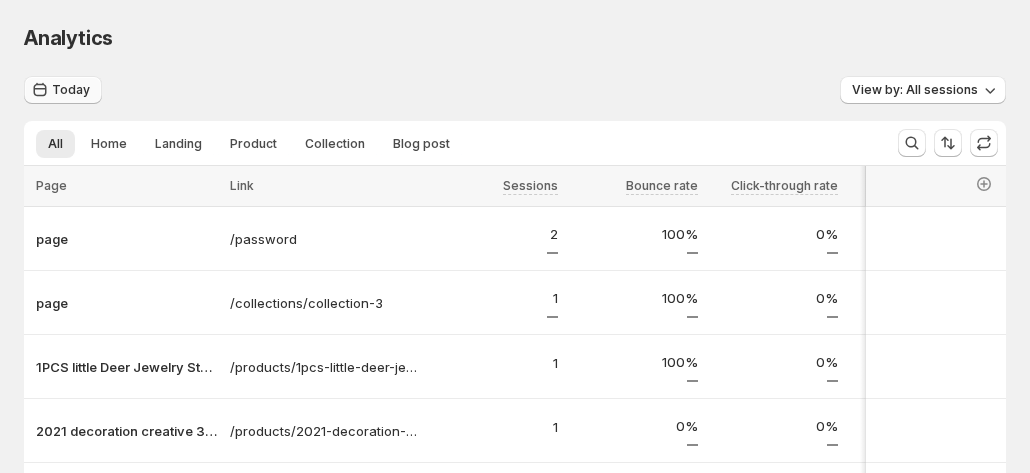 click on "Today" at bounding box center [71, 90] 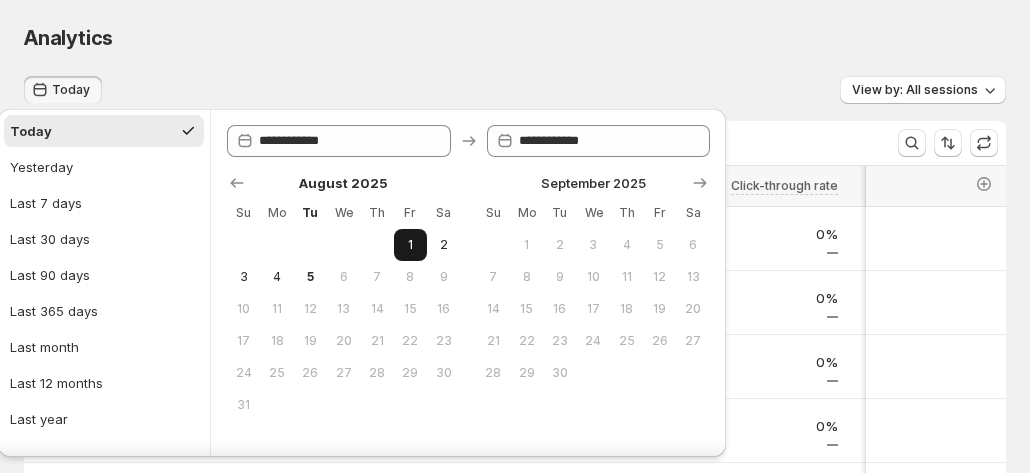 click on "1" at bounding box center [410, 245] 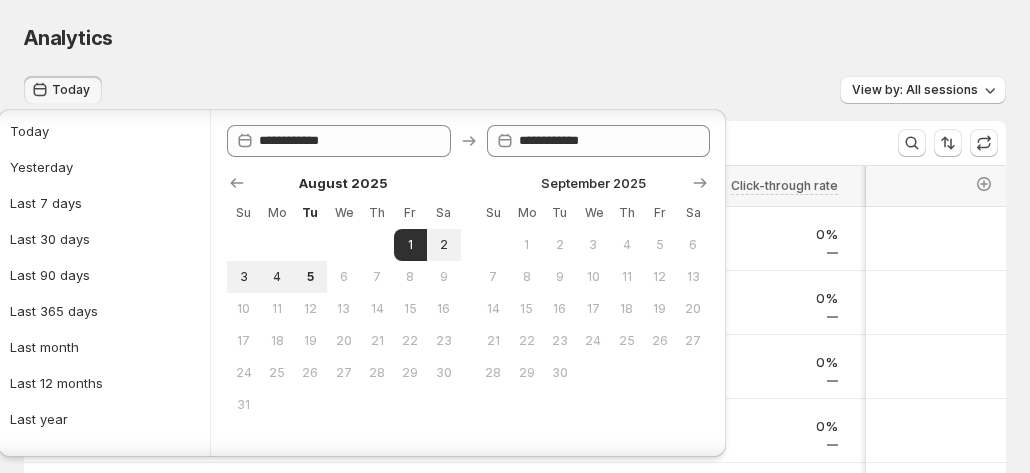 scroll, scrollTop: 68, scrollLeft: 0, axis: vertical 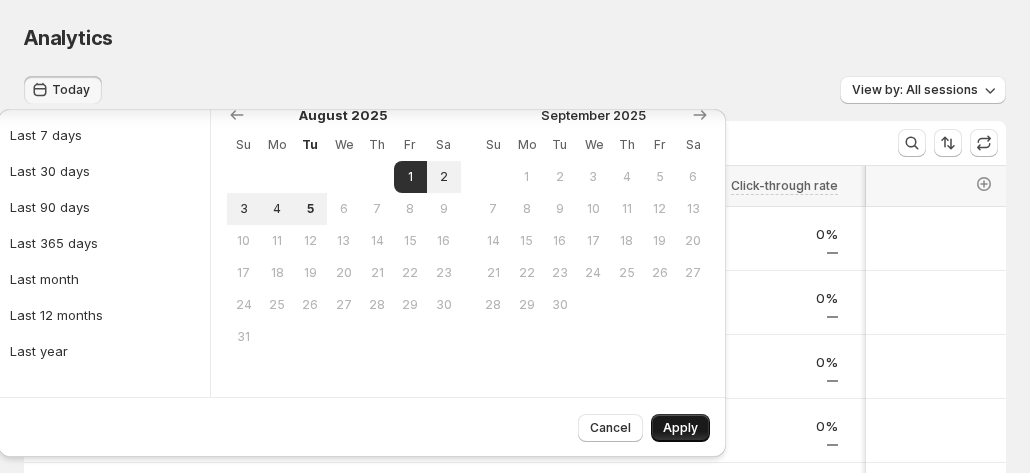 click on "Apply" at bounding box center [680, 428] 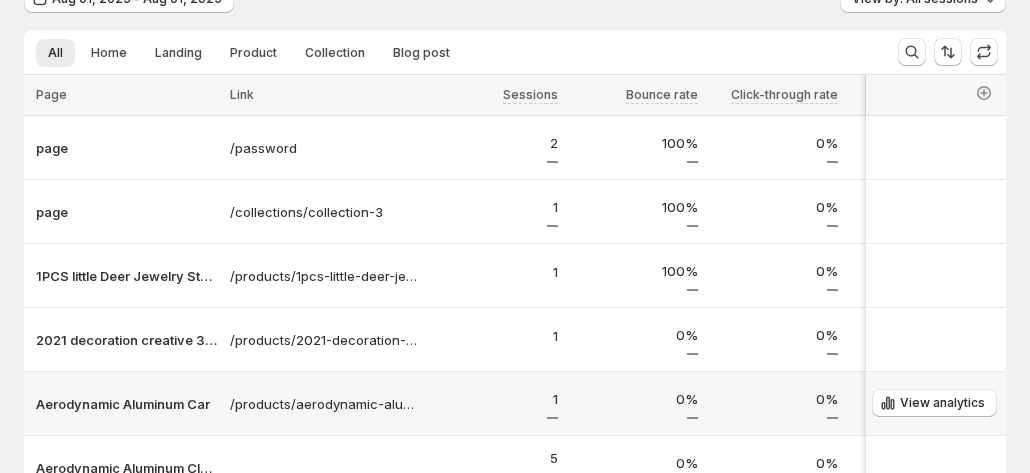 scroll, scrollTop: 0, scrollLeft: 0, axis: both 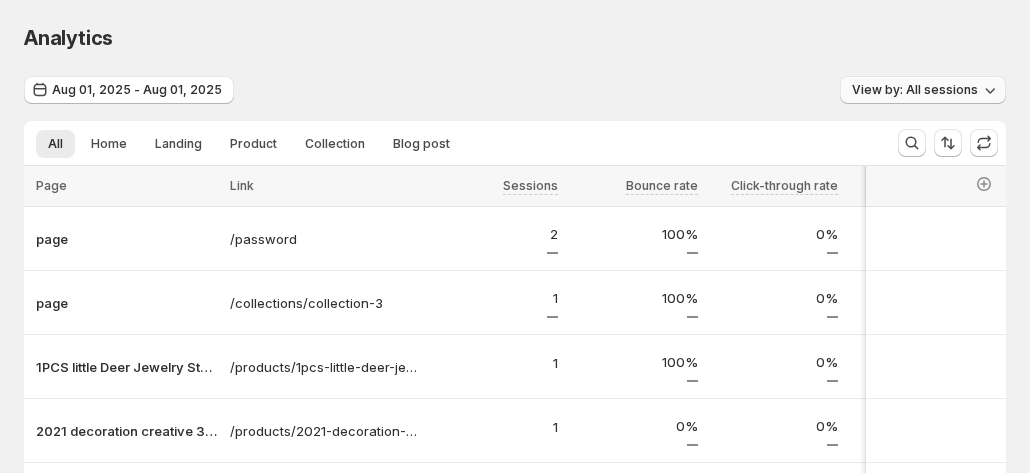 click on "View by: All sessions" at bounding box center [915, 90] 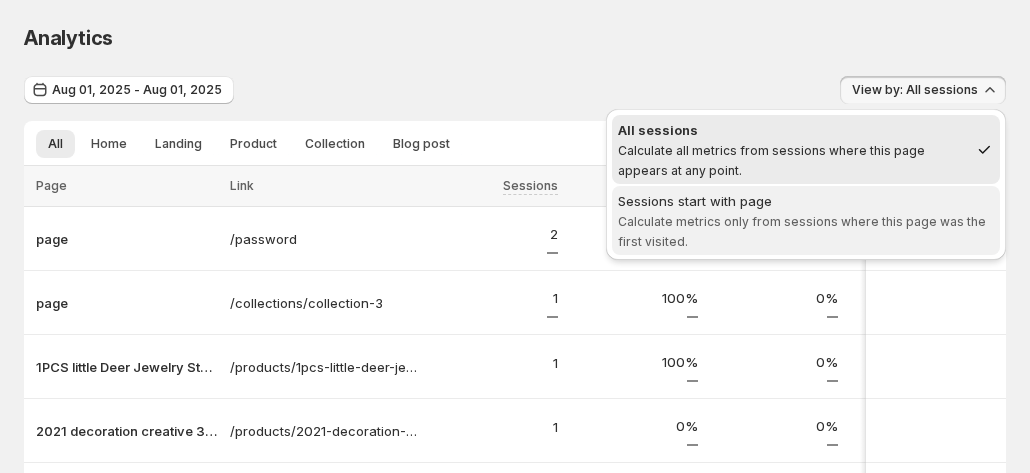 click on "Sessions start with page Calculate metrics only from sessions where this page was the first visited." at bounding box center [806, 220] 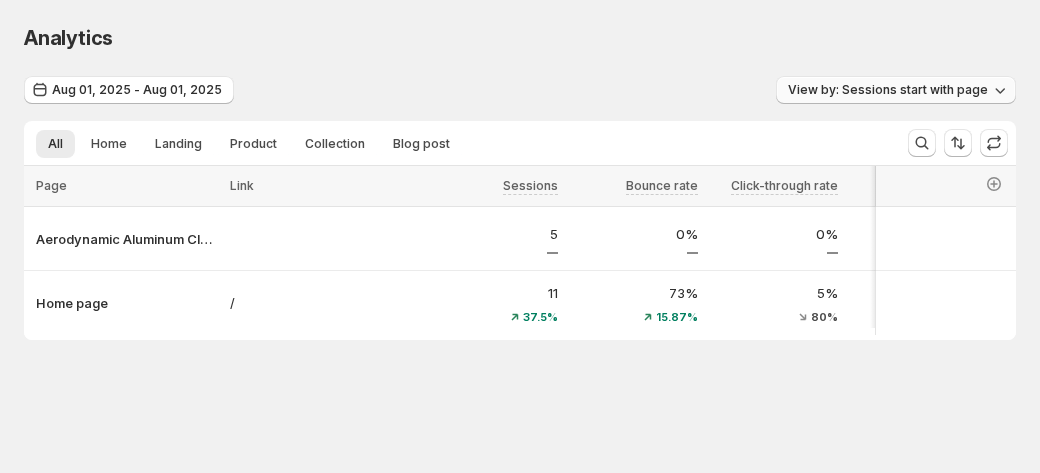 click on "View by: Sessions start with page" at bounding box center (888, 90) 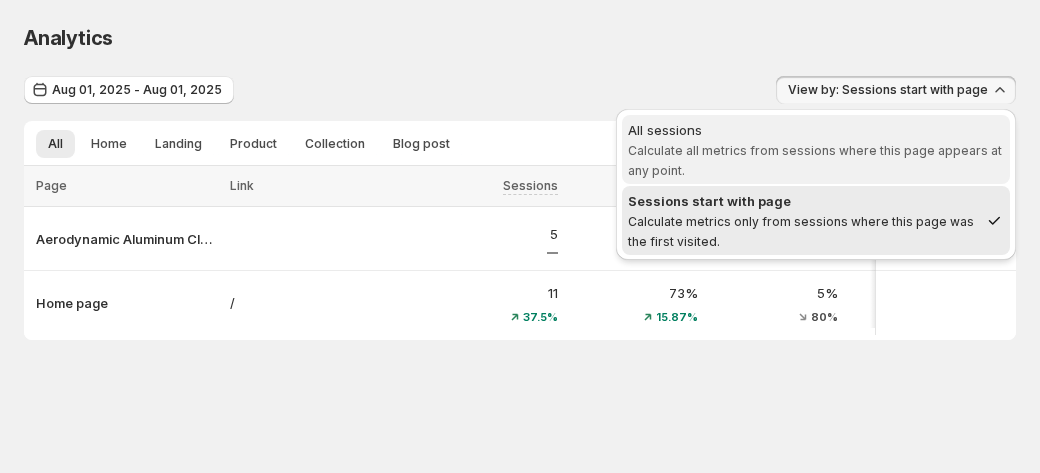 click on "All sessions Calculate all metrics from sessions where this page appears at any point." at bounding box center [816, 150] 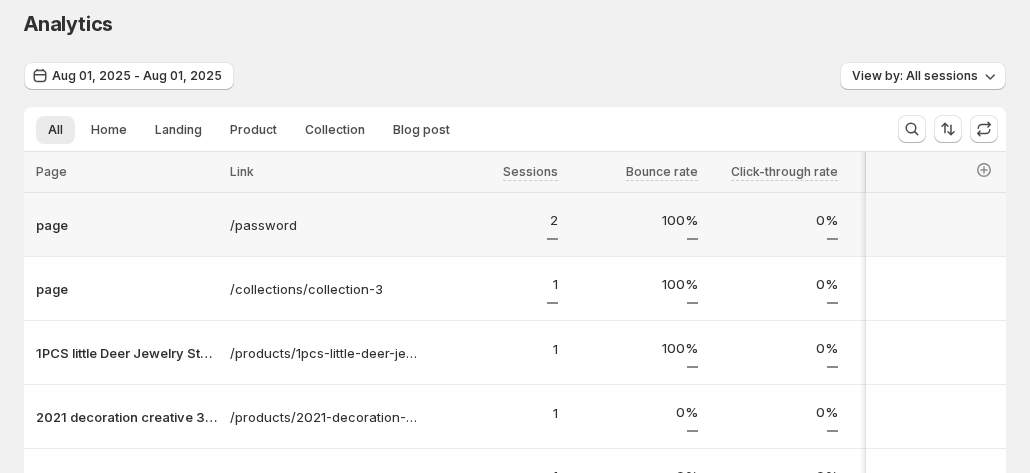 scroll, scrollTop: 0, scrollLeft: 0, axis: both 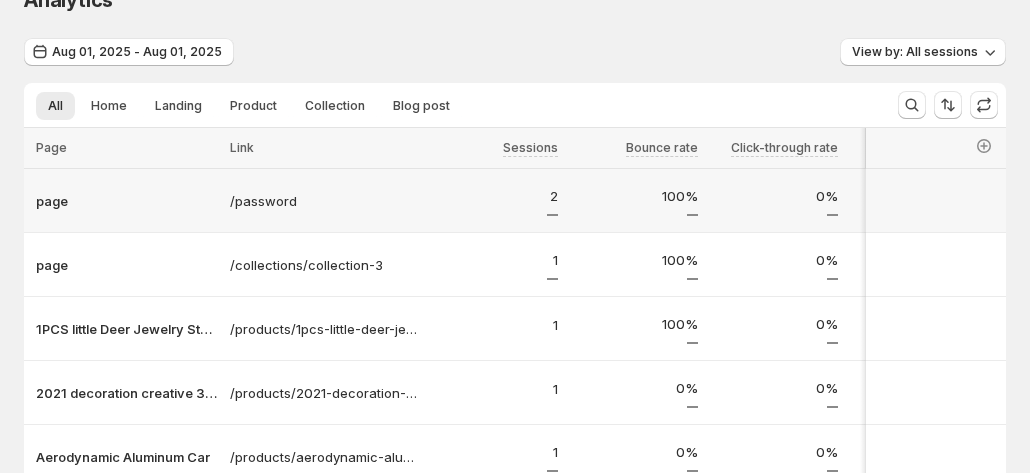 click on "100%" at bounding box center (634, 196) 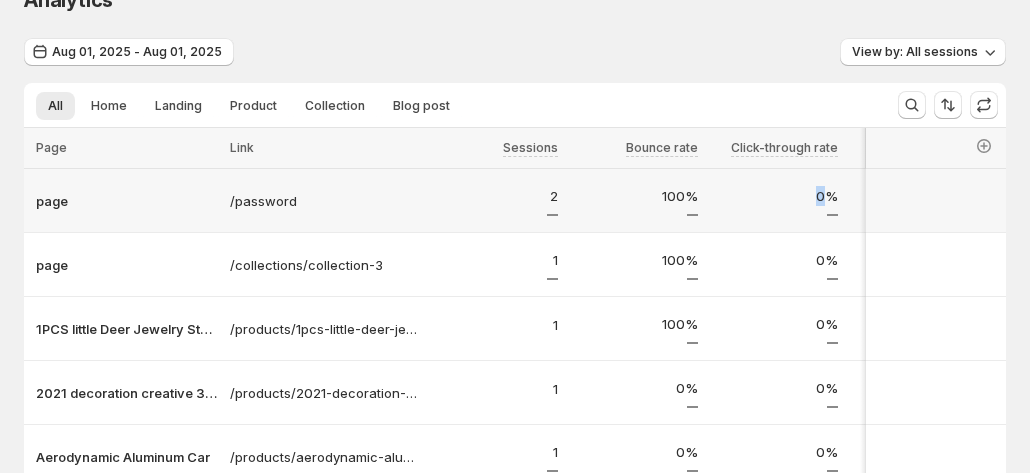 click on "0%" at bounding box center [774, 196] 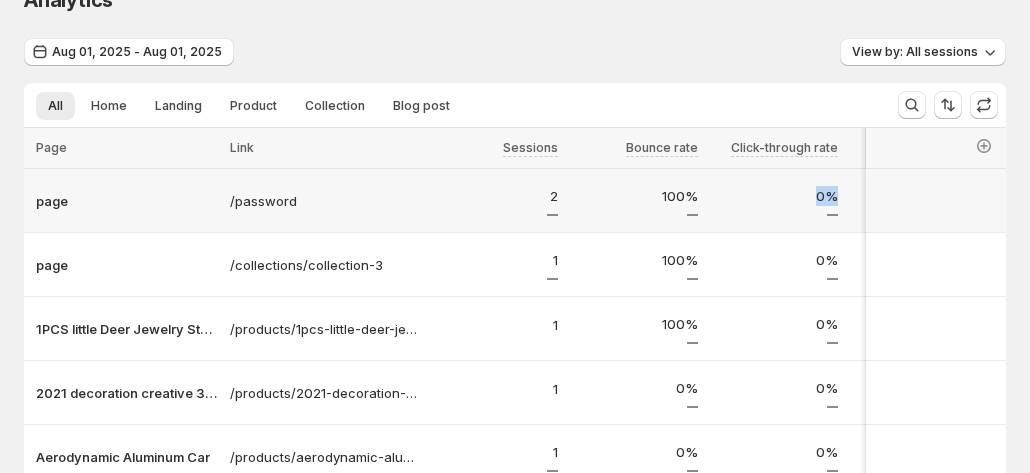 click on "0%" at bounding box center (774, 196) 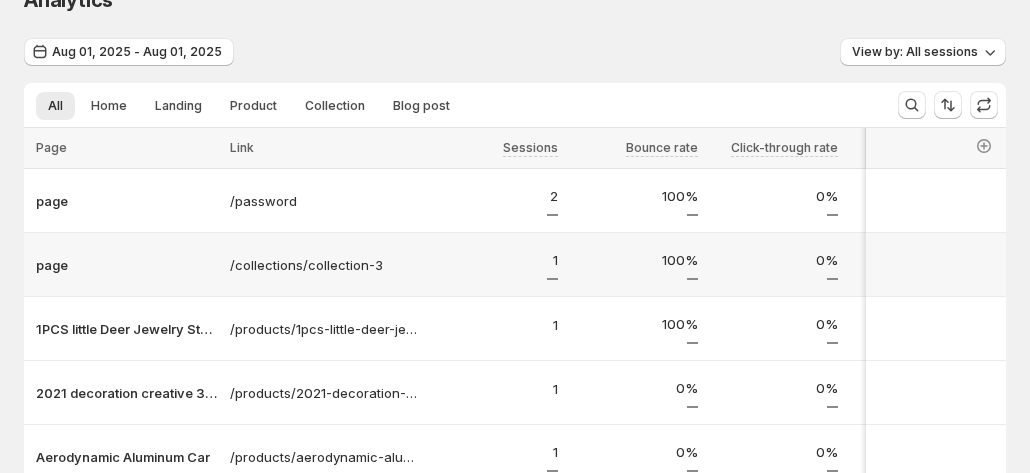 click at bounding box center [634, 279] 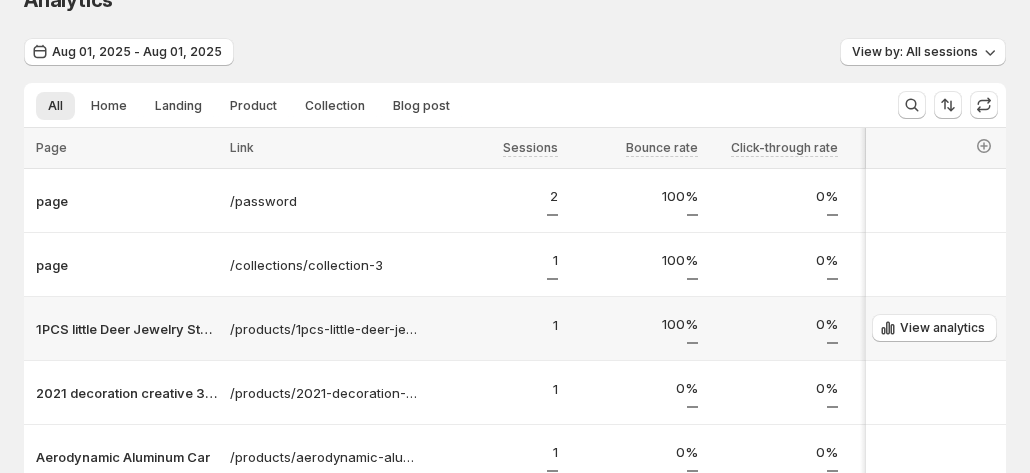click on "100%" at bounding box center (634, 329) 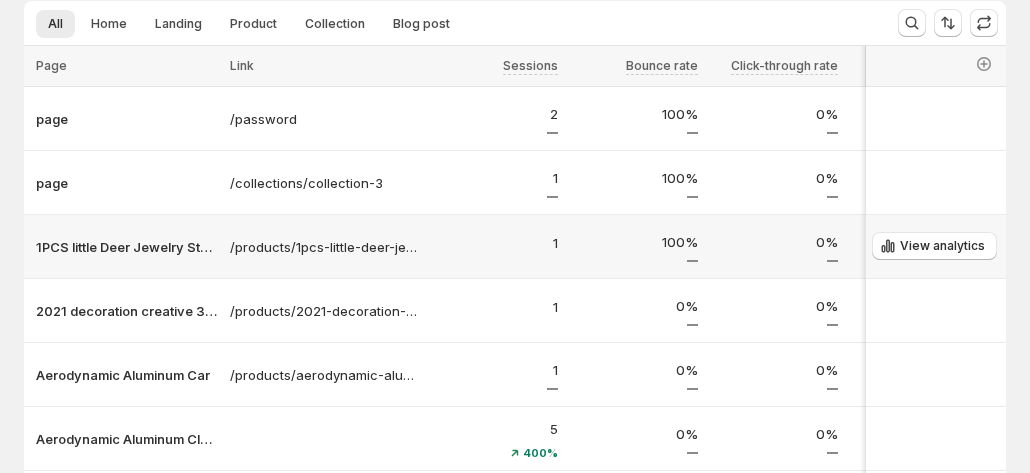 scroll, scrollTop: 138, scrollLeft: 0, axis: vertical 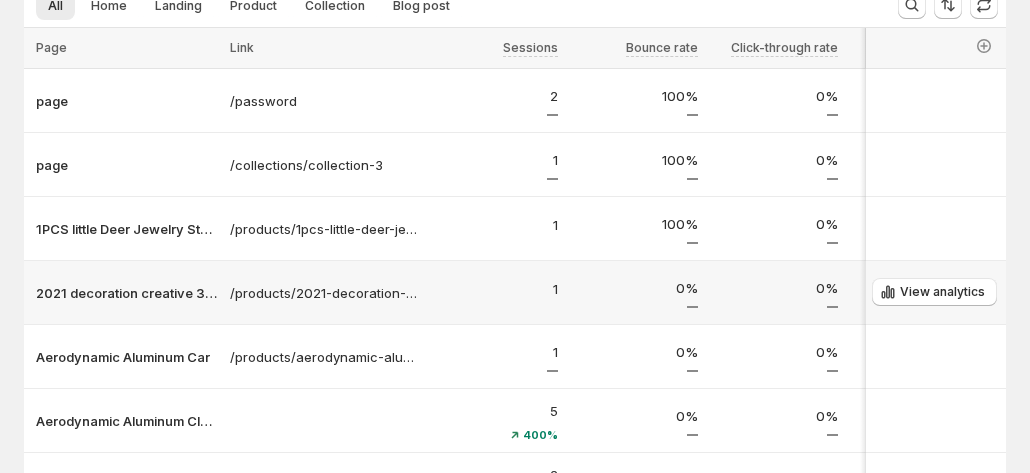 click on "0%" at bounding box center [634, 293] 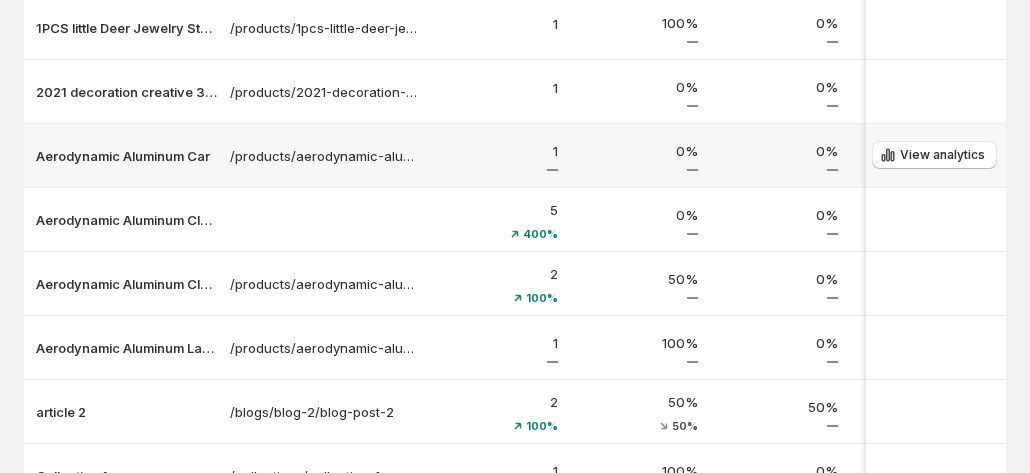 scroll, scrollTop: 338, scrollLeft: 0, axis: vertical 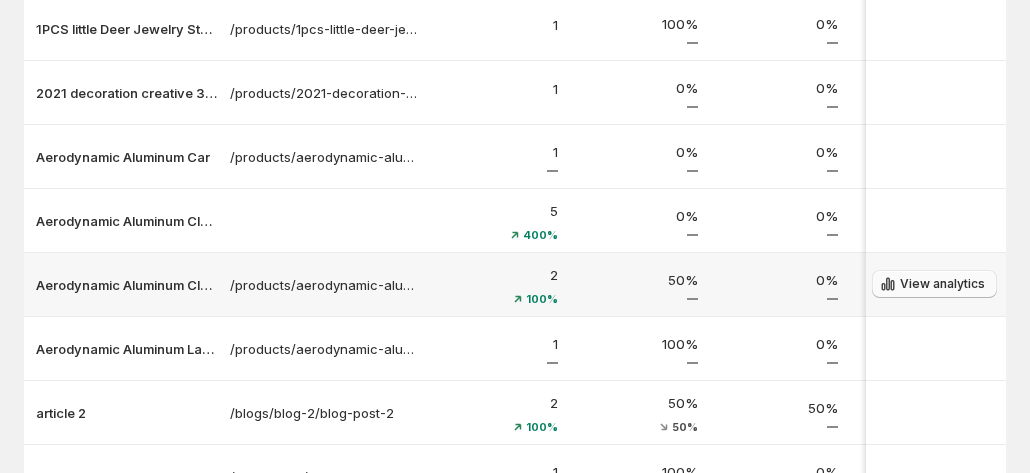 click on "View analytics" at bounding box center (942, 284) 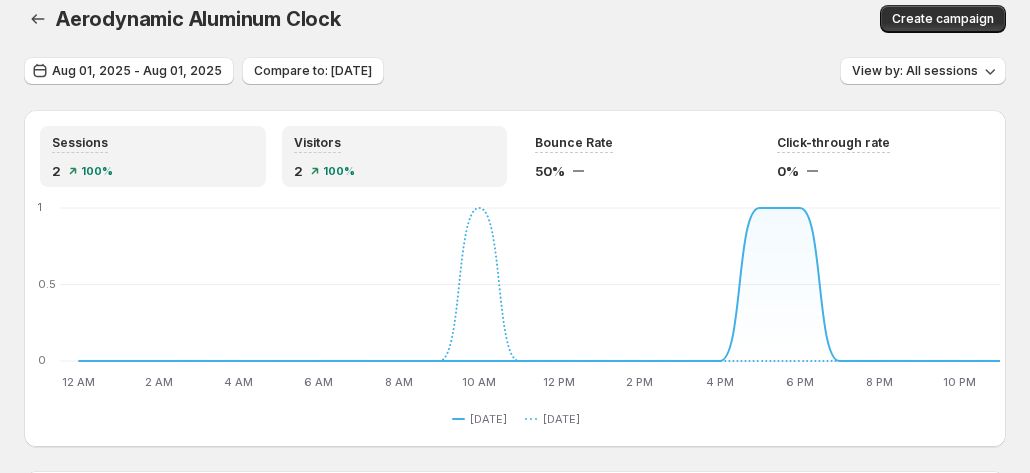 scroll, scrollTop: 0, scrollLeft: 0, axis: both 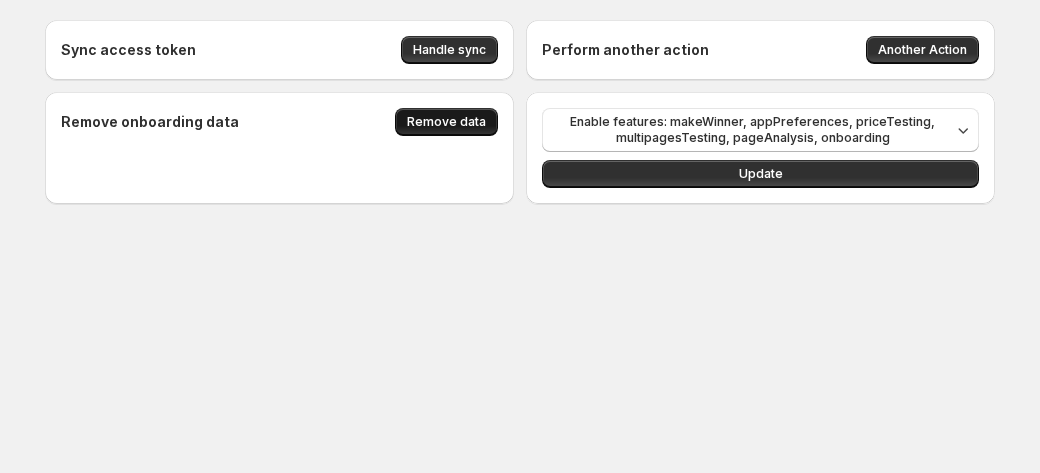 click on "Remove data" at bounding box center (446, 122) 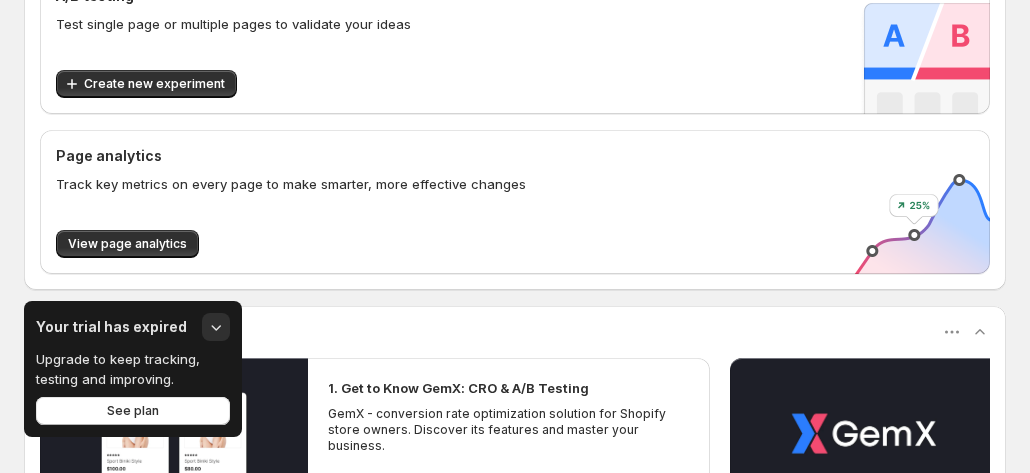 scroll, scrollTop: 200, scrollLeft: 0, axis: vertical 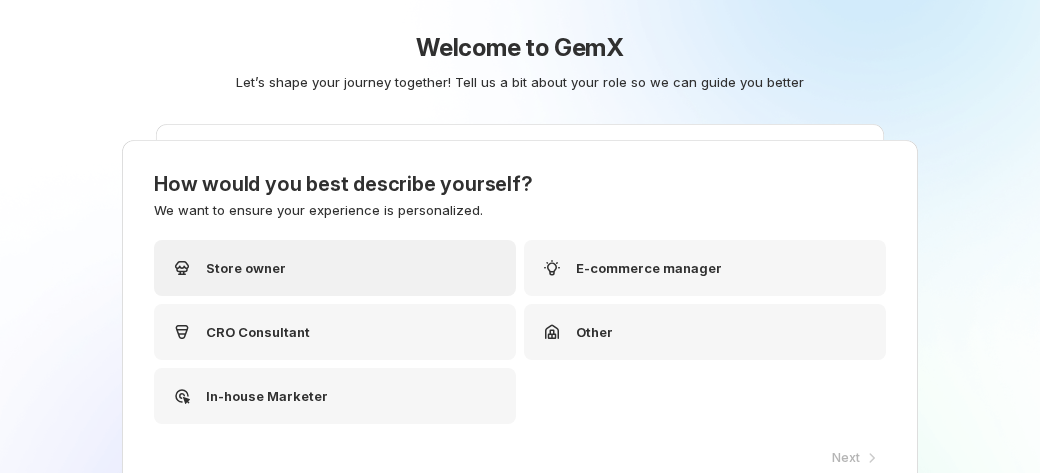 click on "Store owner" at bounding box center [335, 268] 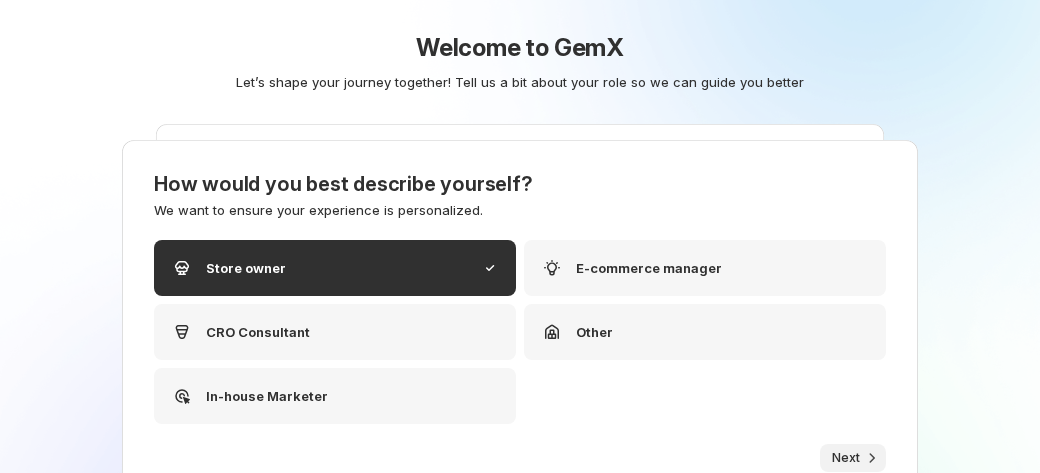 click on "Next" at bounding box center [846, 458] 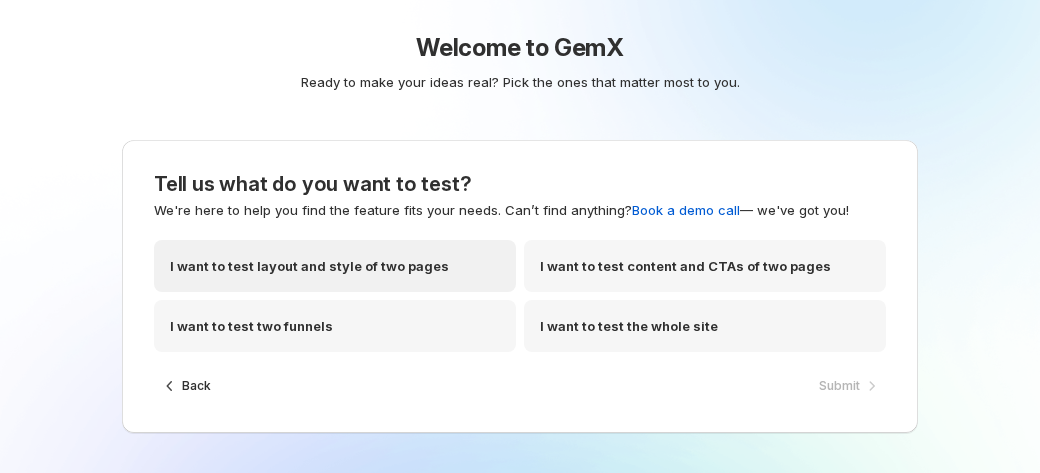 click on "I want to test layout and style of two pages" at bounding box center (335, 266) 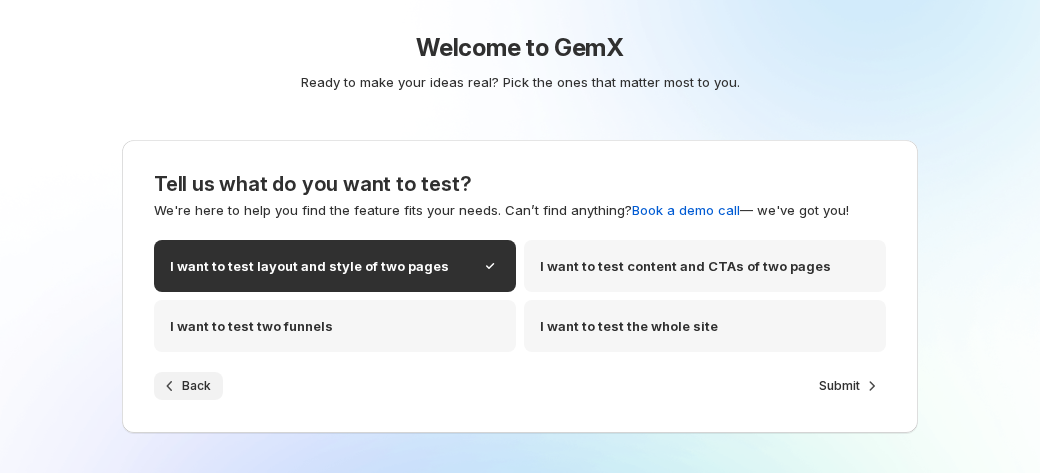 click on "Back" at bounding box center (196, 386) 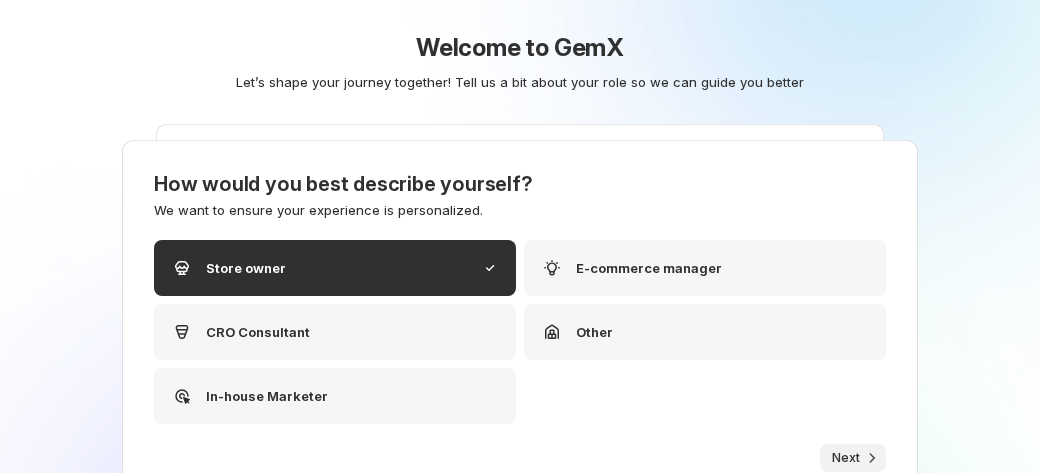 click on "Next" at bounding box center (846, 458) 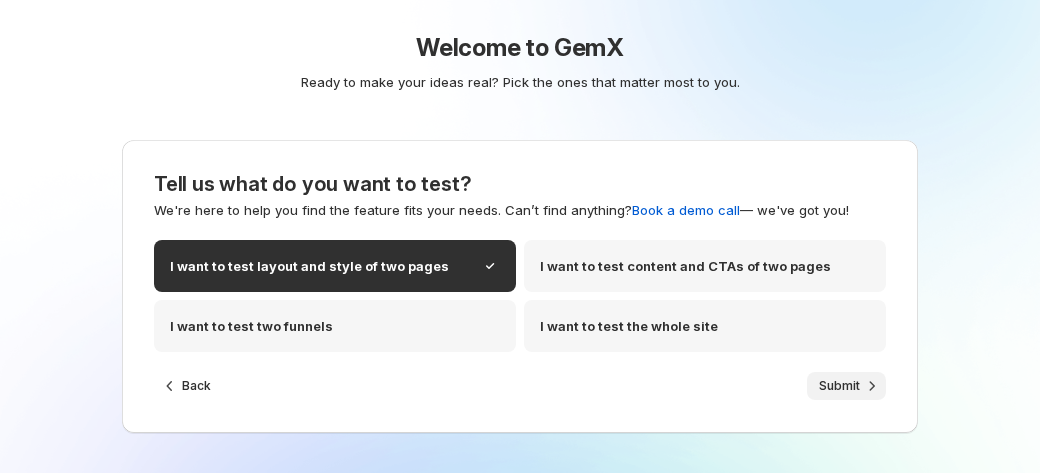 click on "Submit" at bounding box center (839, 386) 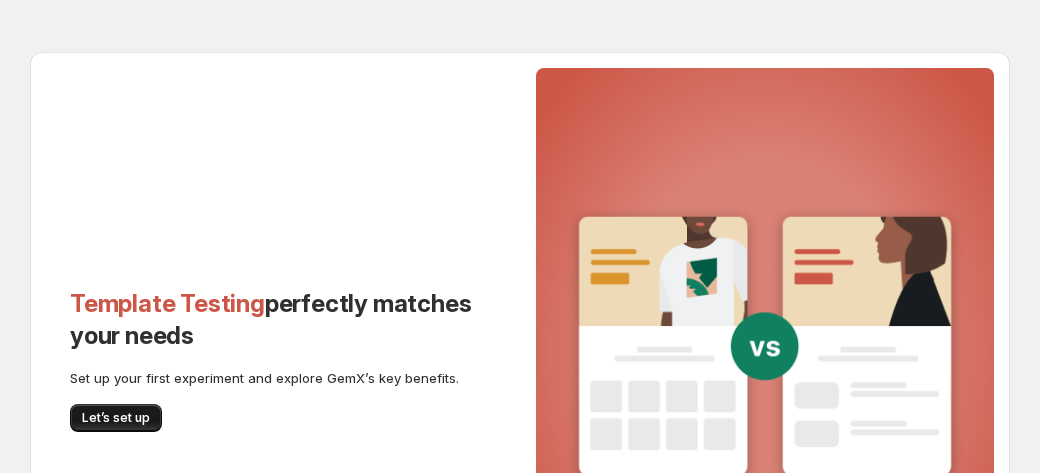 click on "Let’s set up" at bounding box center [116, 418] 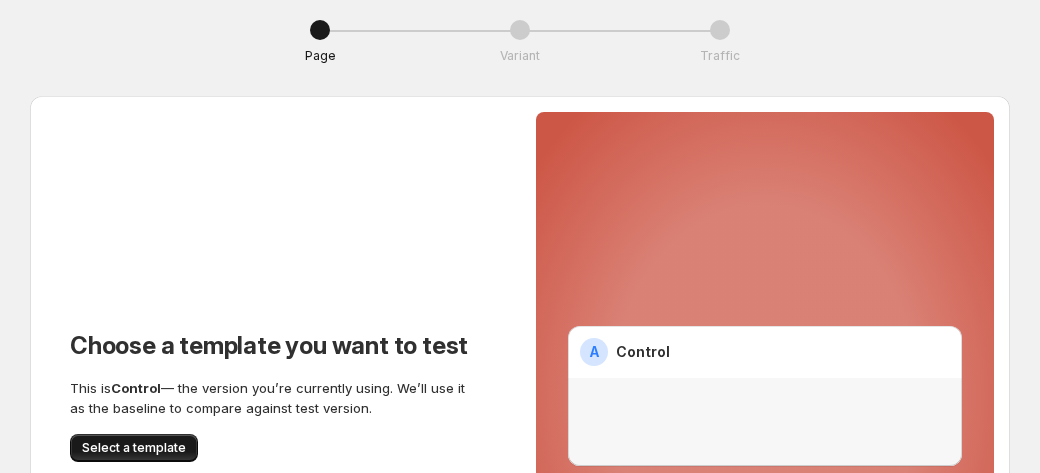 click on "Select a template" at bounding box center (134, 448) 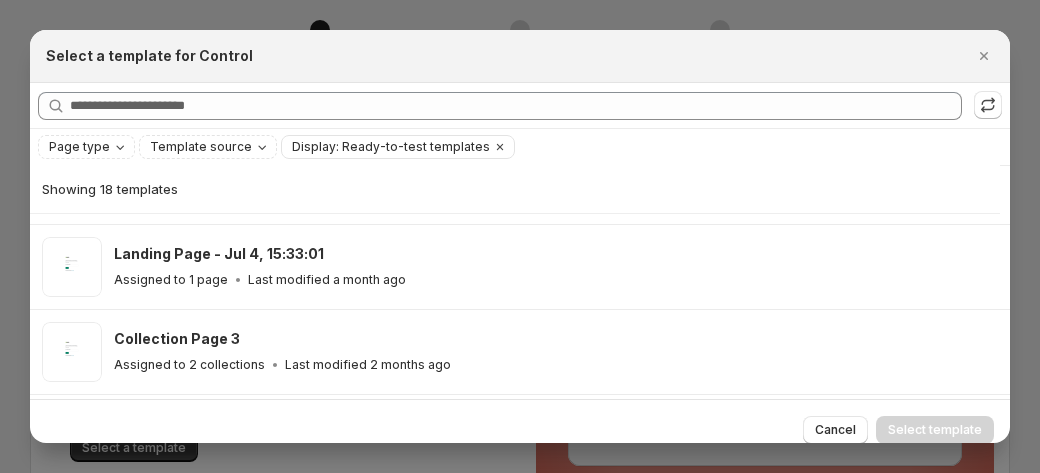 scroll, scrollTop: 400, scrollLeft: 0, axis: vertical 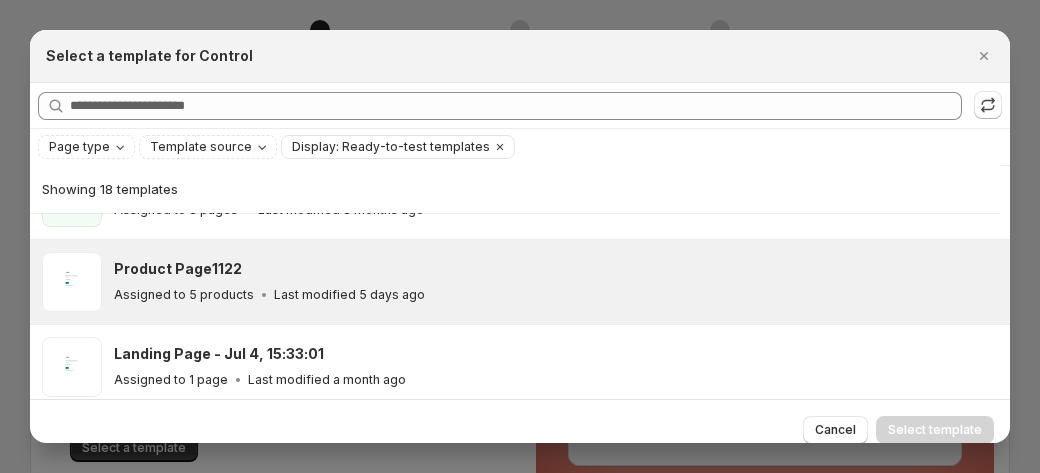 click 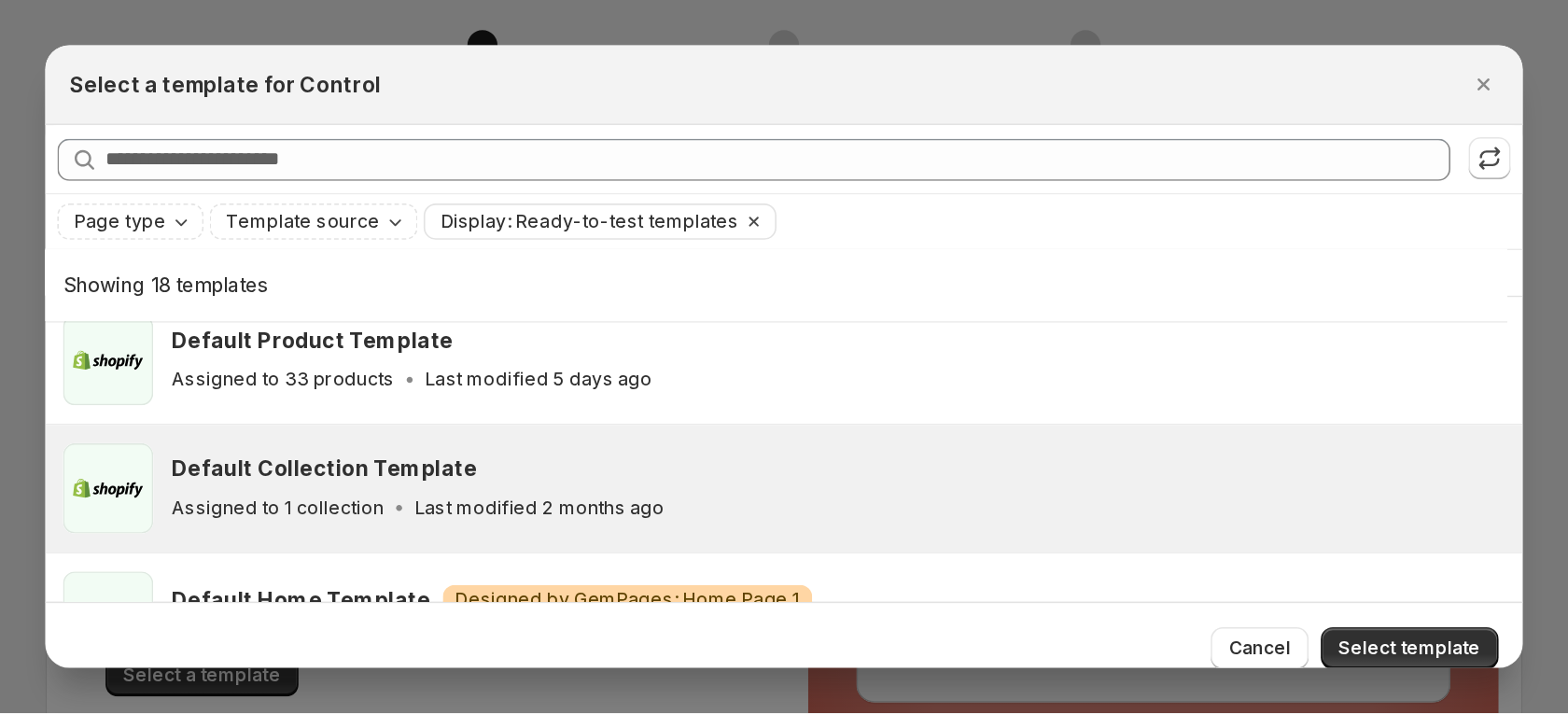 scroll, scrollTop: 0, scrollLeft: 0, axis: both 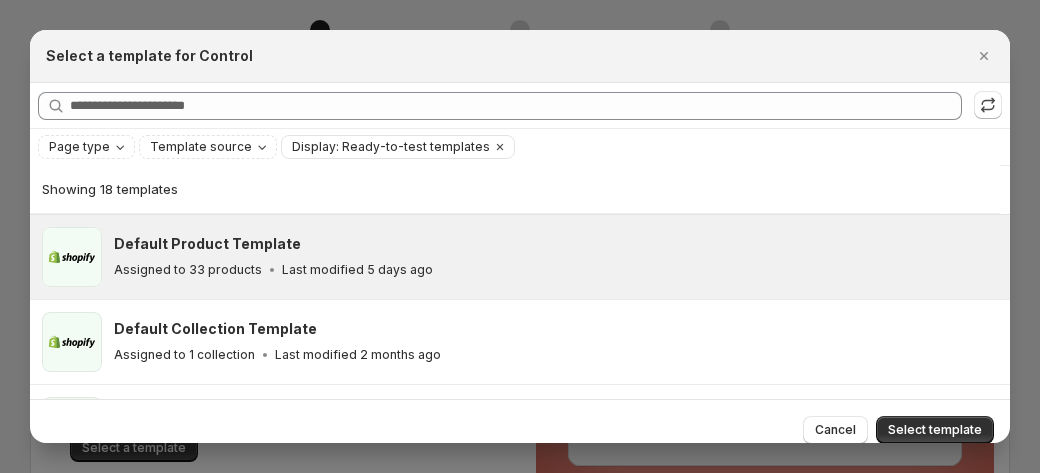 click on "Assigned to 33 products" at bounding box center [188, 270] 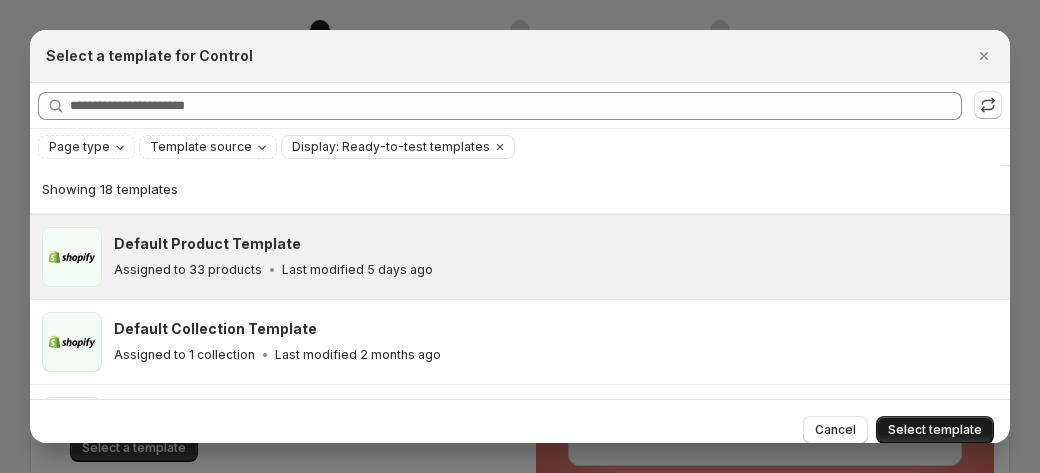 click on "Select template" at bounding box center (935, 430) 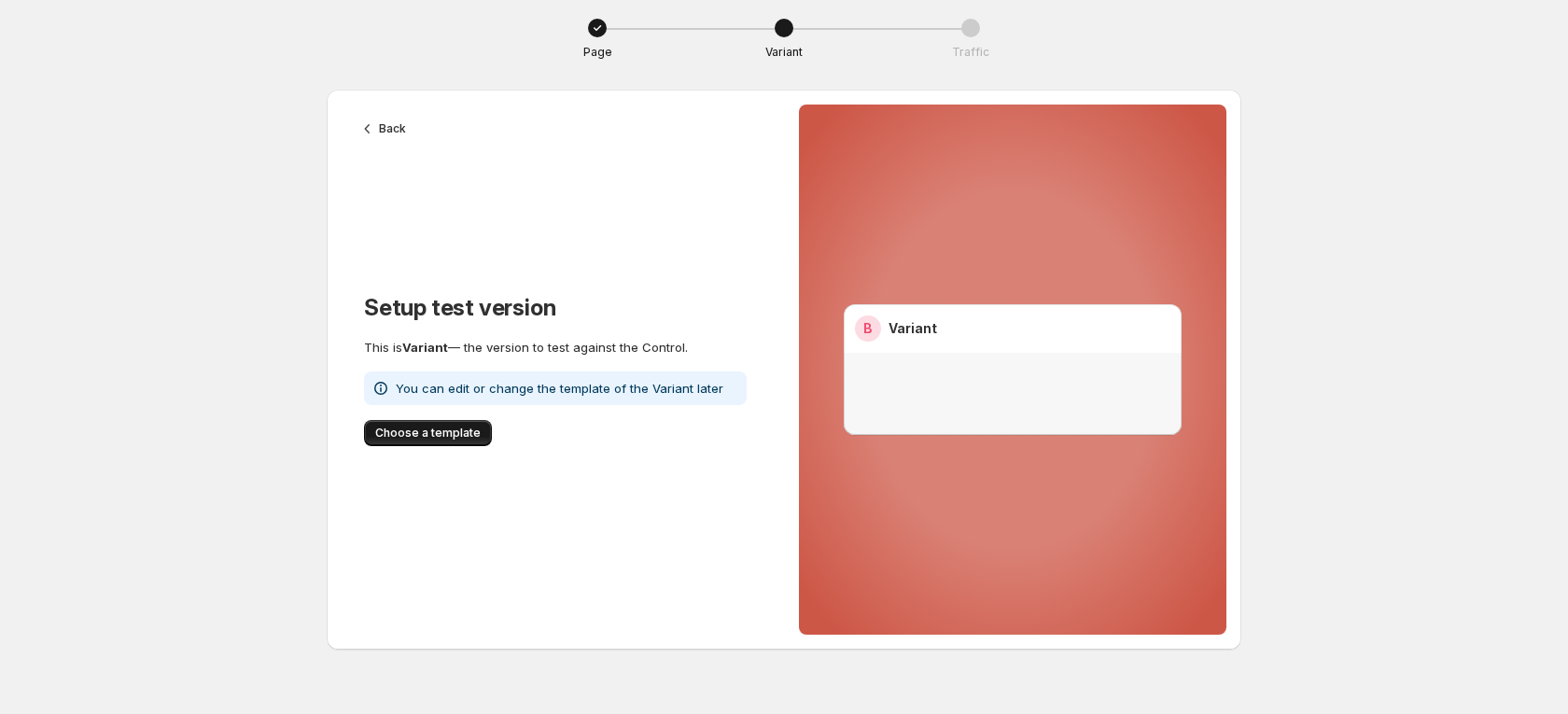 click on "Choose a template" at bounding box center (427, 433) 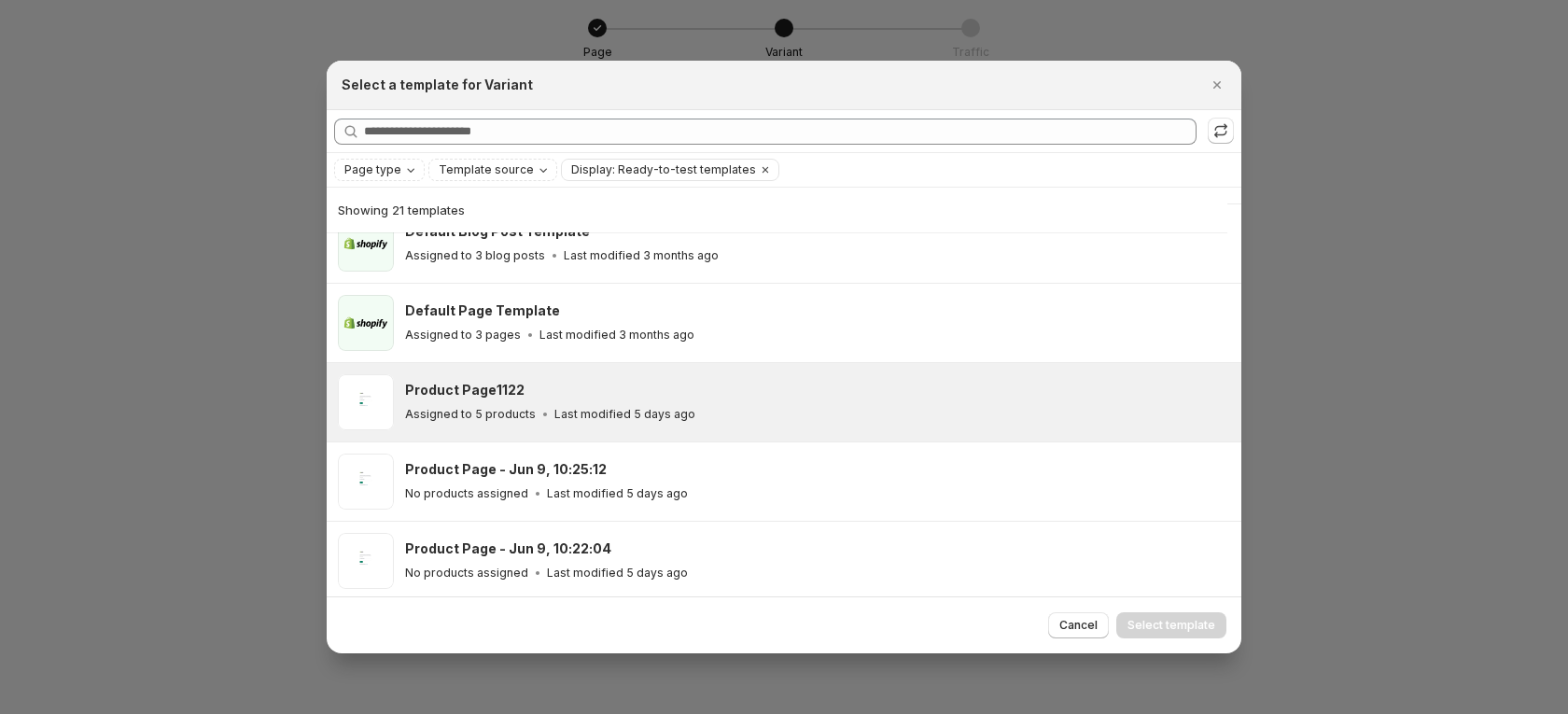scroll, scrollTop: 327, scrollLeft: 0, axis: vertical 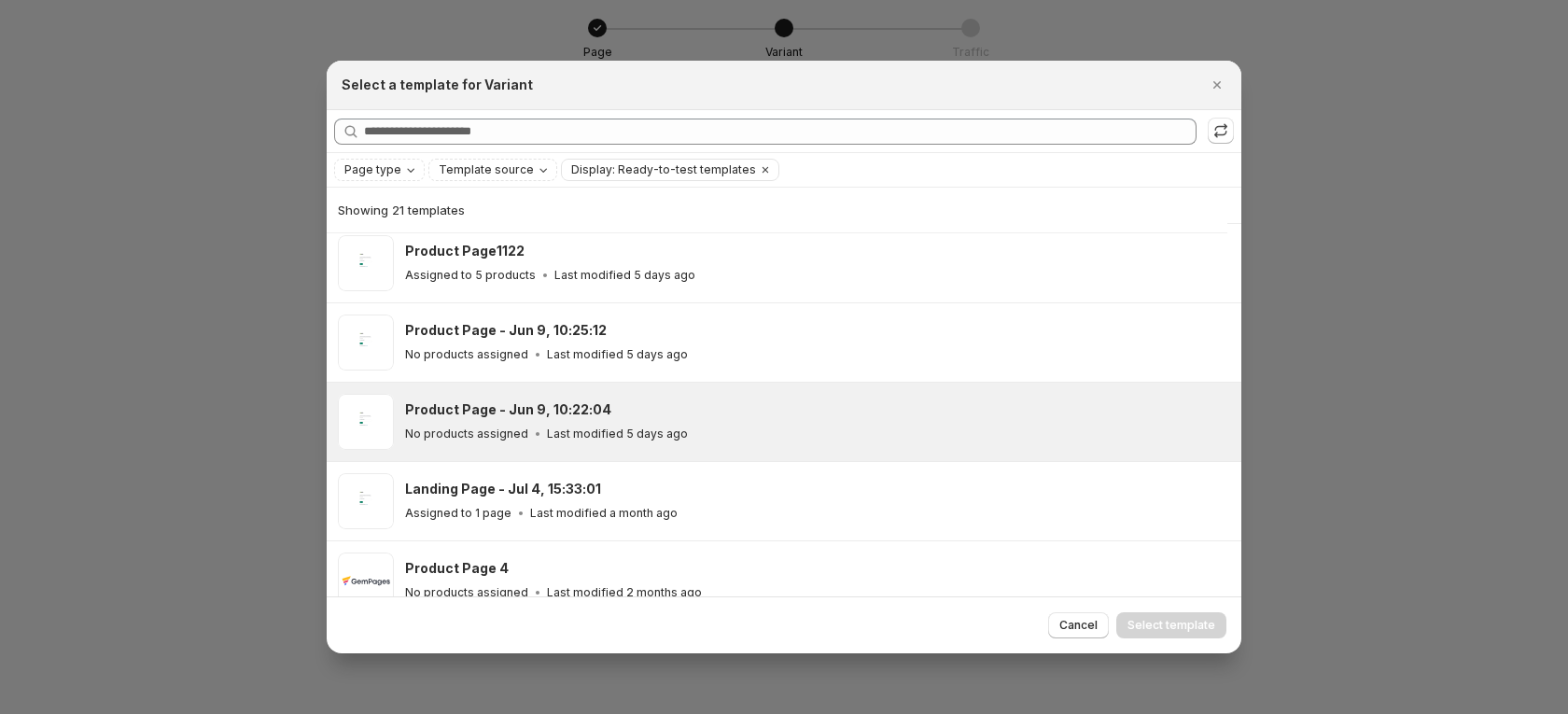 click on "Last modified 5 days ago" at bounding box center [617, 434] 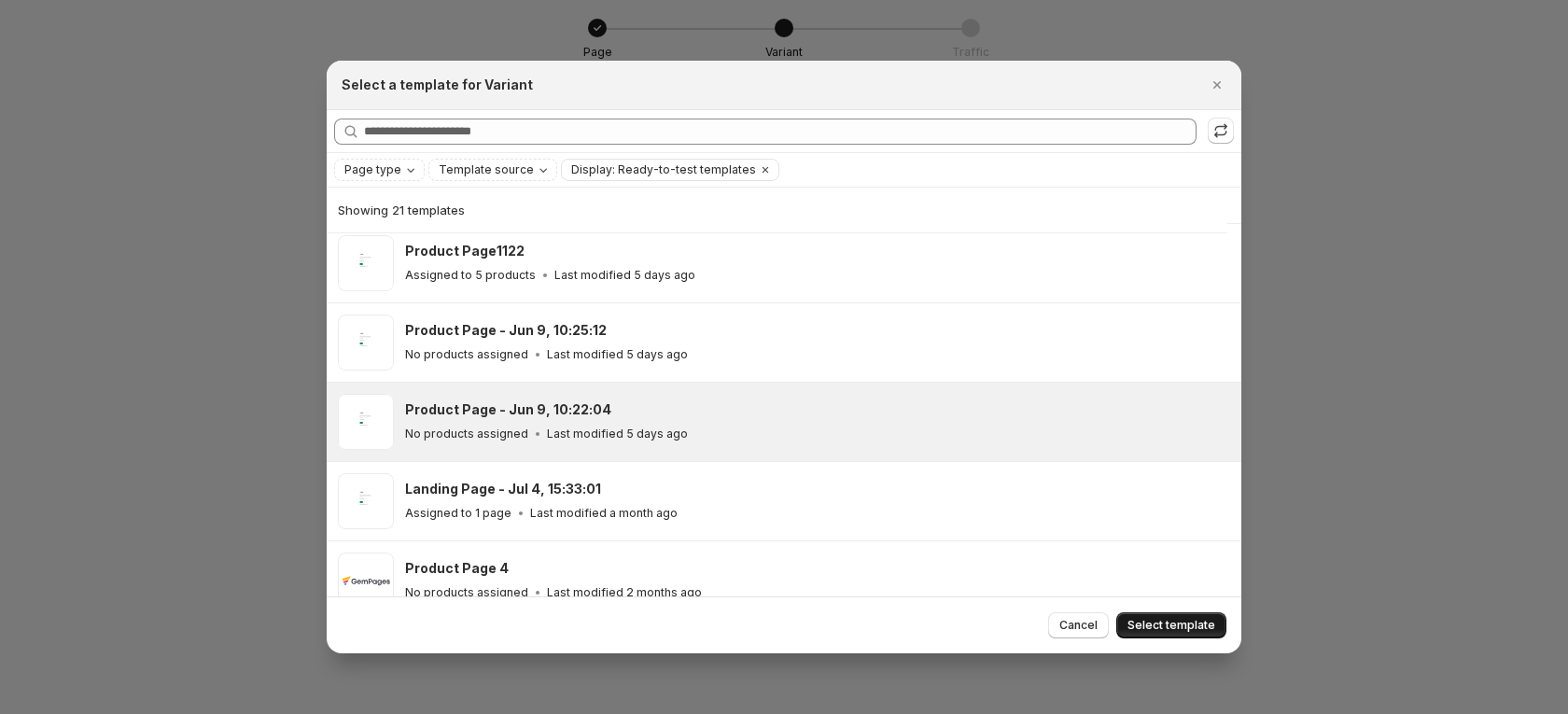 click on "Select template" at bounding box center (1171, 625) 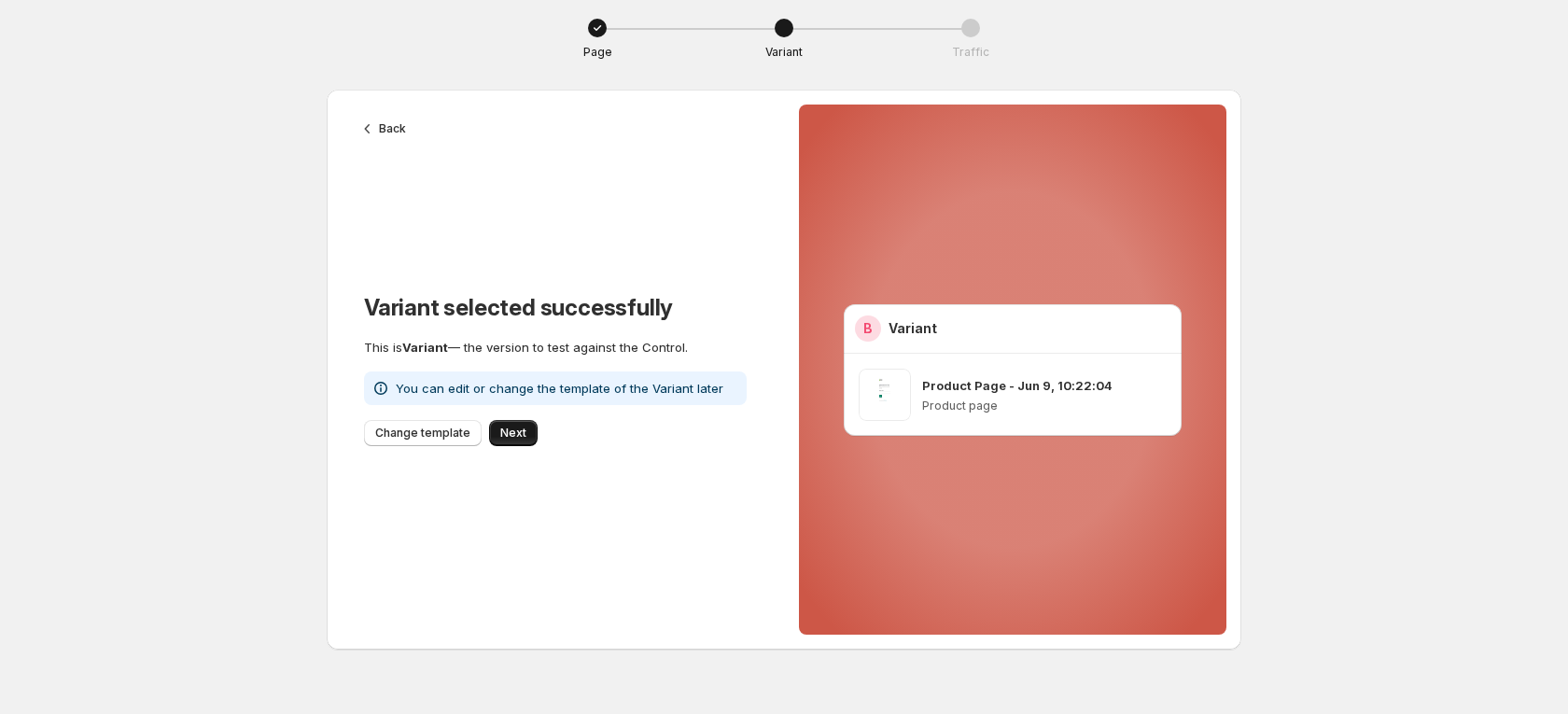 click on "Next" at bounding box center [513, 433] 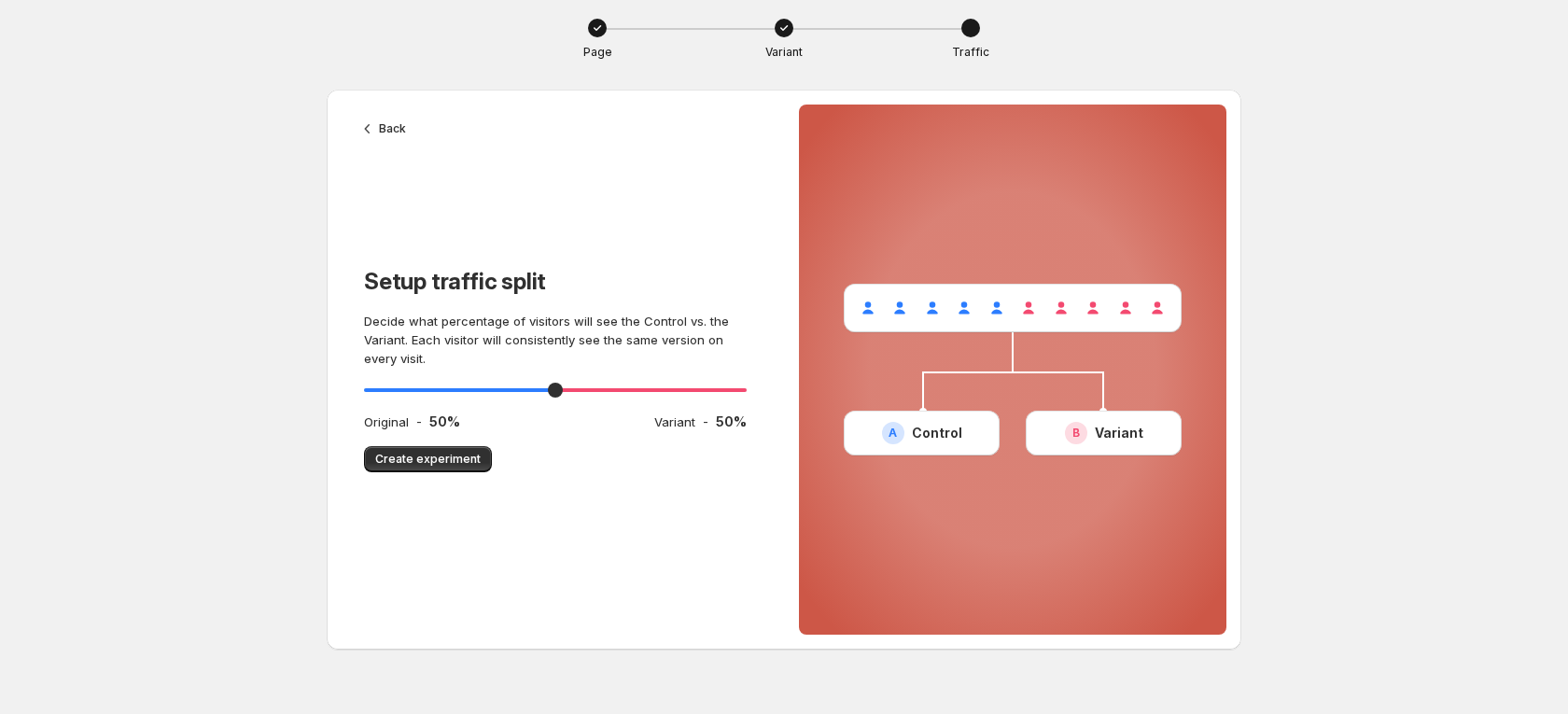 click on "Back Setup traffic split Decide what percentage of visitors will see the Control vs. the Variant. Each visitor will consistently see the same version on every visit. 50 Original - 50 % Variant - 50 % Create experiment" at bounding box center [555, 370] 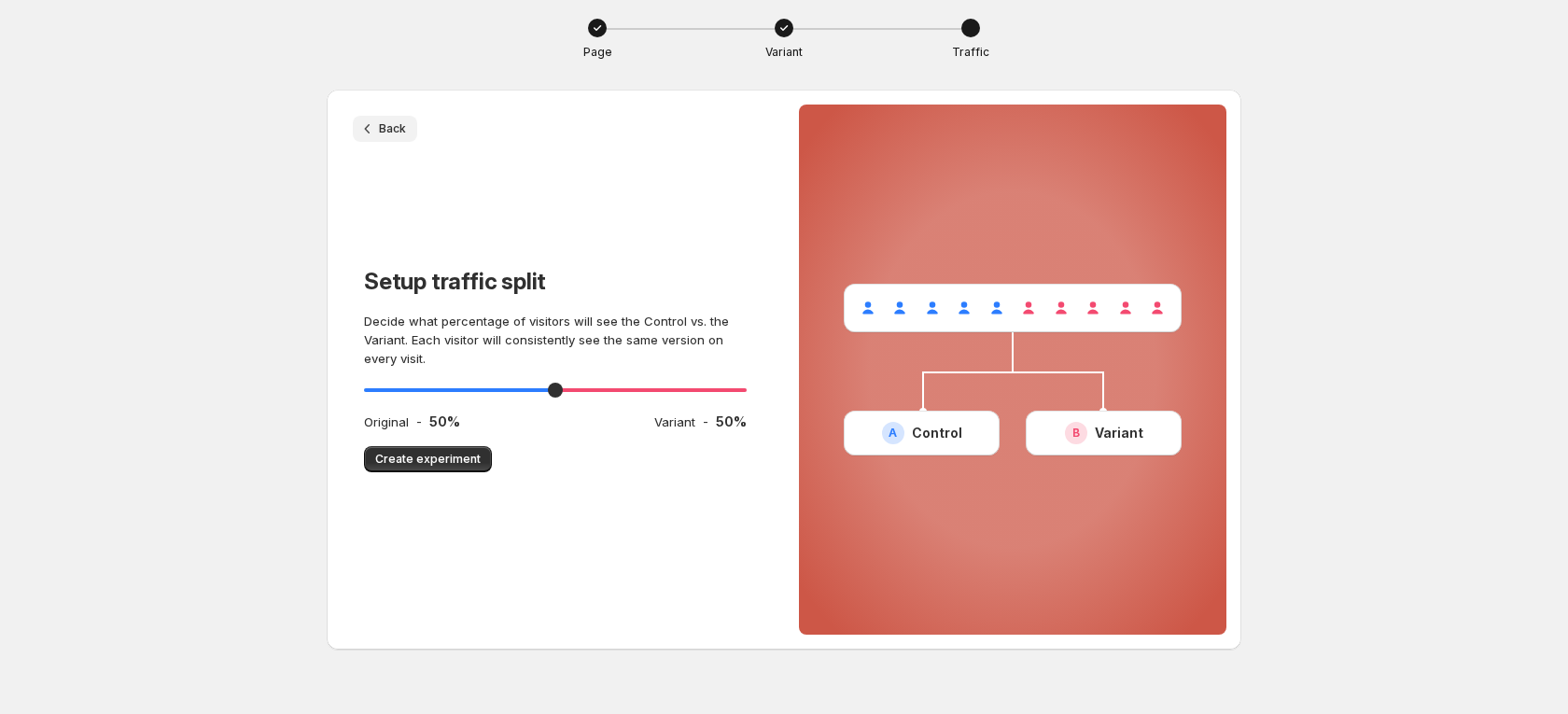 click on "Back" at bounding box center [385, 129] 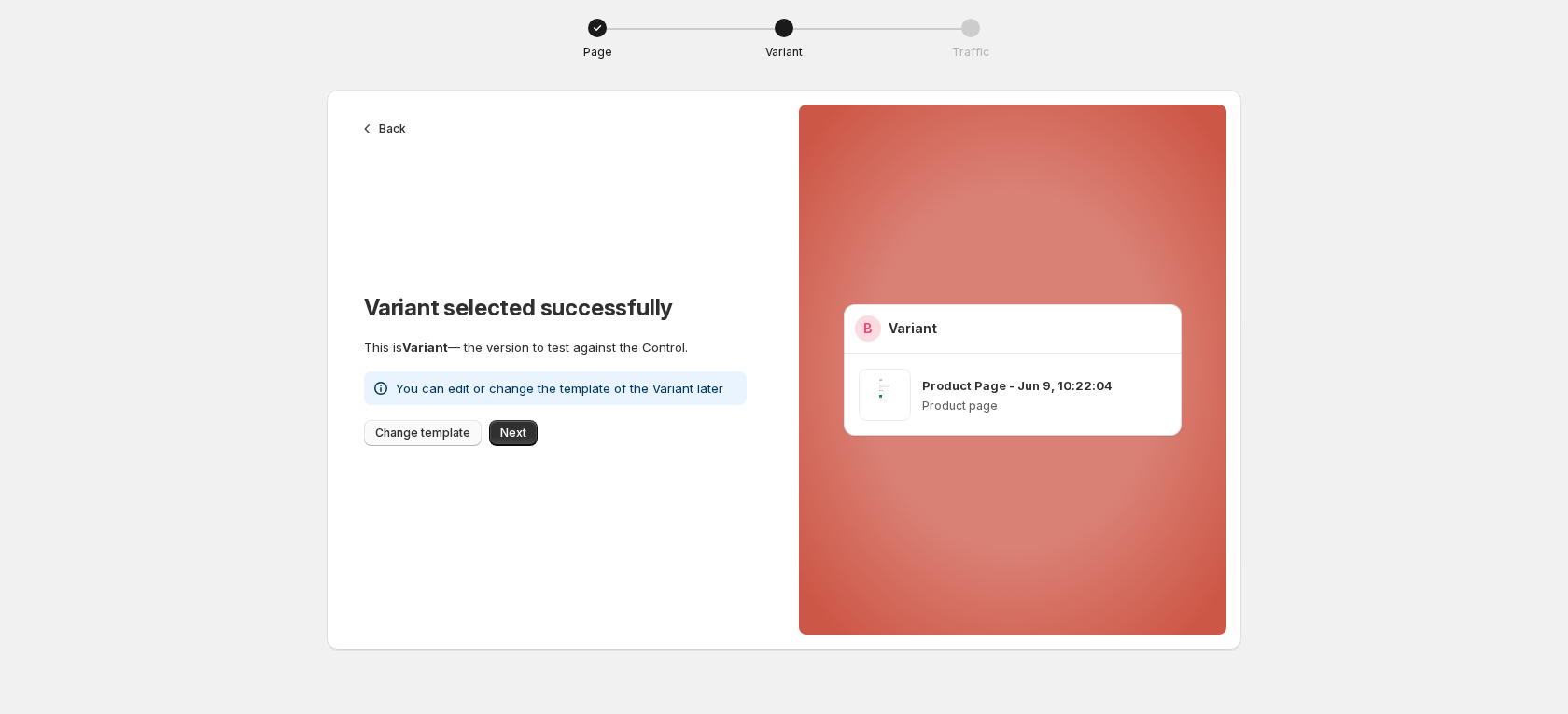 click on "Change template" at bounding box center [423, 433] 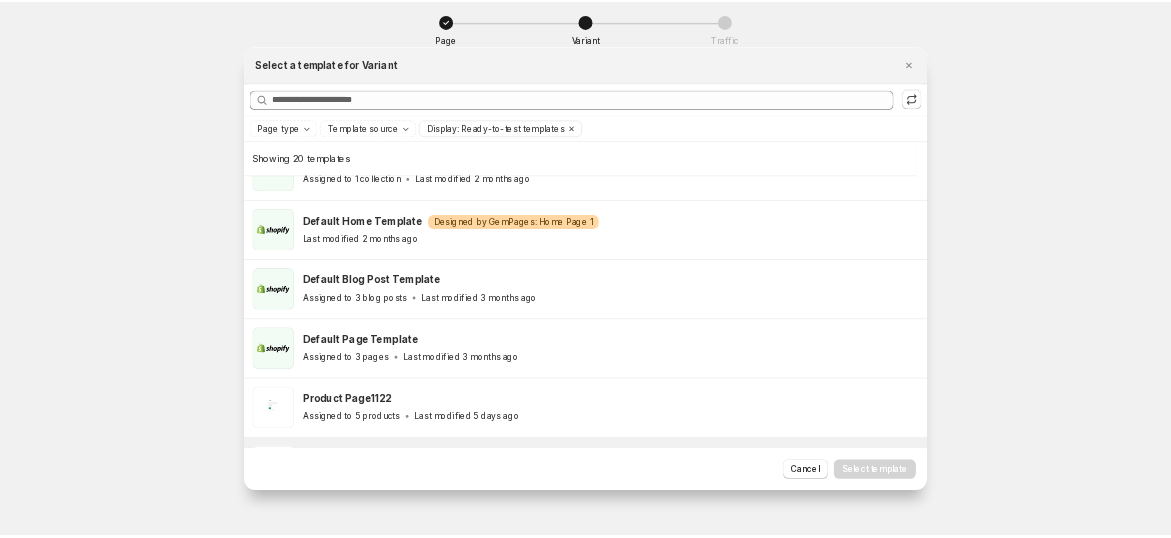 scroll, scrollTop: 200, scrollLeft: 0, axis: vertical 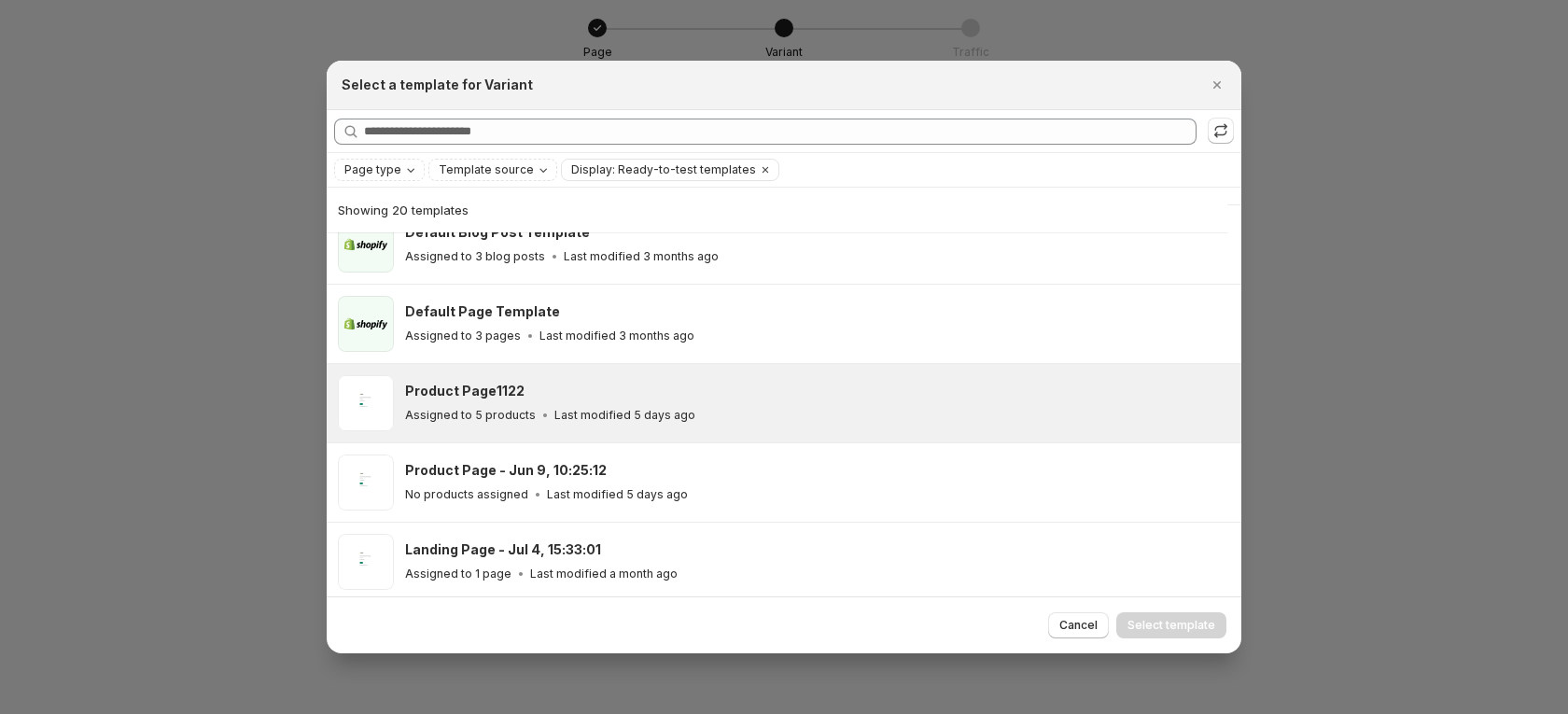 click on "Assigned to 5 products" at bounding box center (470, 415) 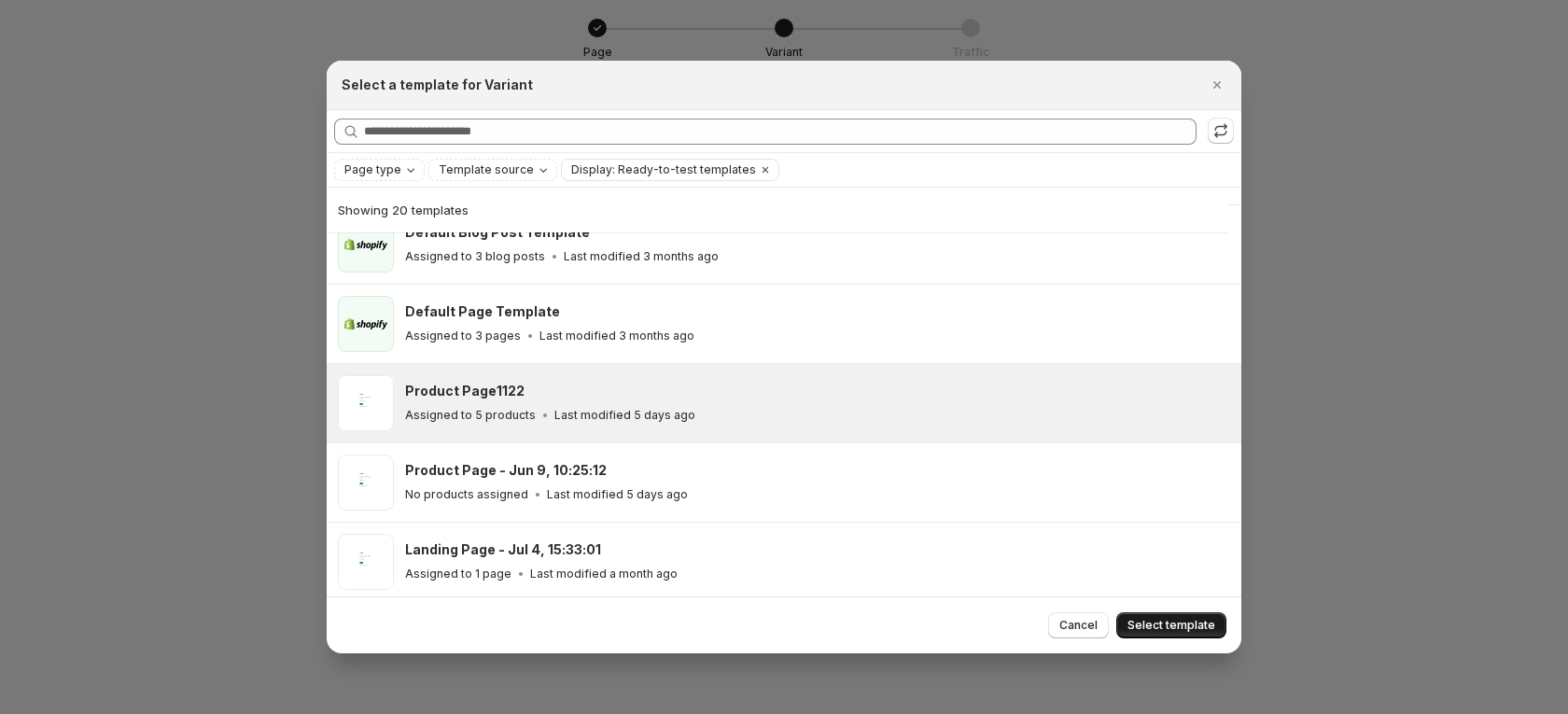 click on "Select template" at bounding box center (1171, 625) 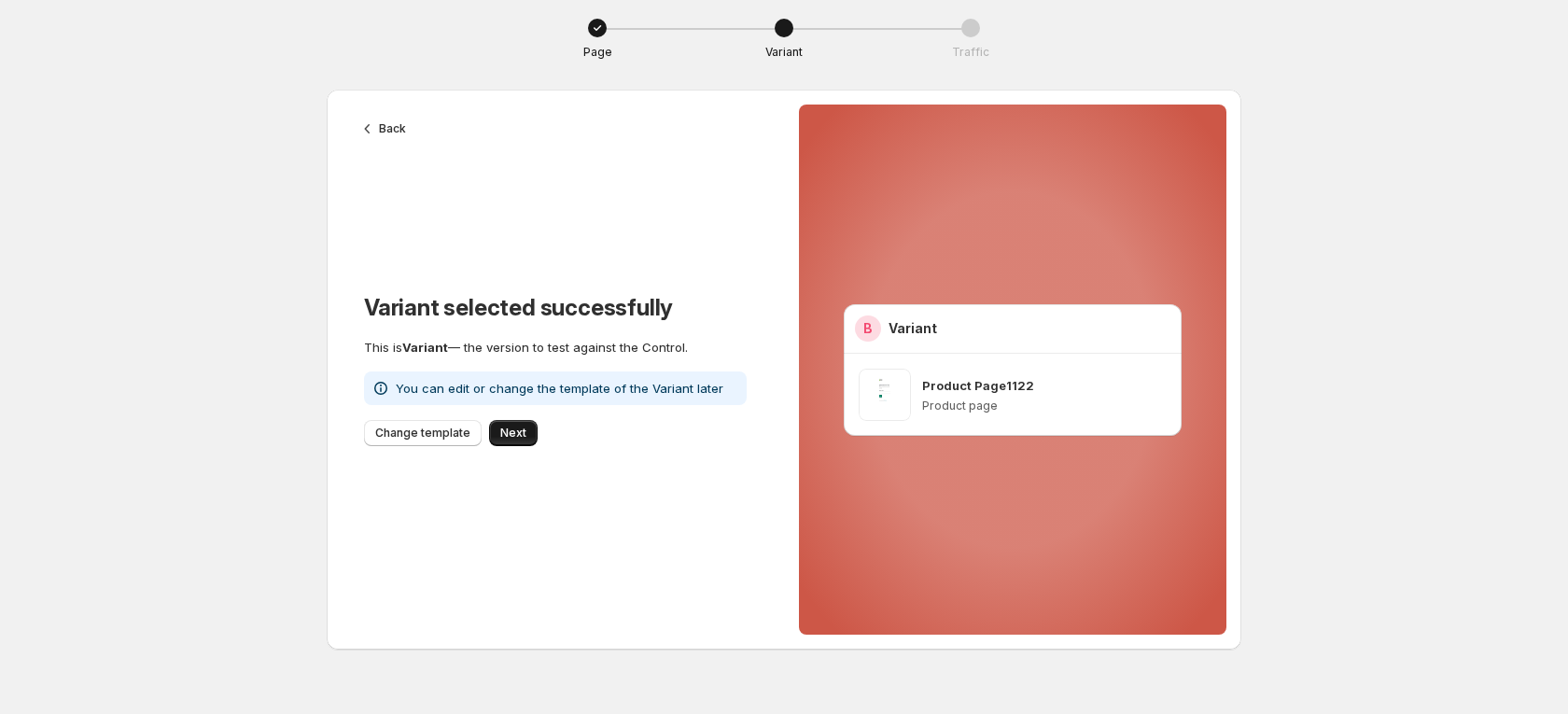 click on "Next" at bounding box center [513, 433] 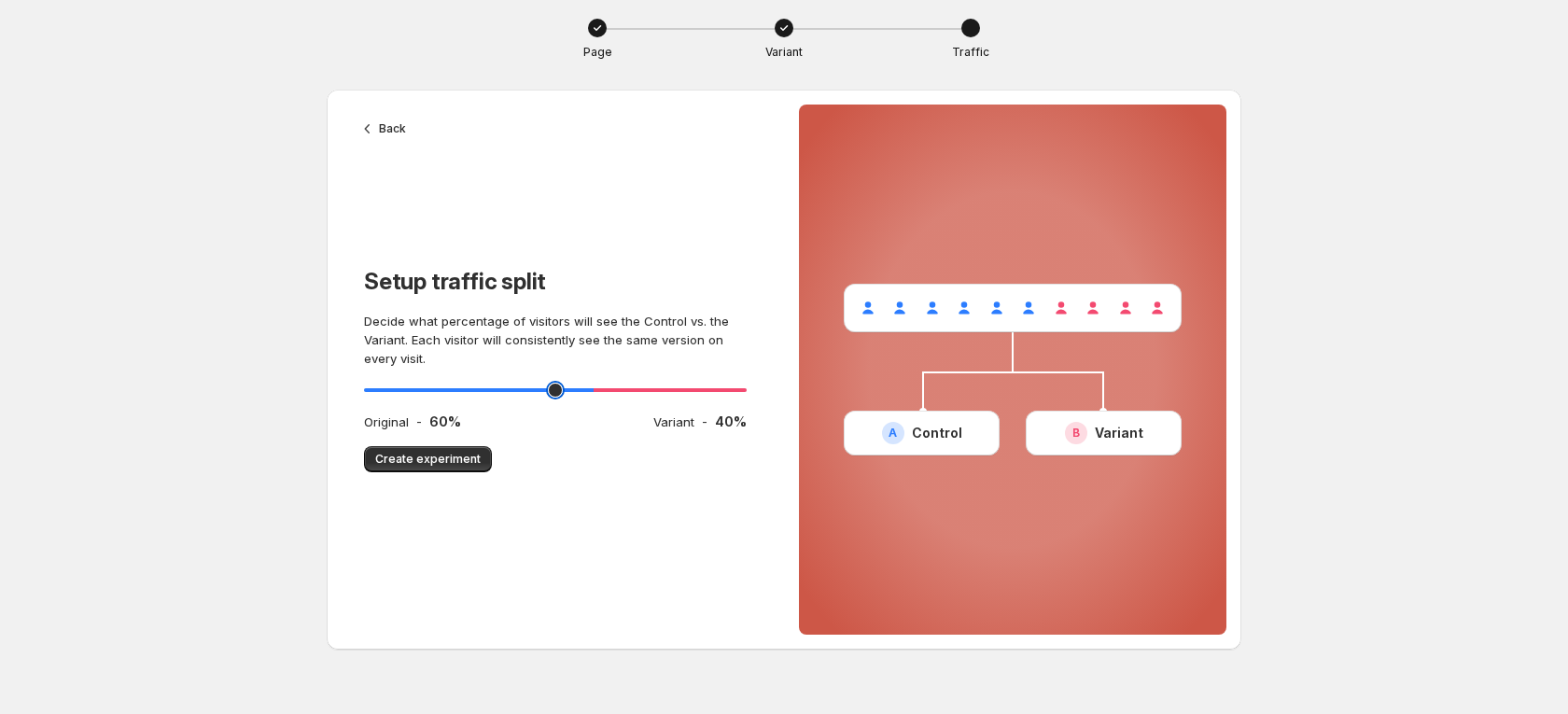 drag, startPoint x: 559, startPoint y: 387, endPoint x: 612, endPoint y: 400, distance: 54.571055 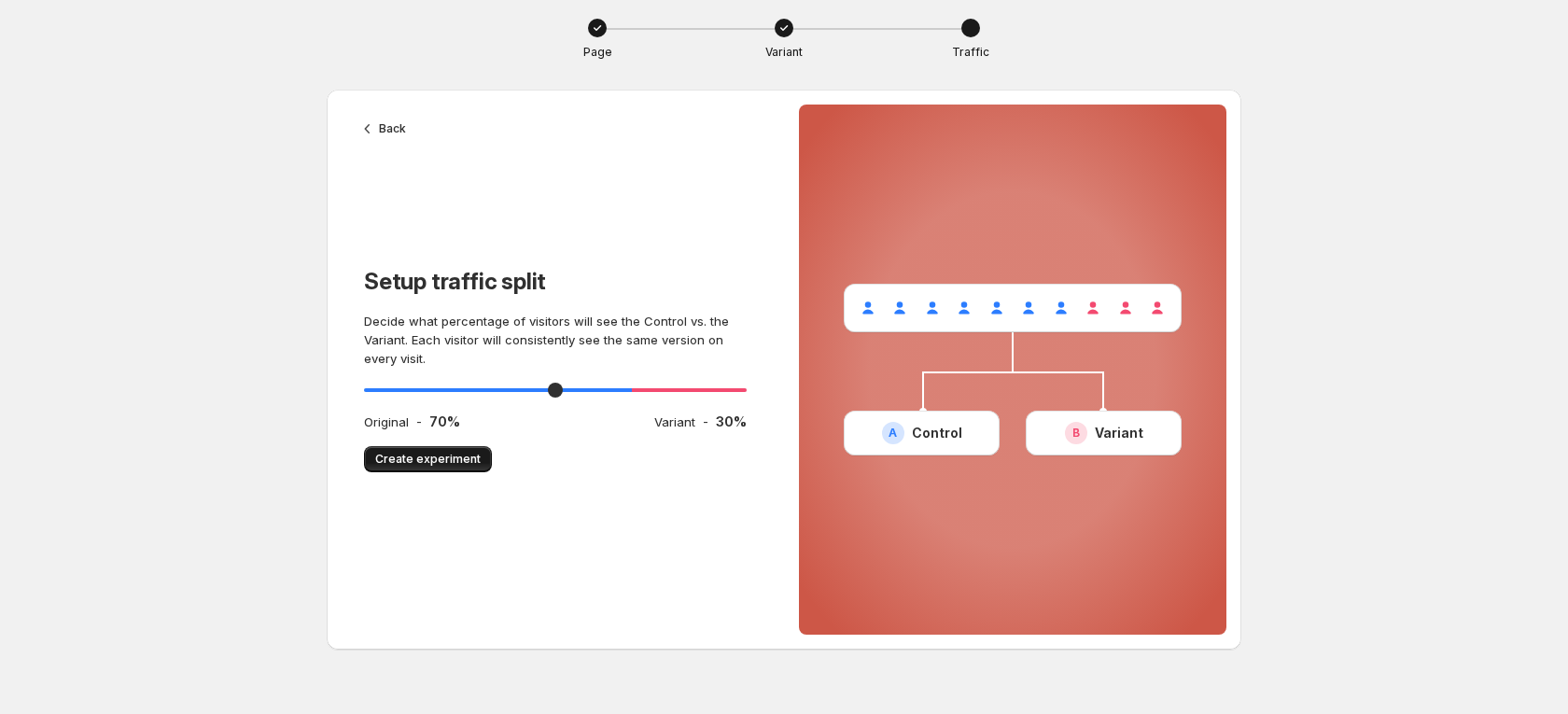 click on "Create experiment" at bounding box center [427, 459] 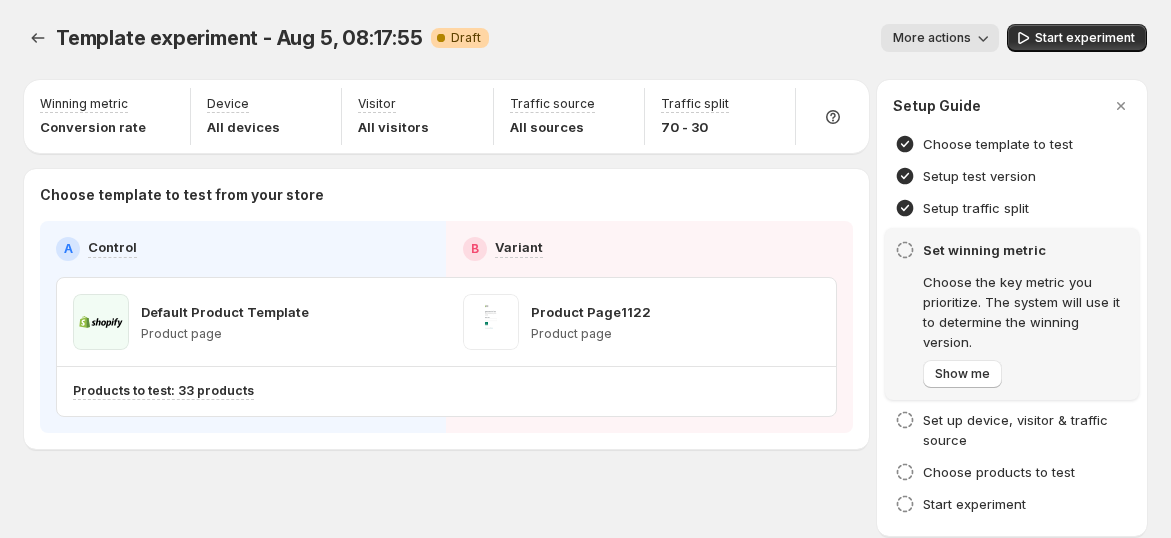 click on "Choose the key metric you prioritize. The system will use it to determine the winning version." at bounding box center (1026, 312) 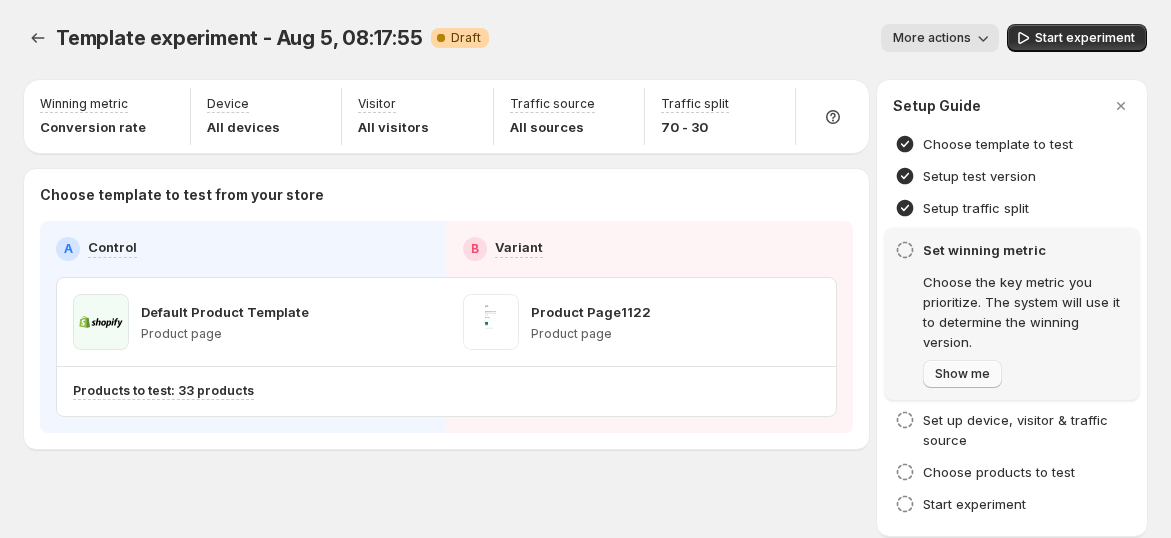 click on "Show me" at bounding box center (962, 374) 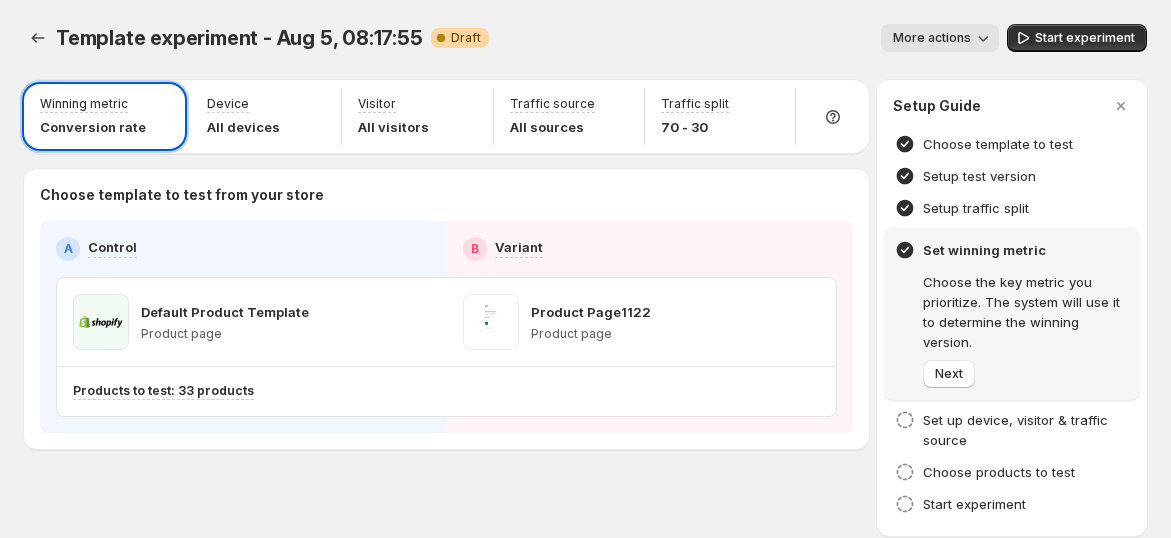 click at bounding box center (585, 269) 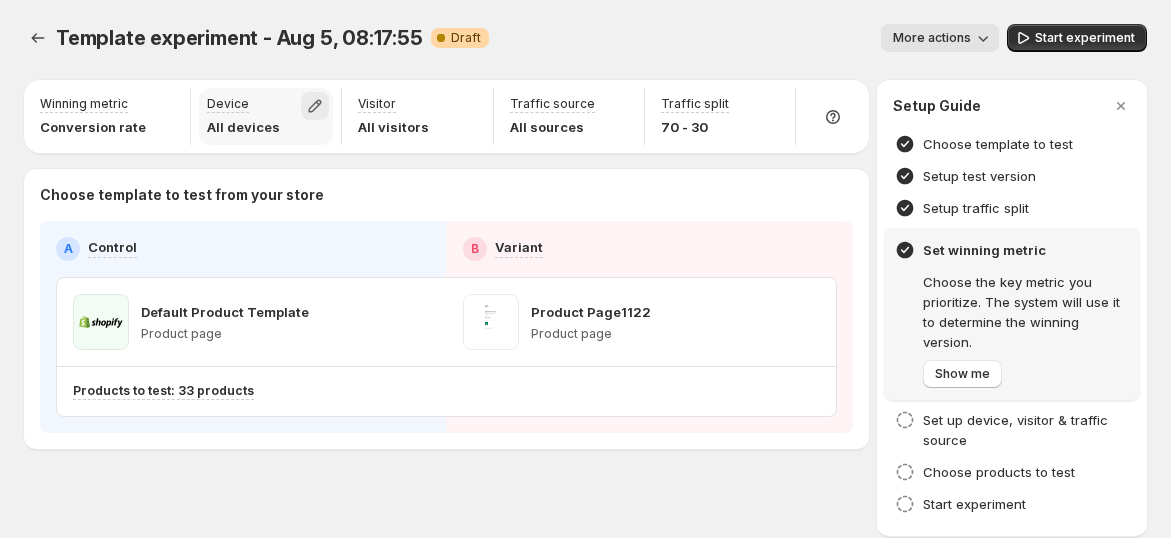 click 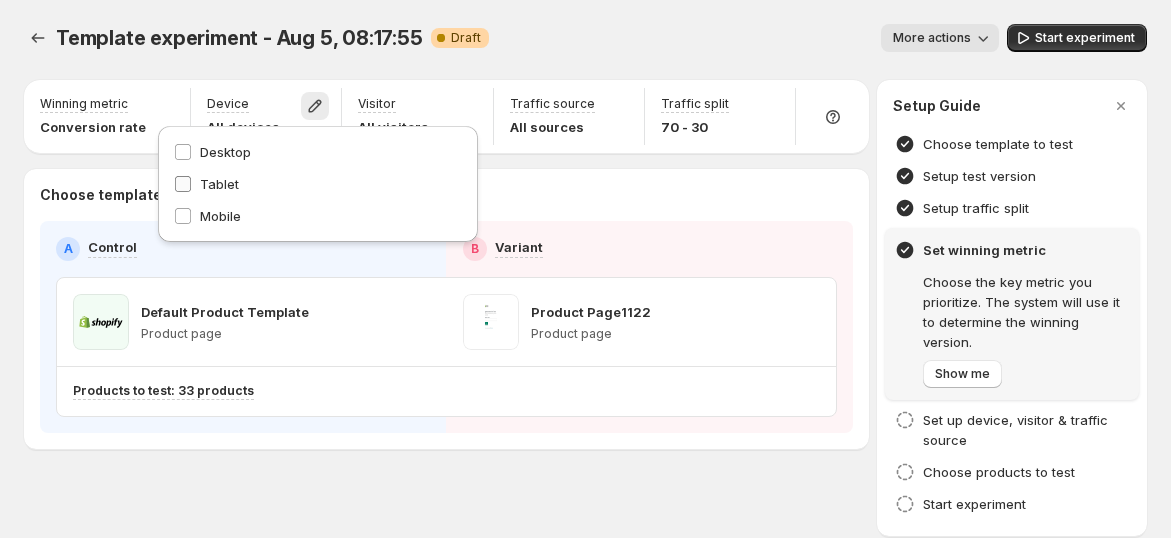 click on "Tablet" at bounding box center [219, 184] 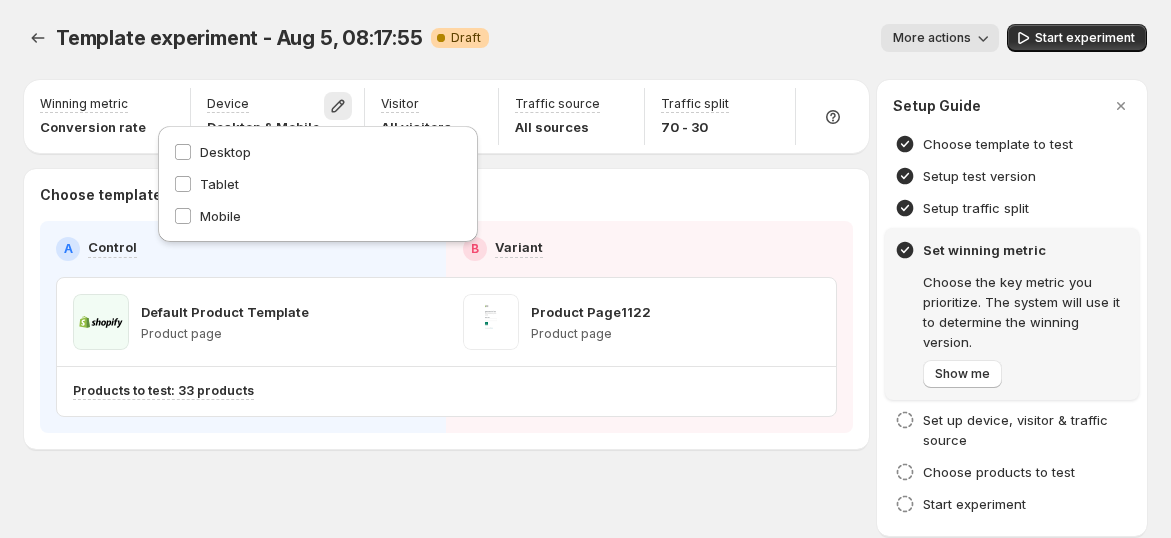 click on "A Control" at bounding box center (243, 249) 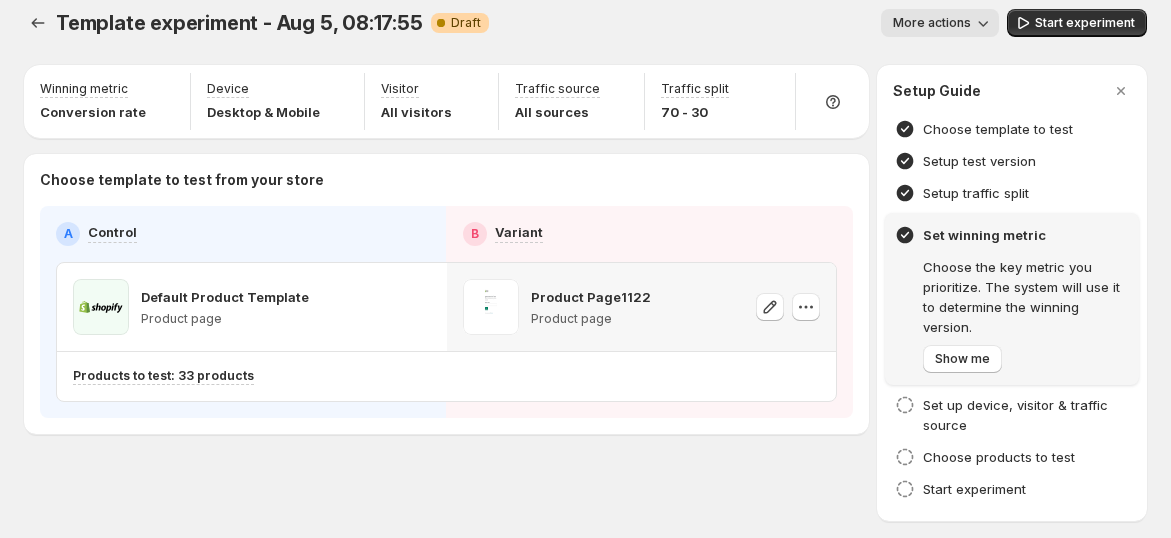scroll, scrollTop: 17, scrollLeft: 0, axis: vertical 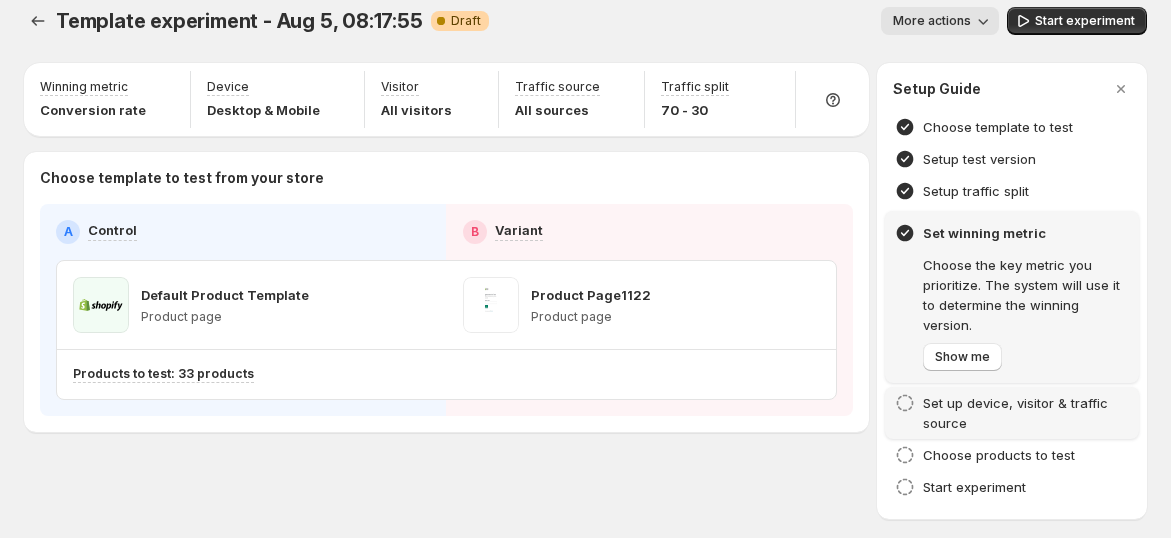 click on "Set up device, visitor & traffic source" at bounding box center [1026, 413] 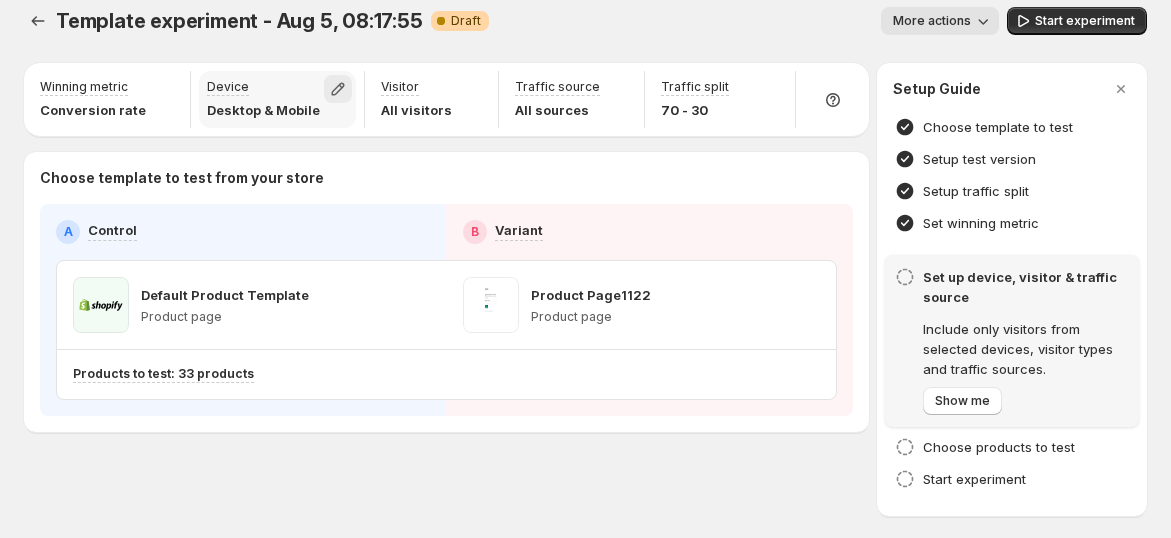 click 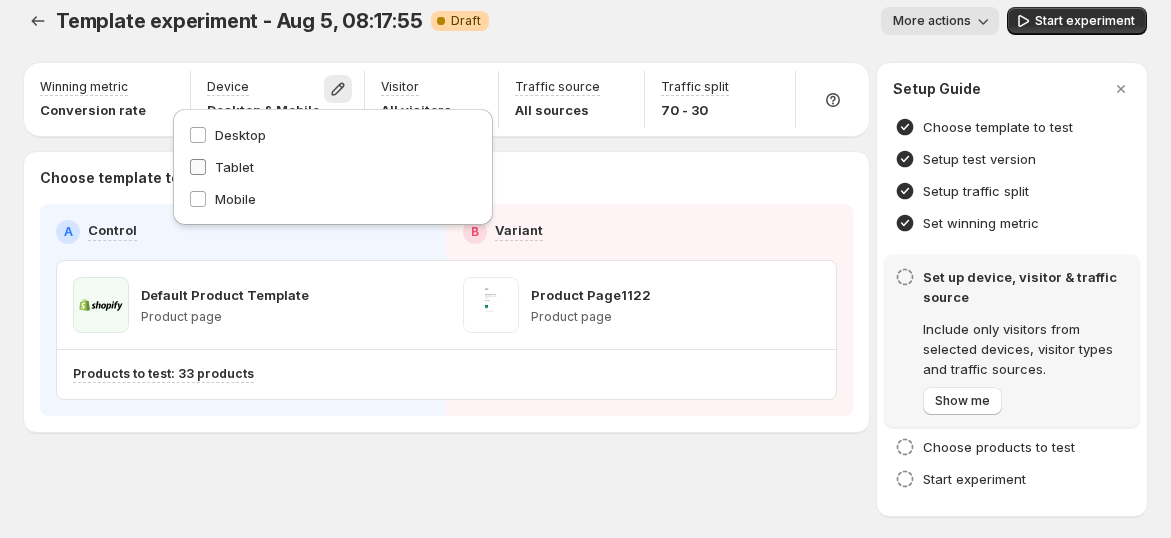 click on "Tablet" at bounding box center (333, 167) 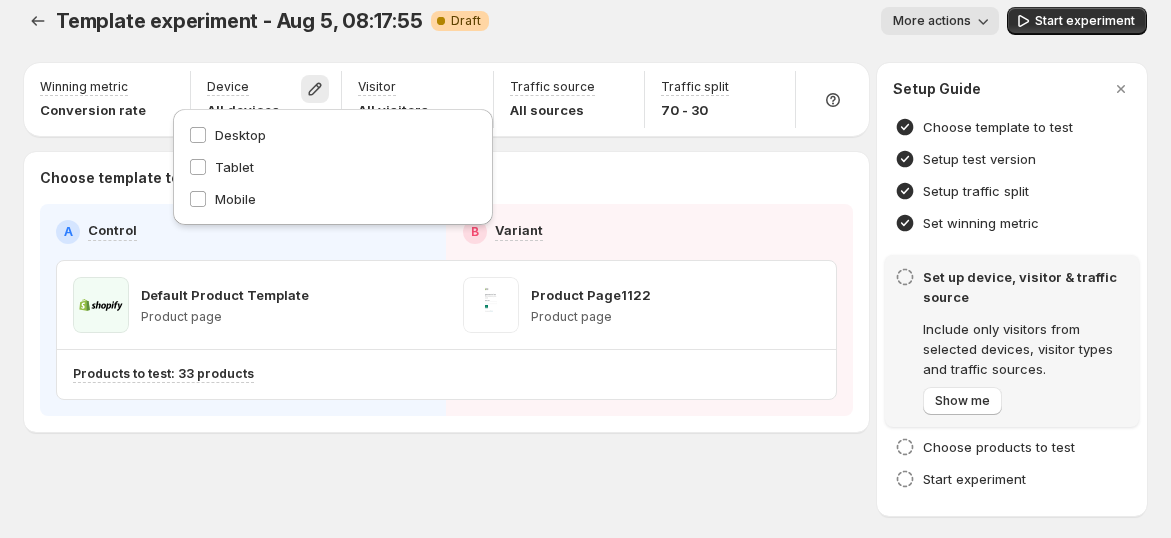 click on "Choose template to test from your store A Control B Variant Default Product Template Product page Product Page1122 Product page Products to test: 33 products" at bounding box center [446, 292] 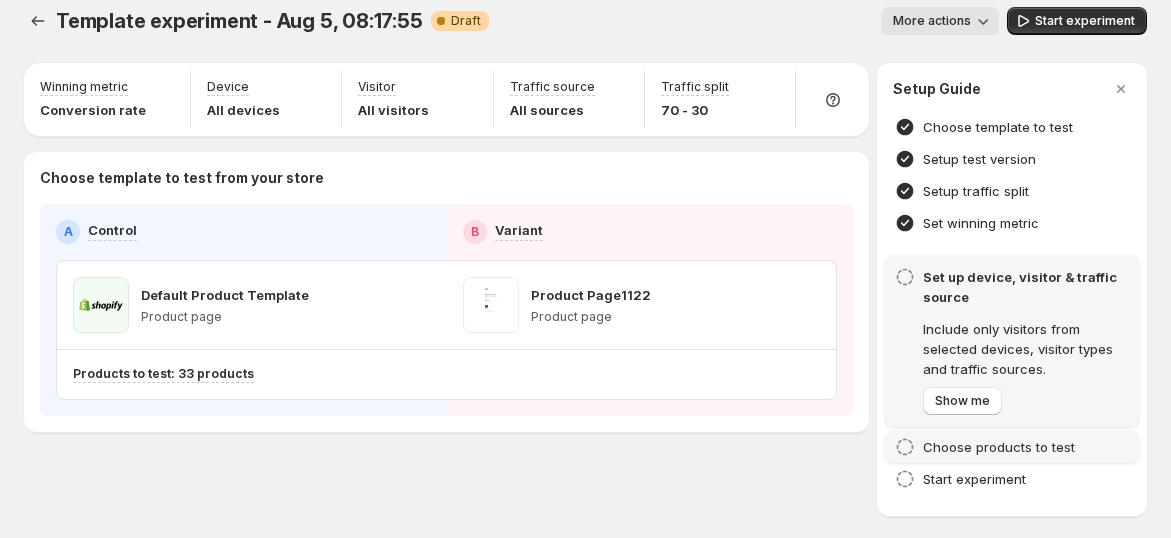 click on "Choose products to test" at bounding box center (999, 447) 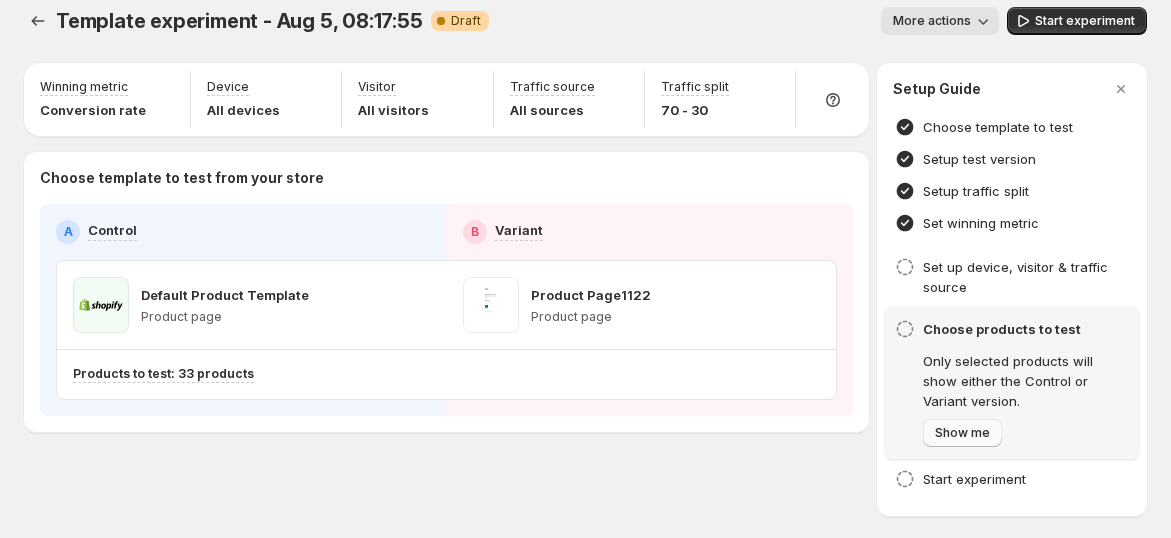 click on "Show me" at bounding box center (962, 433) 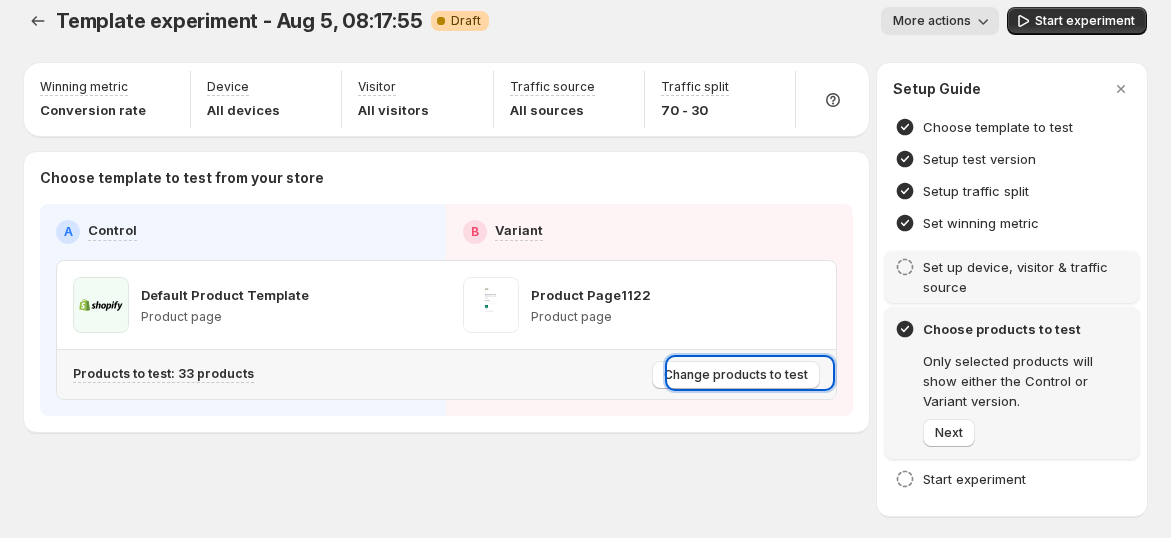 click on "Set up device, visitor & traffic source" at bounding box center (1026, 277) 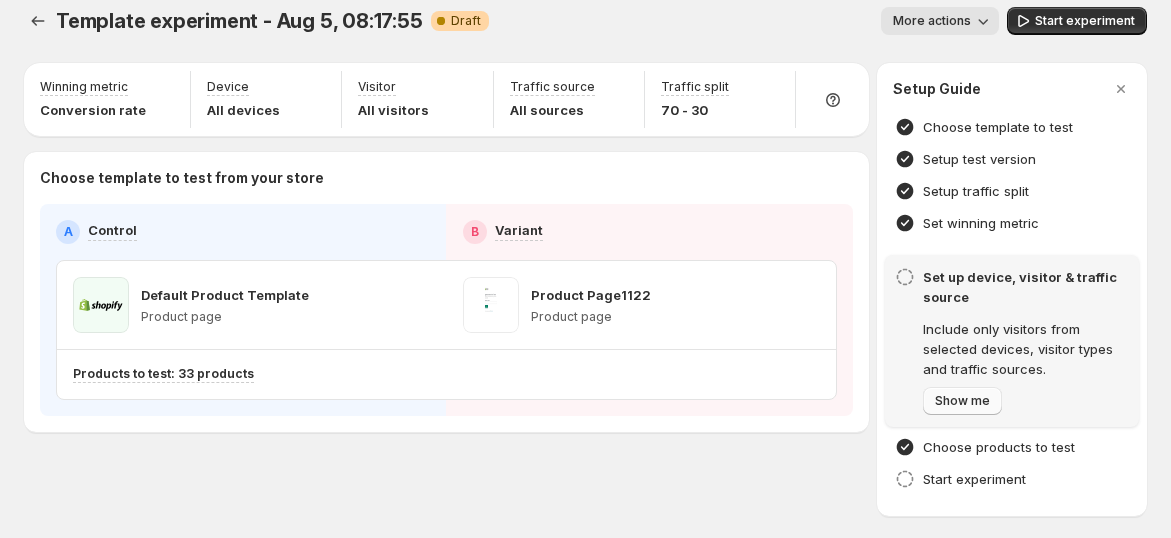 click on "Show me" at bounding box center (962, 401) 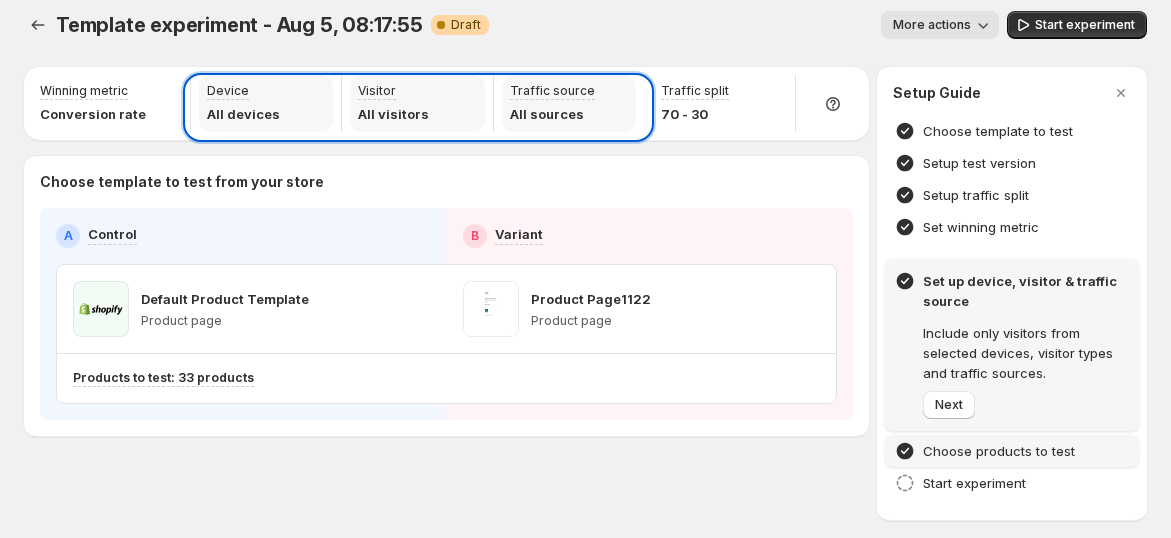 scroll, scrollTop: 17, scrollLeft: 0, axis: vertical 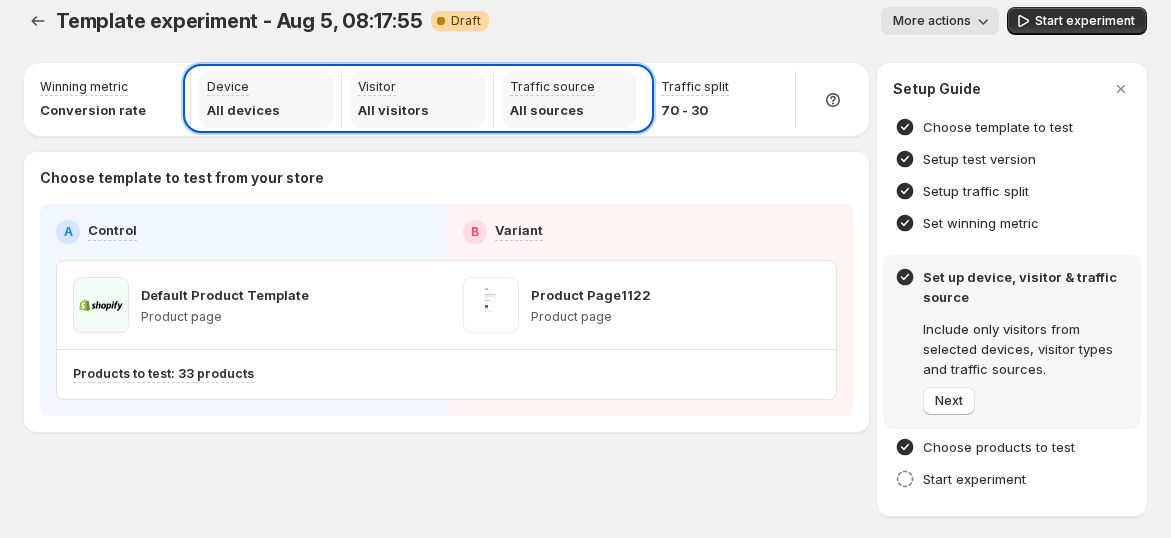 click at bounding box center (585, 269) 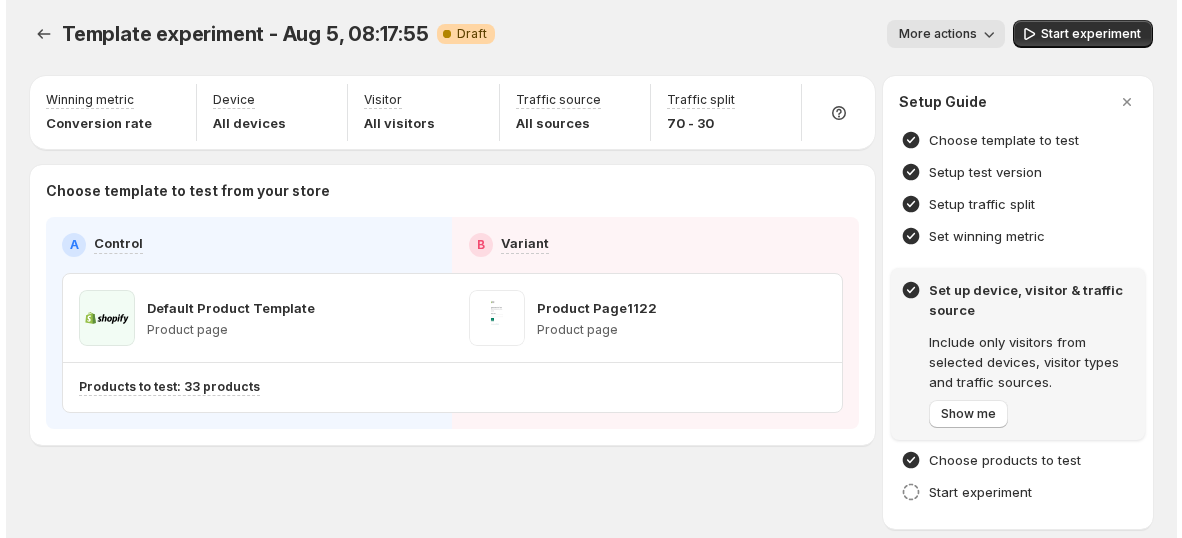 scroll, scrollTop: 0, scrollLeft: 0, axis: both 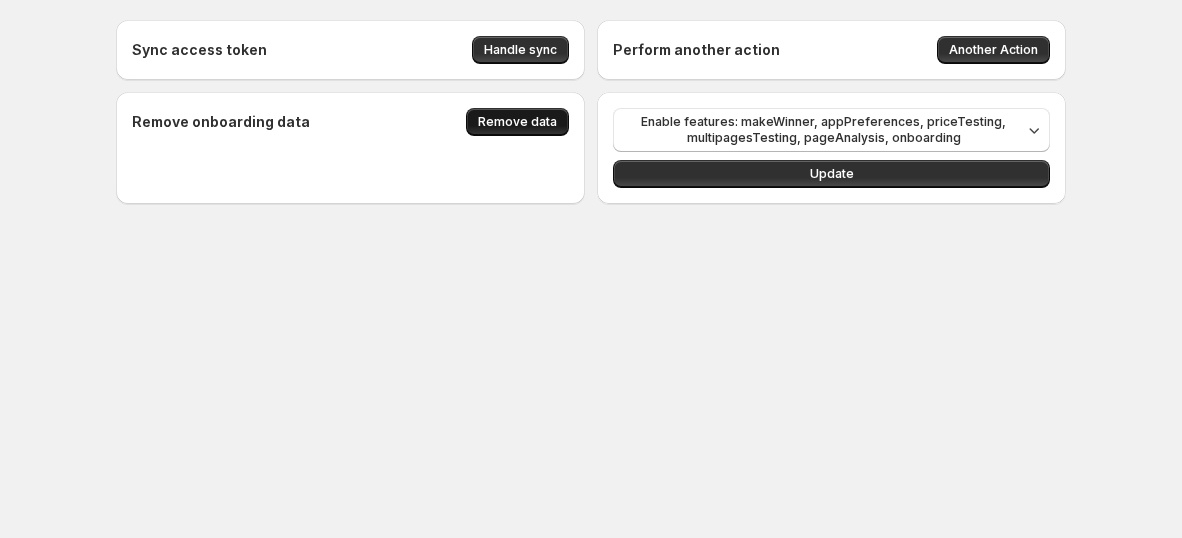 click on "Remove data" at bounding box center [517, 122] 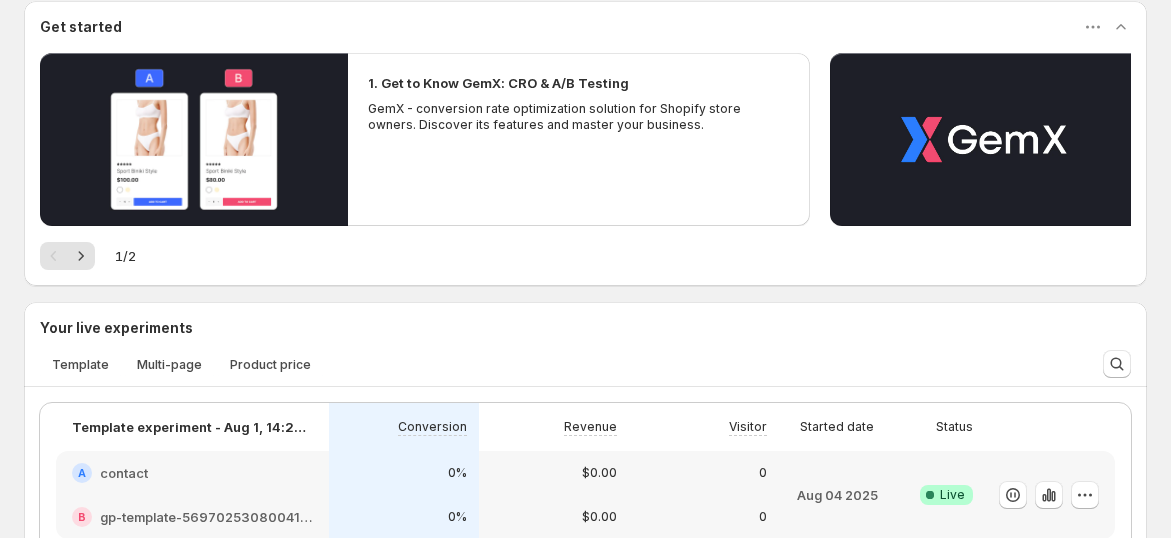 scroll, scrollTop: 588, scrollLeft: 0, axis: vertical 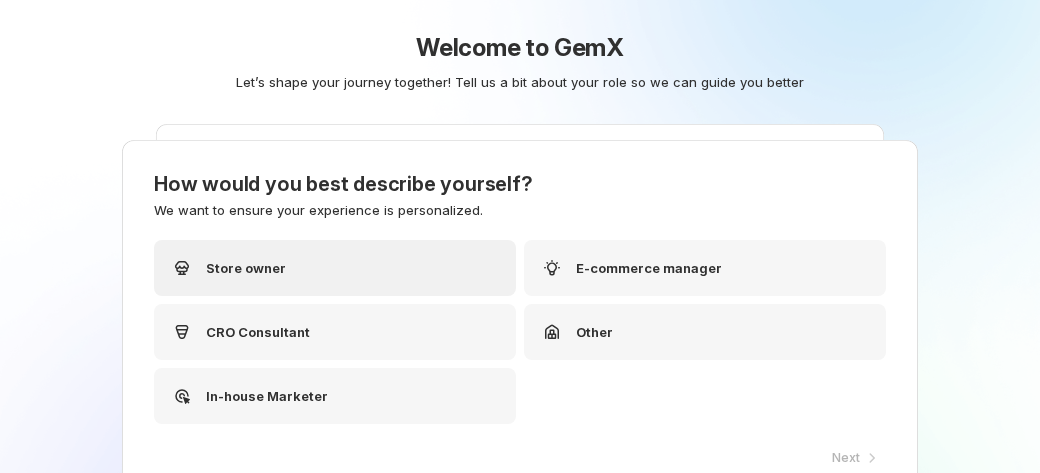 click on "Store owner" at bounding box center [335, 268] 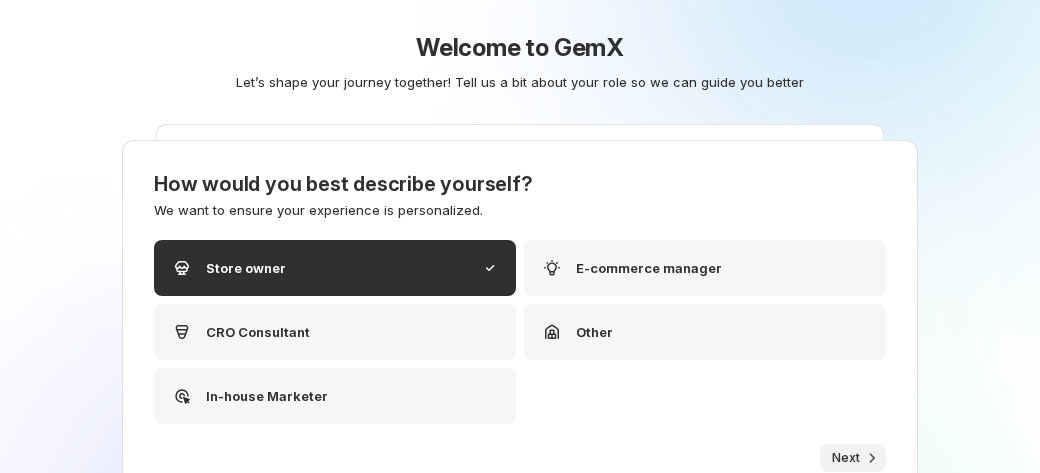 click on "Next" at bounding box center (846, 458) 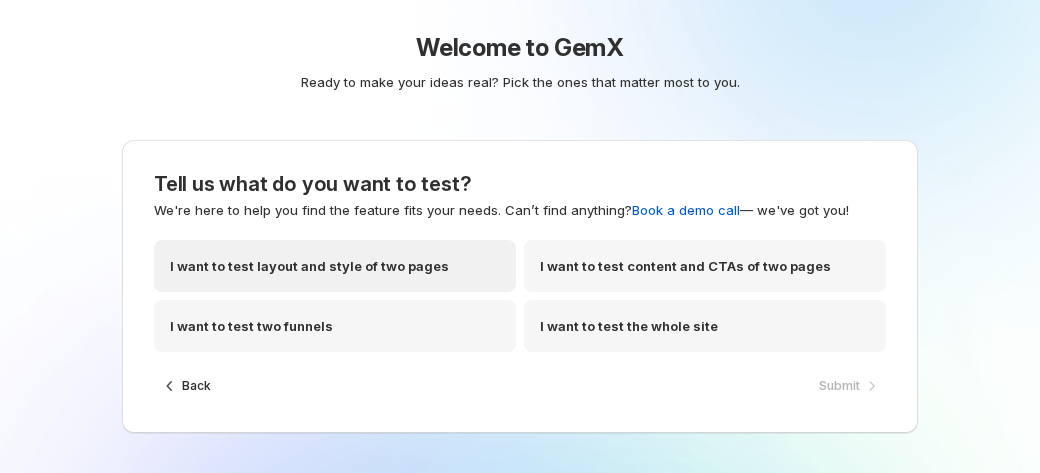 click on "I want to test layout and style of two pages" at bounding box center [335, 266] 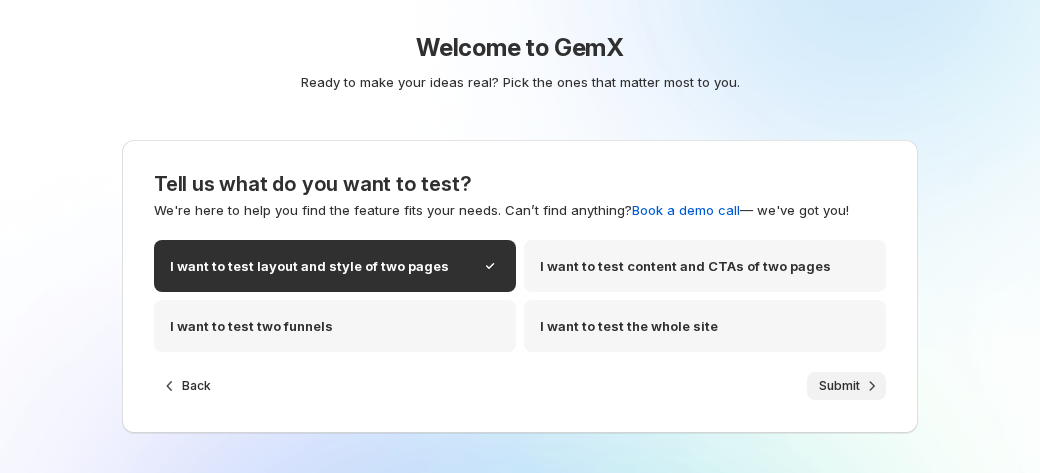 click on "Submit" at bounding box center (839, 386) 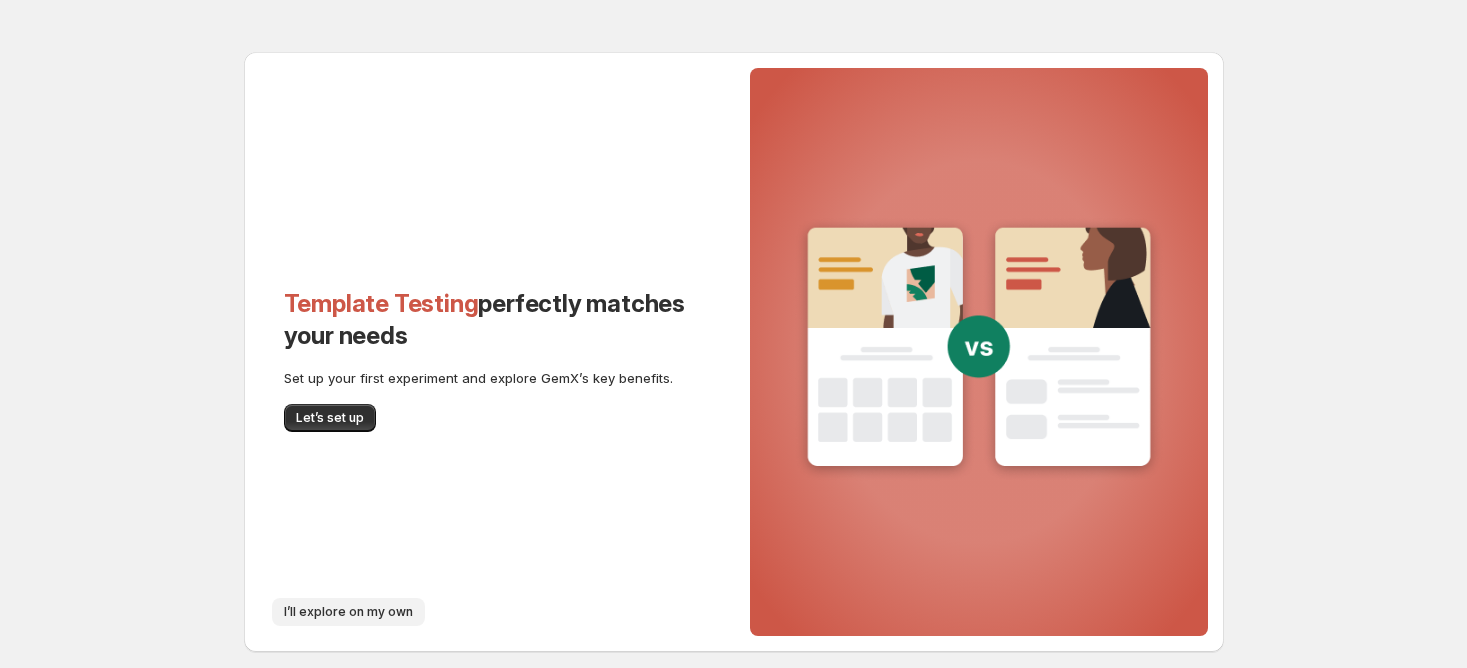 click on "I’ll explore on my own" at bounding box center [348, 612] 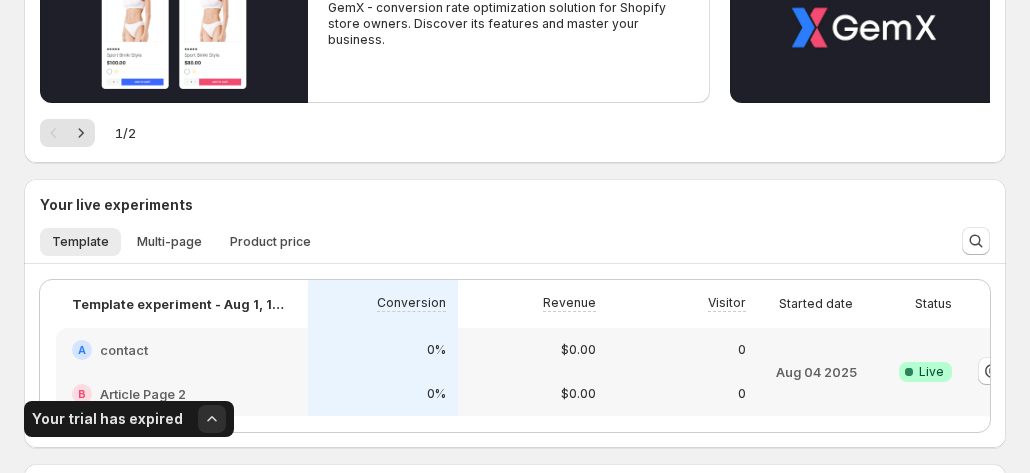 scroll, scrollTop: 660, scrollLeft: 0, axis: vertical 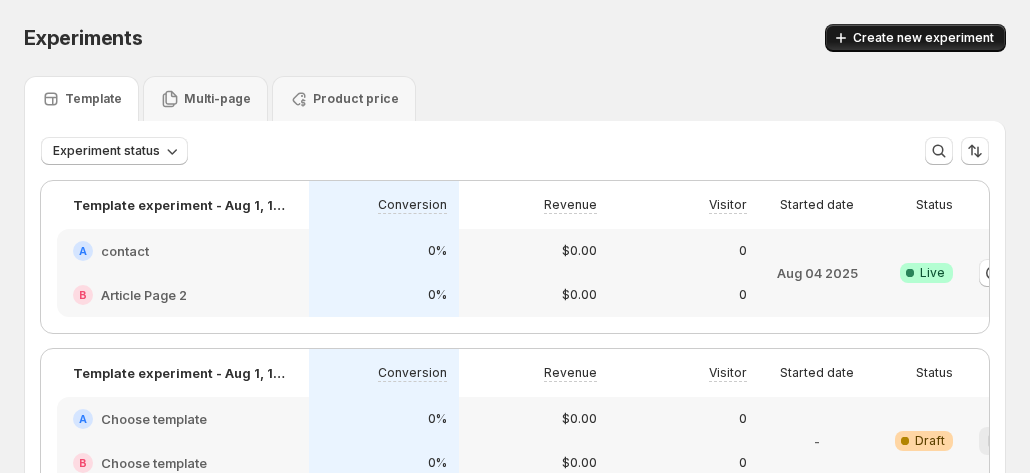 click on "Create new experiment" at bounding box center (915, 38) 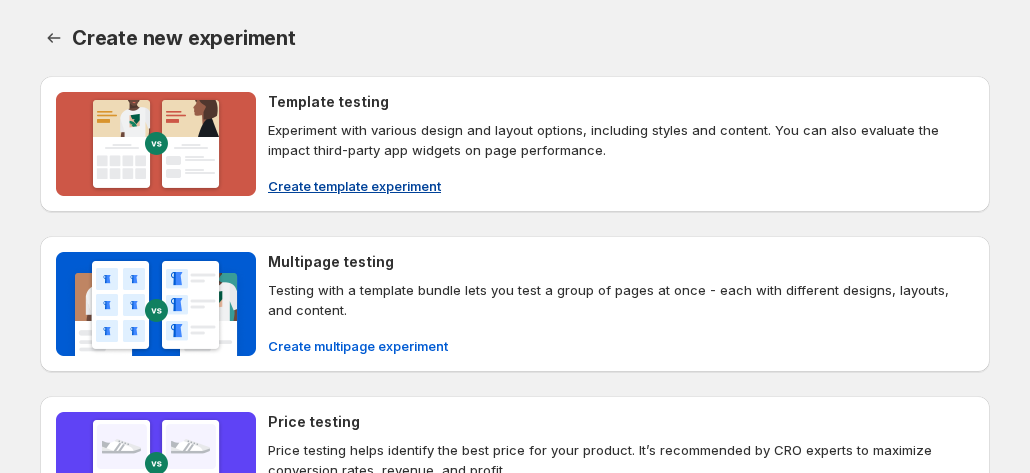 click on "Create template experiment" at bounding box center [354, 186] 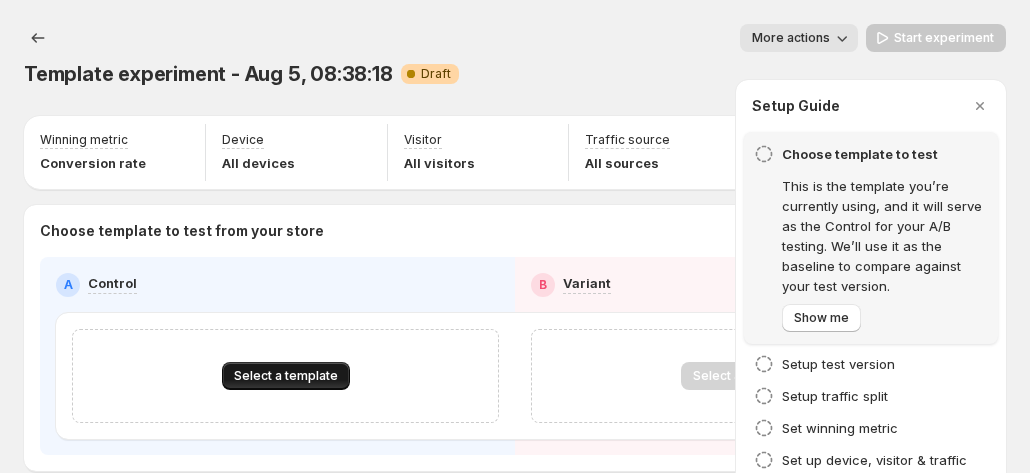 click on "Select a template" at bounding box center (286, 376) 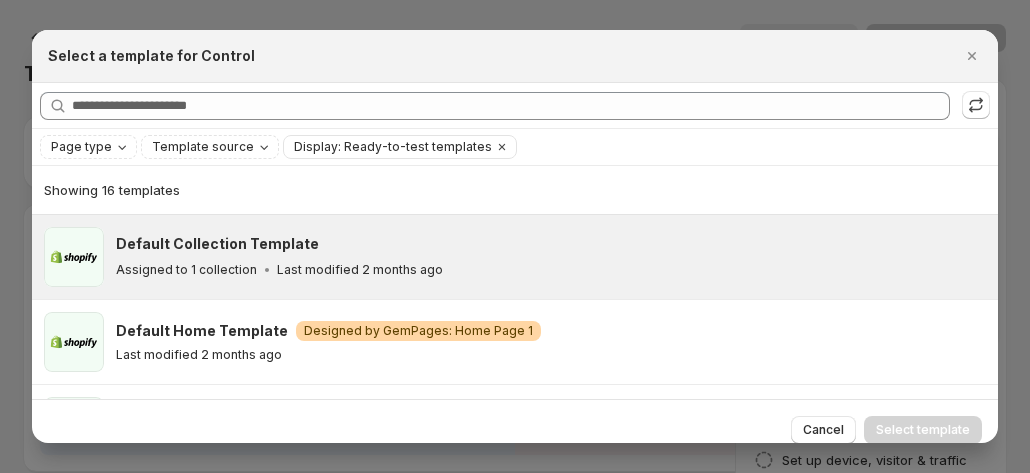 click on "Default Collection Template Assigned to 1 collection Last modified 2 months ago" at bounding box center (548, 257) 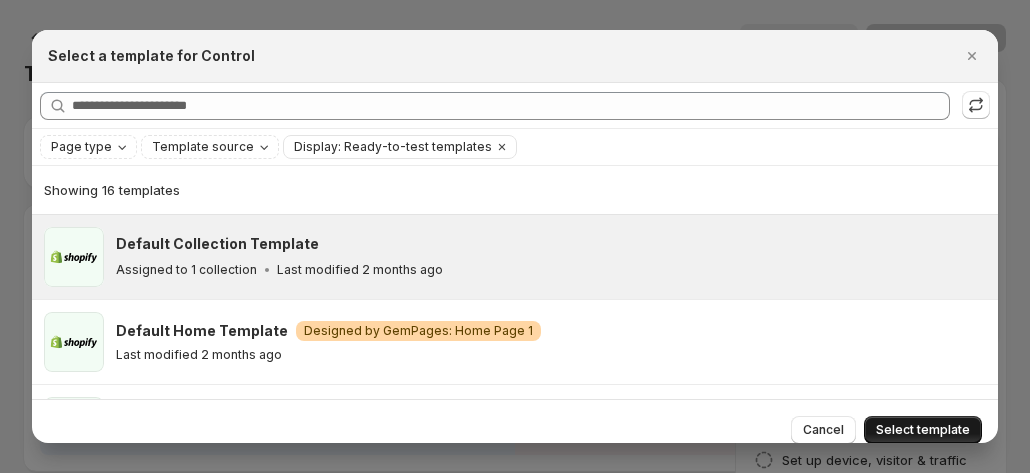 click on "Select template" at bounding box center (923, 430) 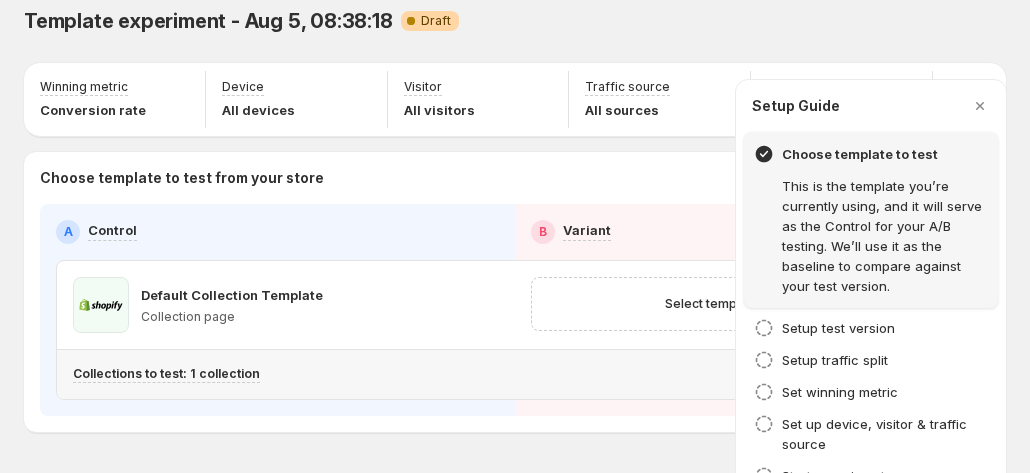 scroll, scrollTop: 82, scrollLeft: 0, axis: vertical 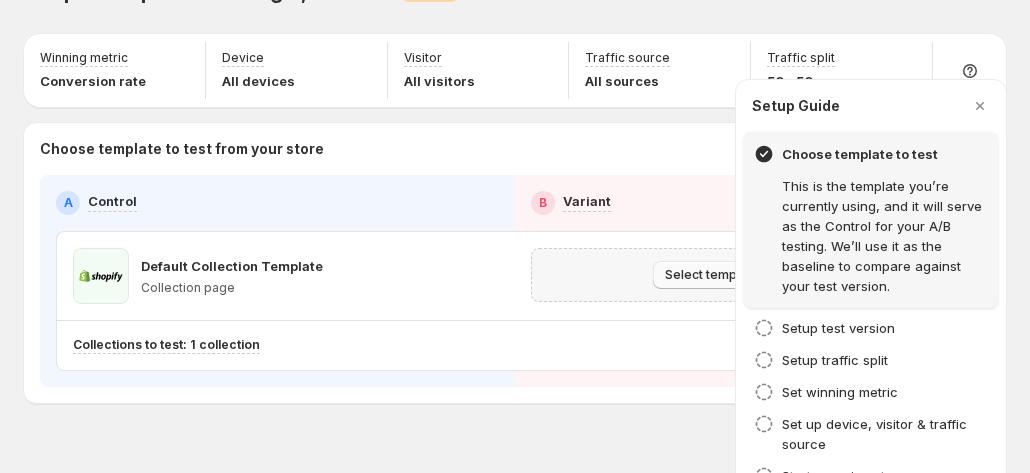 click on "Select template for Variant" at bounding box center [744, 275] 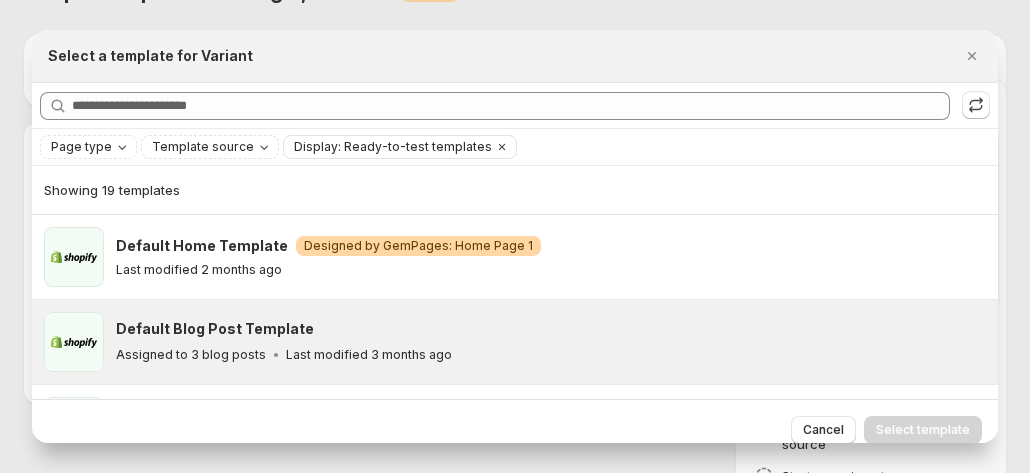 click on "Default Blog Post Template" at bounding box center (215, 329) 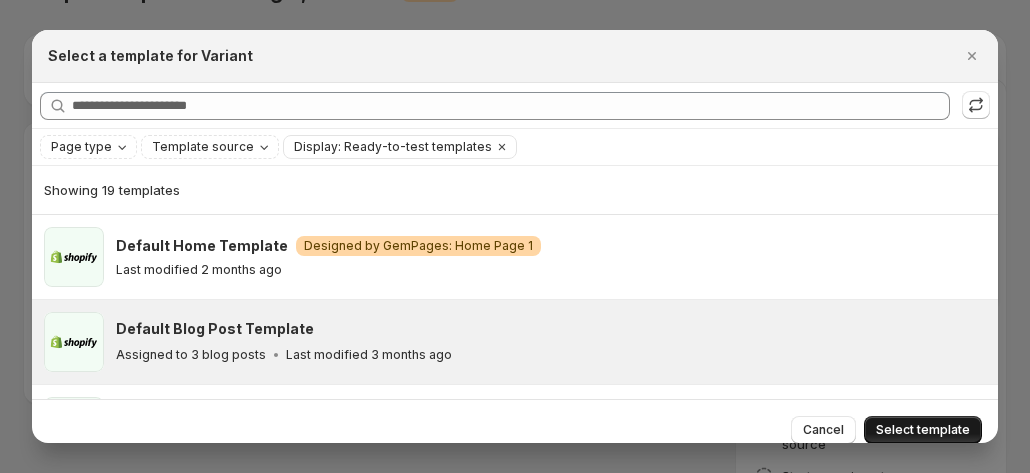 click on "Select template" at bounding box center (923, 430) 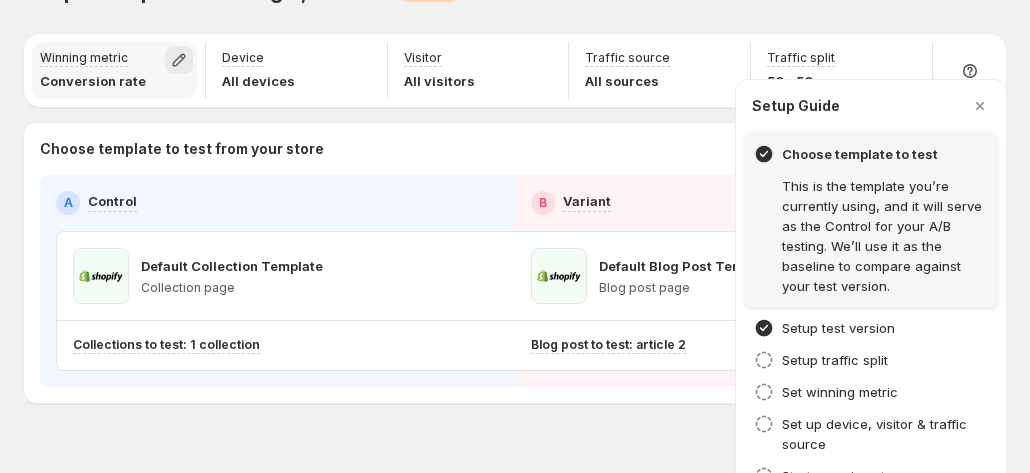 click 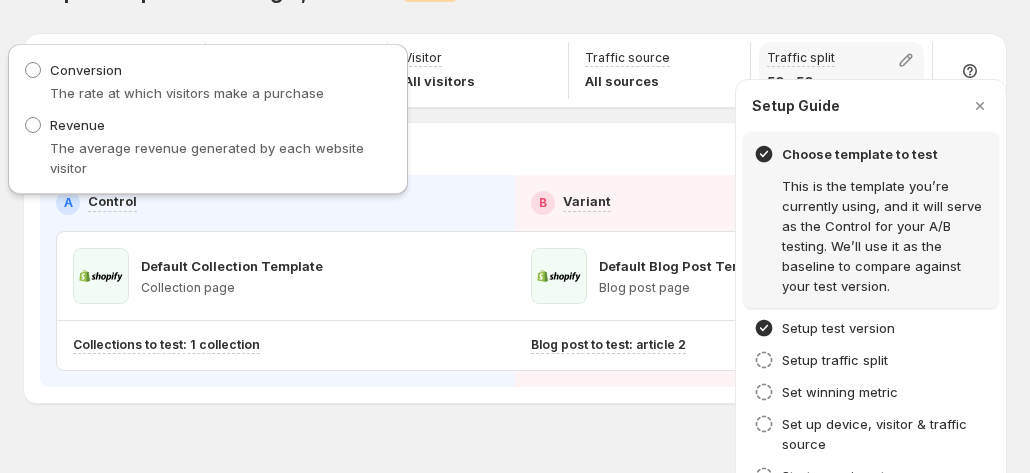 click at bounding box center [910, 62] 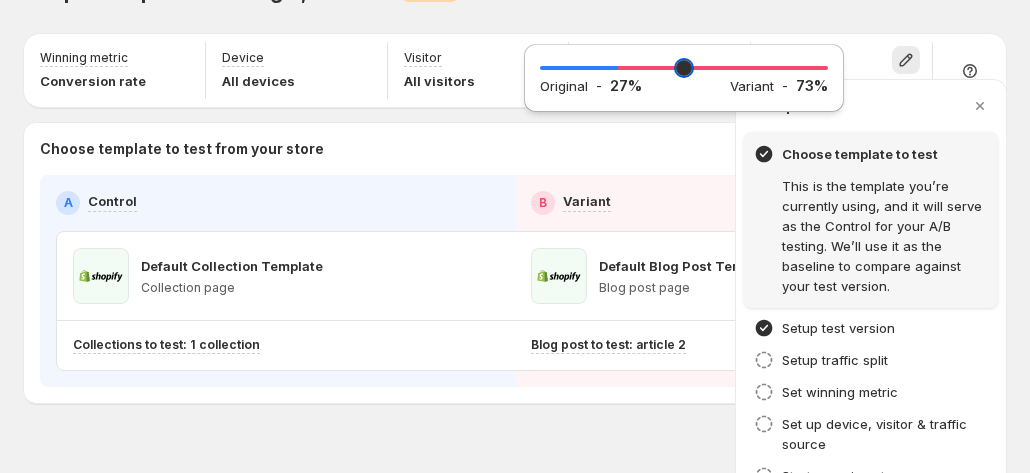type on "**" 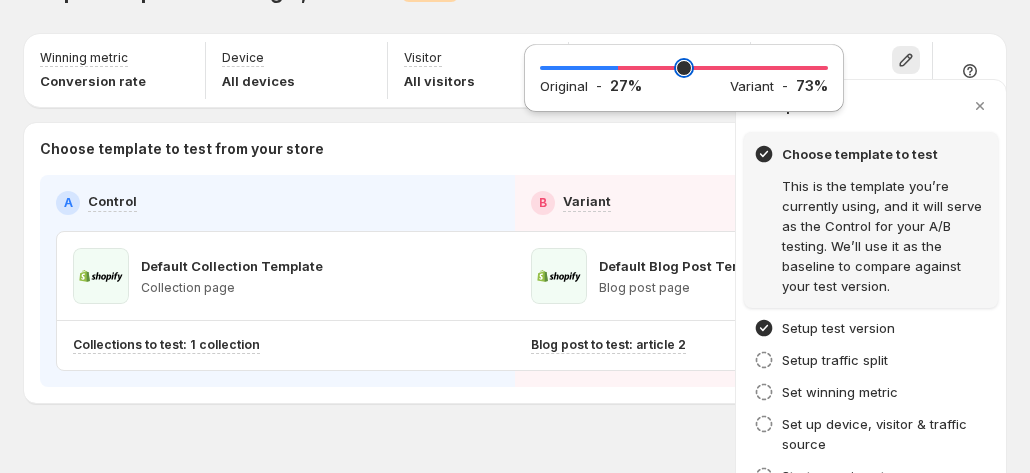 click at bounding box center (684, 68) 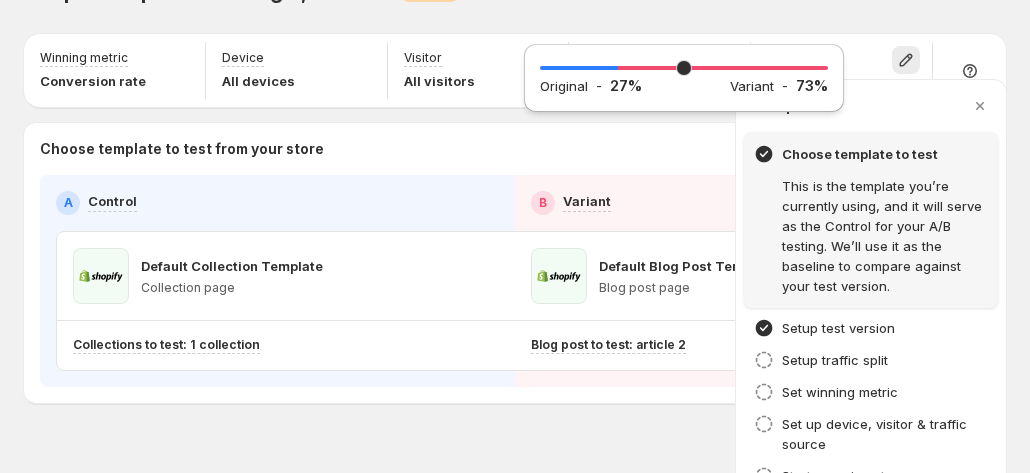 click on "A Control B Variant Default Collection Template Collection page Default Blog Post Template Blog post page Collections to test: 1 collection Blog post to test: article 2" at bounding box center [515, 281] 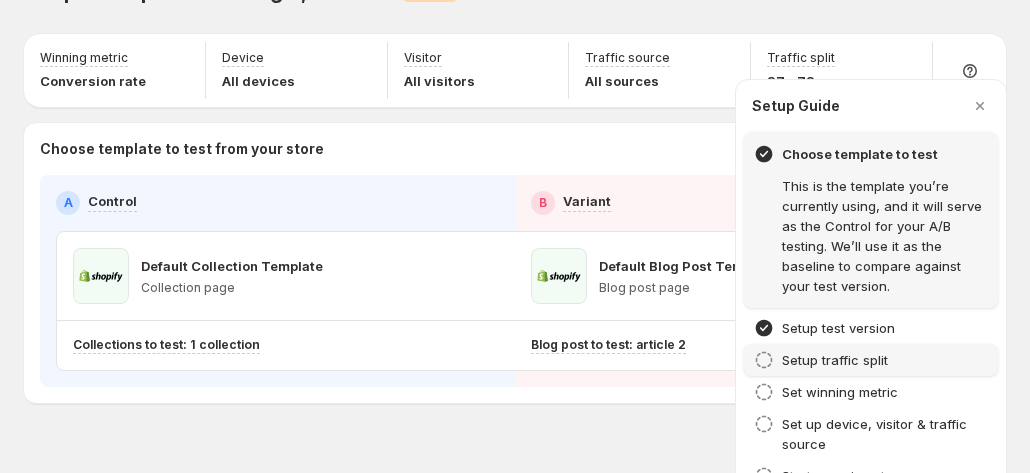 click on "Setup traffic split" at bounding box center [871, 360] 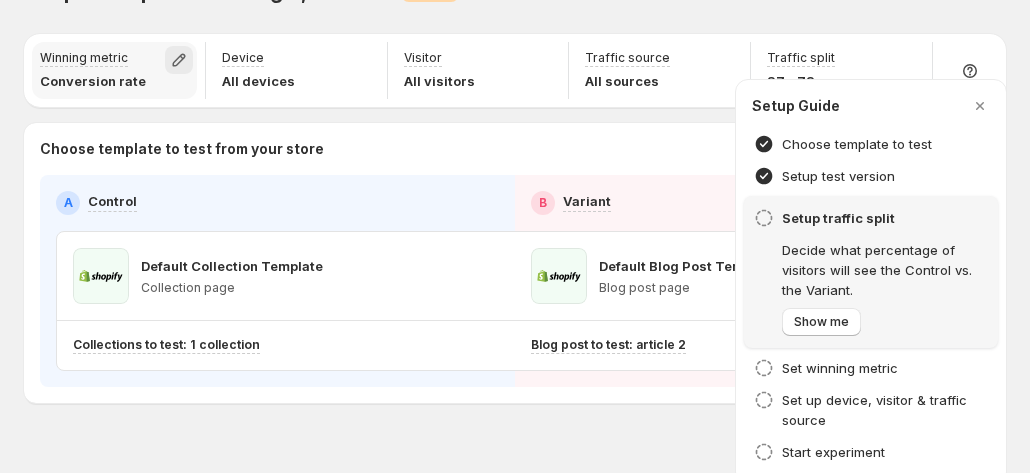 click 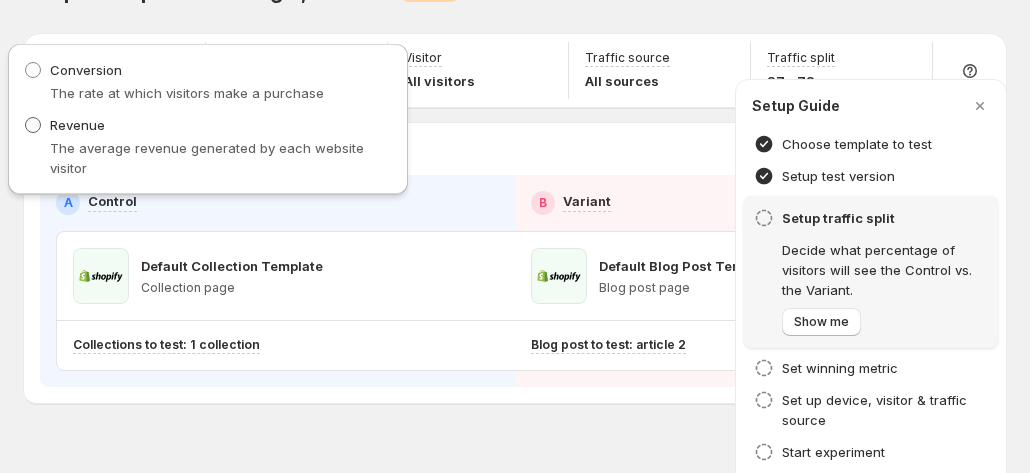 click on "Revenue" at bounding box center (77, 125) 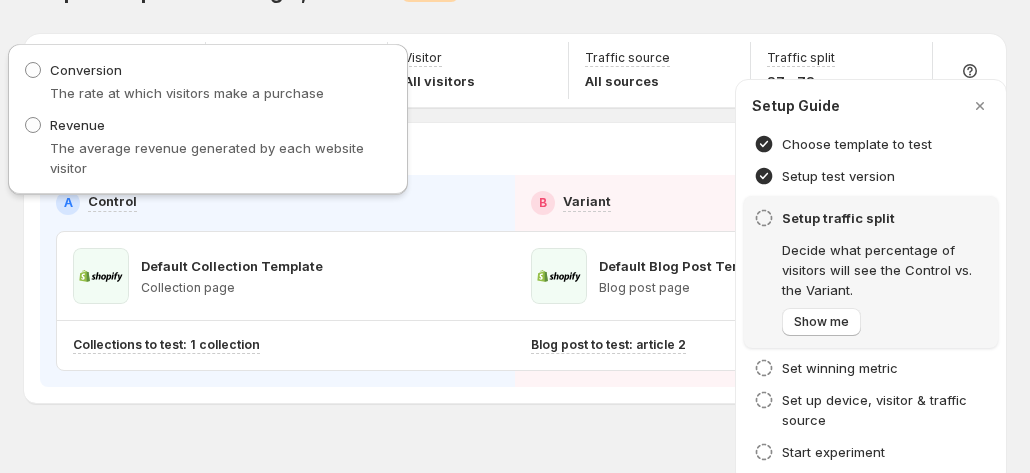 click on "Default Collection Template Collection page Default Blog Post Template Blog post page Collections to test: 1 collection Blog post to test: article 2" at bounding box center [515, 301] 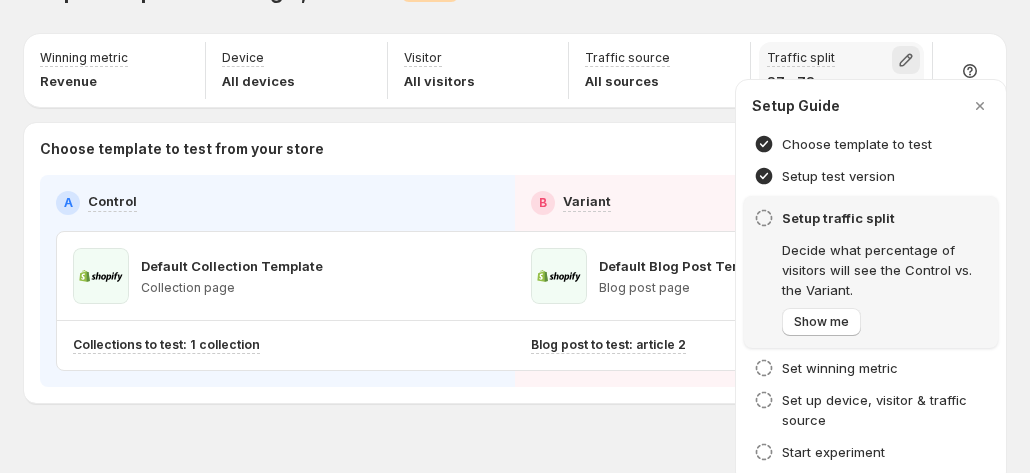 click 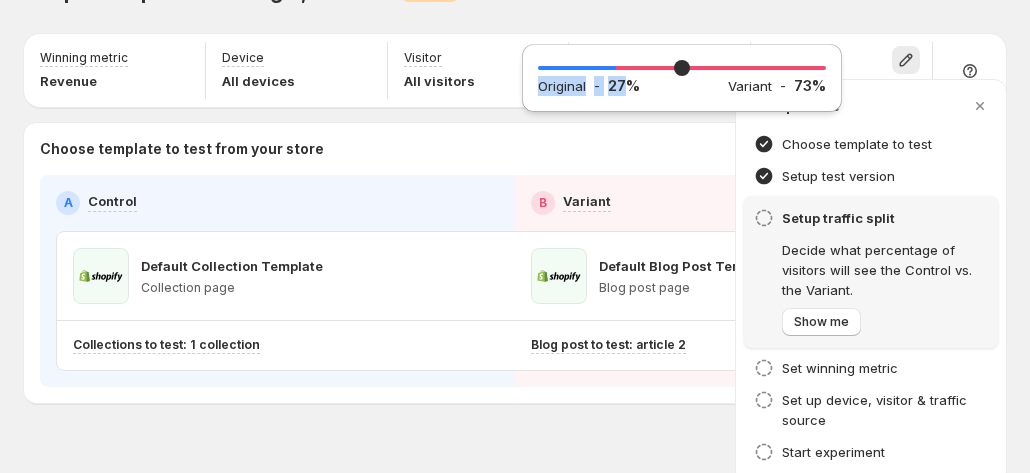 drag, startPoint x: 622, startPoint y: 83, endPoint x: 691, endPoint y: 73, distance: 69.72087 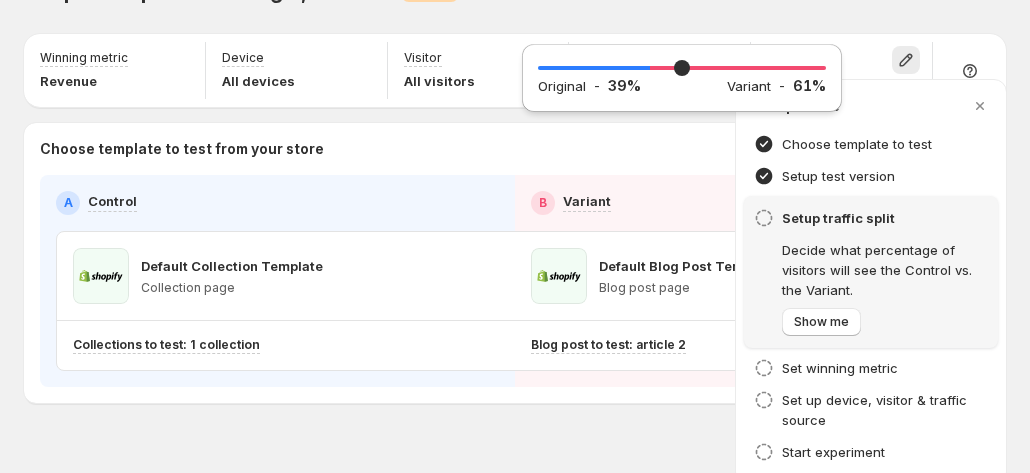 click on "39 Original - 39 % Variant - 61 %" at bounding box center (682, 78) 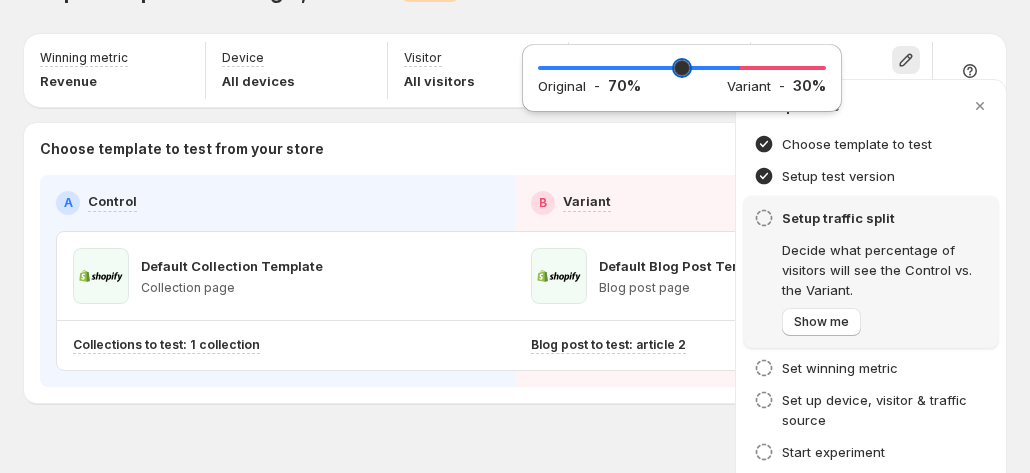 drag, startPoint x: 653, startPoint y: 71, endPoint x: 737, endPoint y: 71, distance: 84 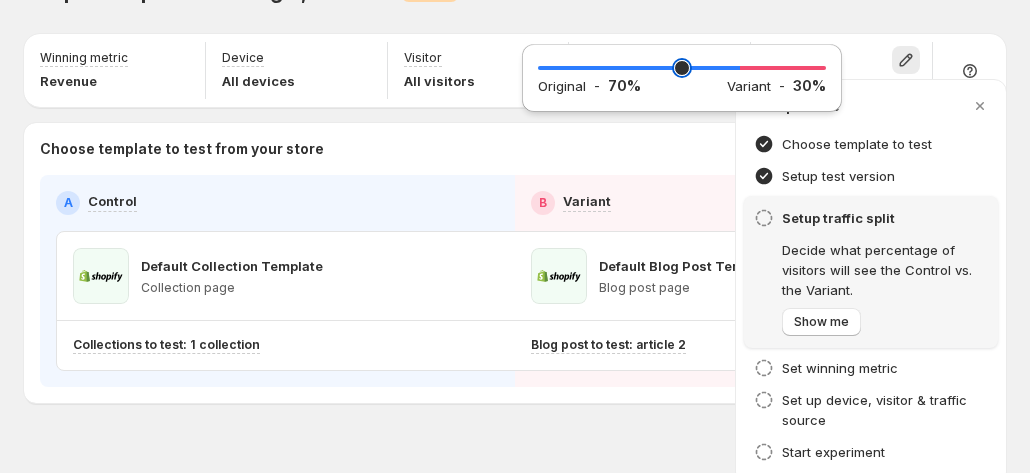 type on "**" 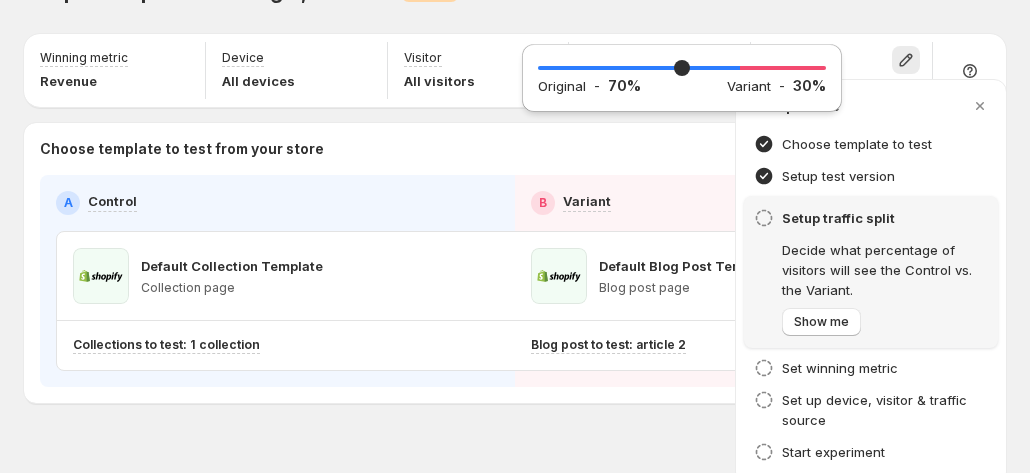 click on "A Control B Variant Default Collection Template Collection page Default Blog Post Template Blog post page Collections to test: 1 collection Blog post to test: article 2" at bounding box center (515, 281) 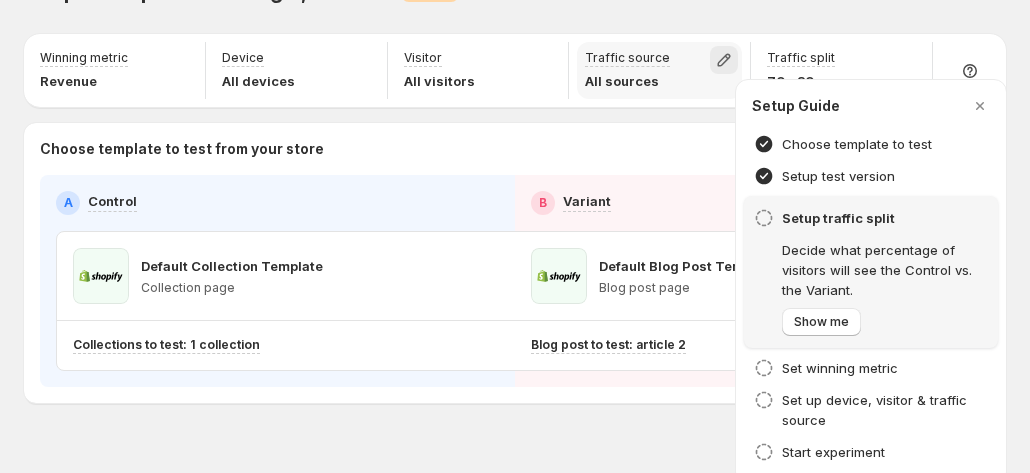 click at bounding box center [724, 60] 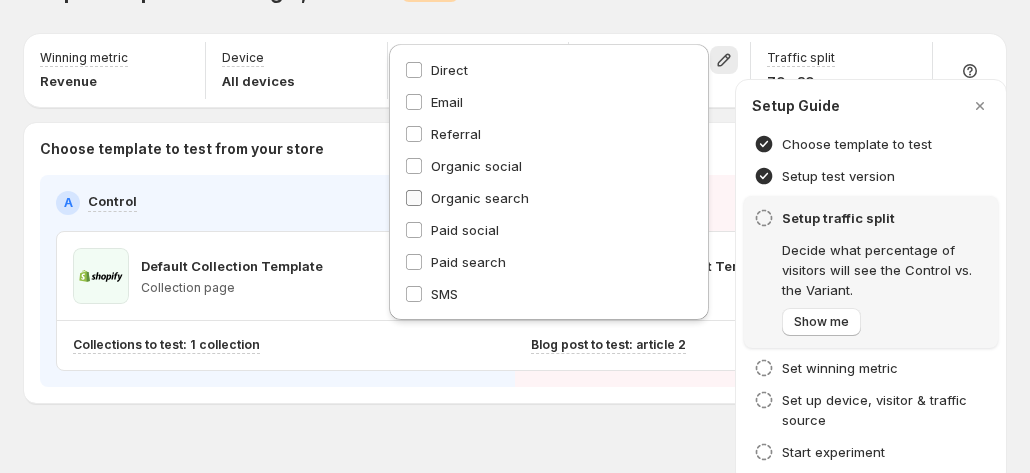click on "Organic search" at bounding box center (480, 198) 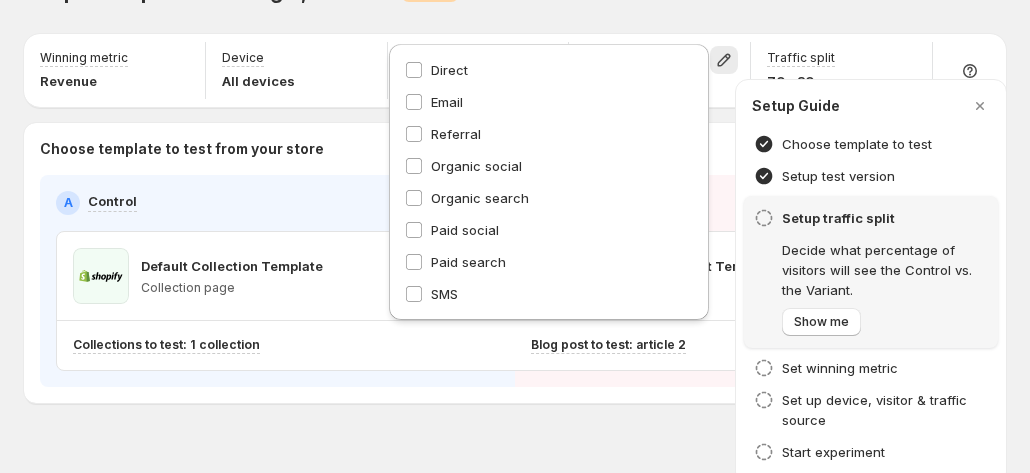 click on "Choose template to test from your store A Control B Variant Default Collection Template Collection page Default Blog Post Template Blog post page Collections to test: 1 collection Blog post to test: article 2" at bounding box center [515, 263] 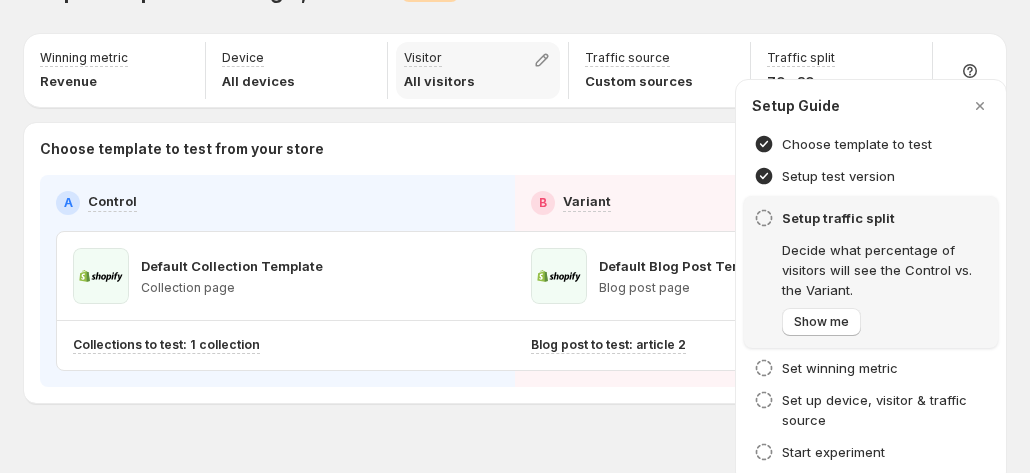 click on "All visitors" at bounding box center (439, 81) 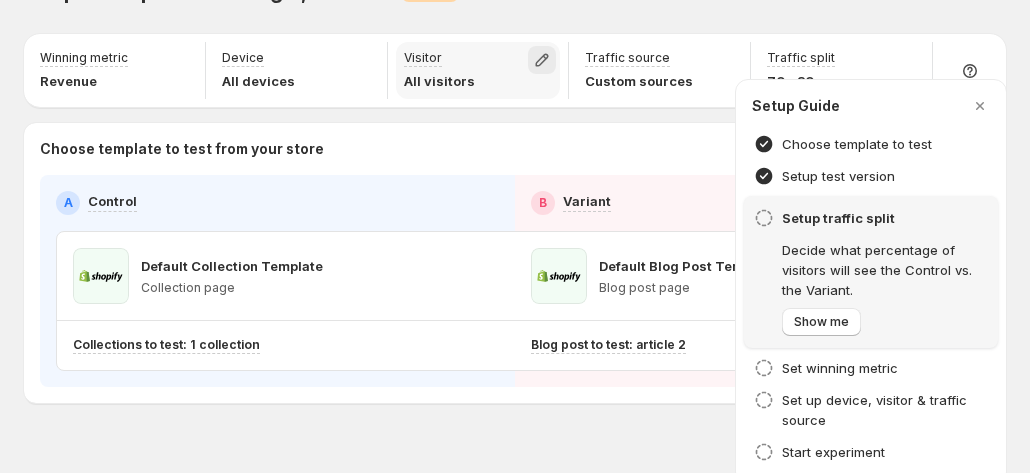 click 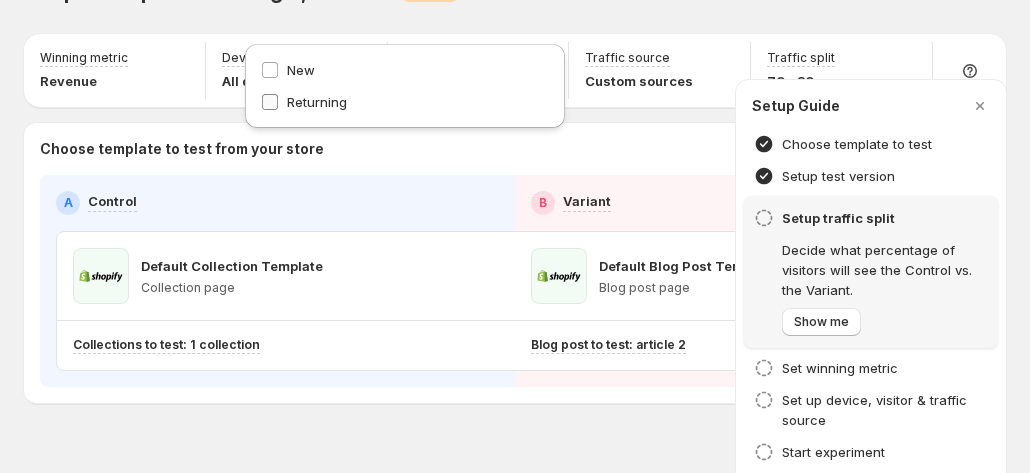 click on "Returning" at bounding box center (317, 102) 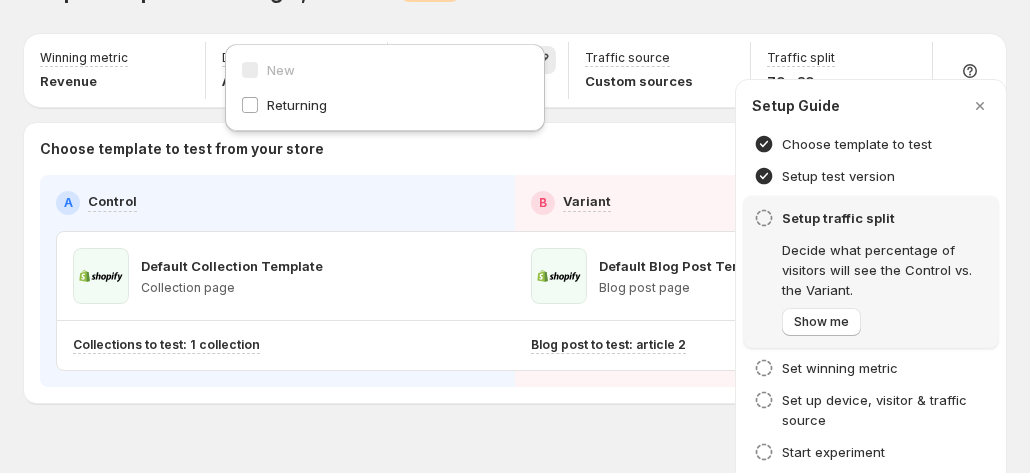 click on "A Control B Variant Default Collection Template Collection page Default Blog Post Template Blog post page Collections to test: 1 collection Blog post to test: article 2" at bounding box center [515, 281] 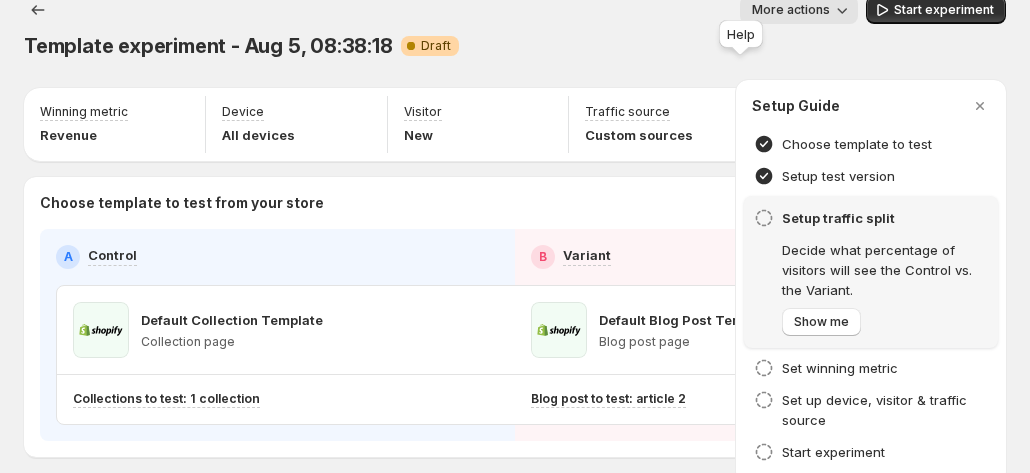 scroll, scrollTop: 0, scrollLeft: 0, axis: both 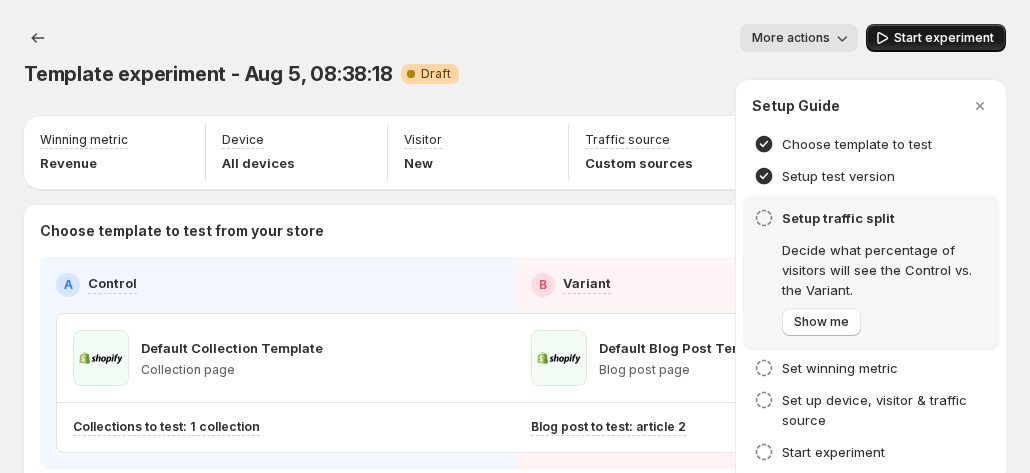 click on "Start experiment" at bounding box center (944, 38) 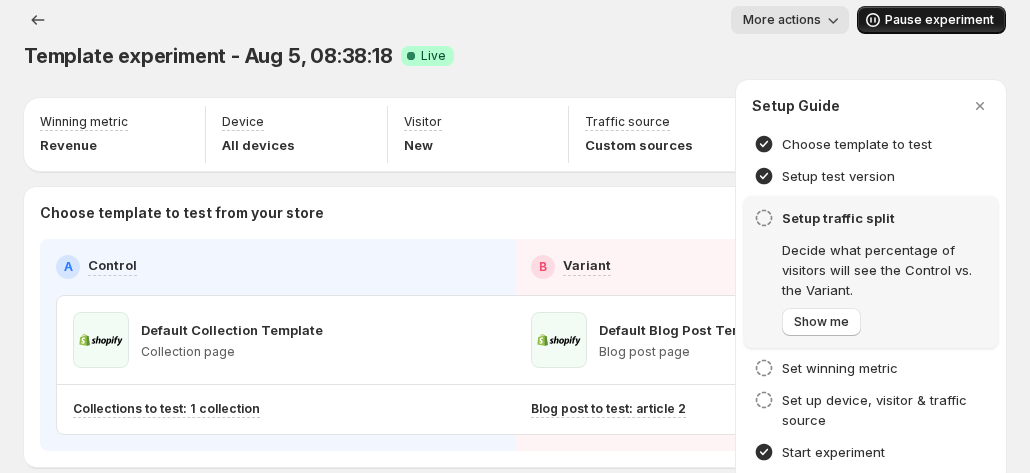 scroll, scrollTop: 0, scrollLeft: 0, axis: both 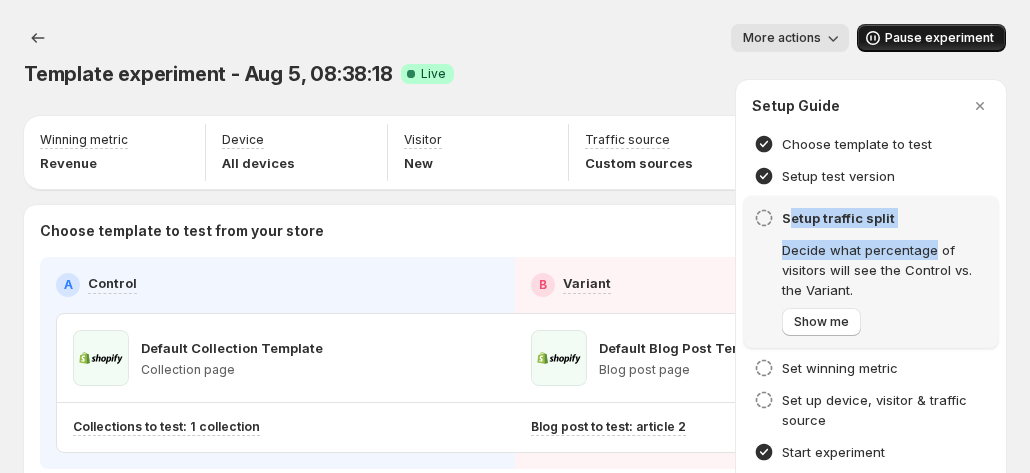 drag, startPoint x: 836, startPoint y: 208, endPoint x: 963, endPoint y: 221, distance: 127.66362 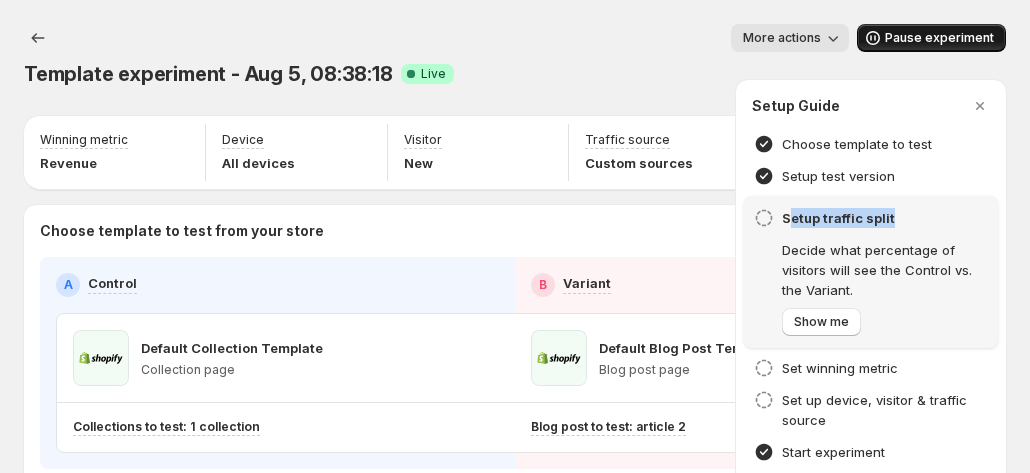 click on "Setup traffic split" at bounding box center (885, 218) 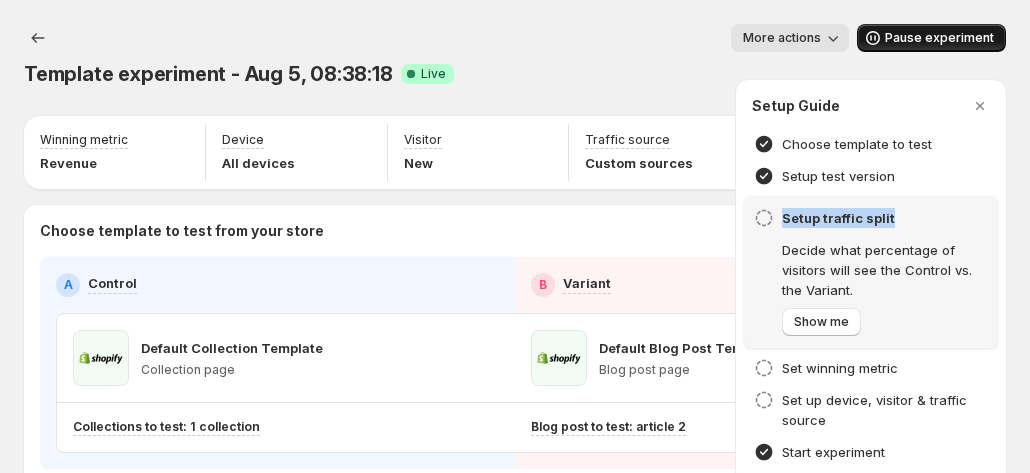 drag, startPoint x: 950, startPoint y: 212, endPoint x: 817, endPoint y: 209, distance: 133.03383 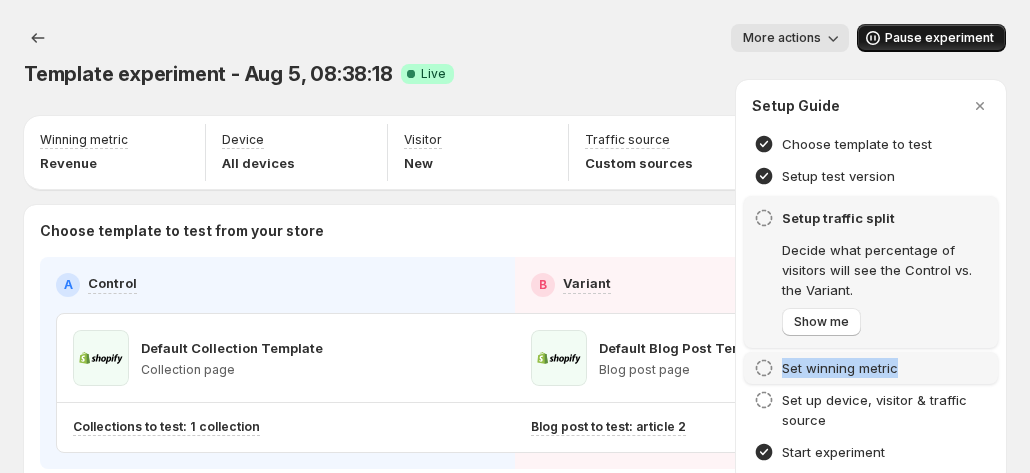 drag, startPoint x: 830, startPoint y: 353, endPoint x: 951, endPoint y: 373, distance: 122.641754 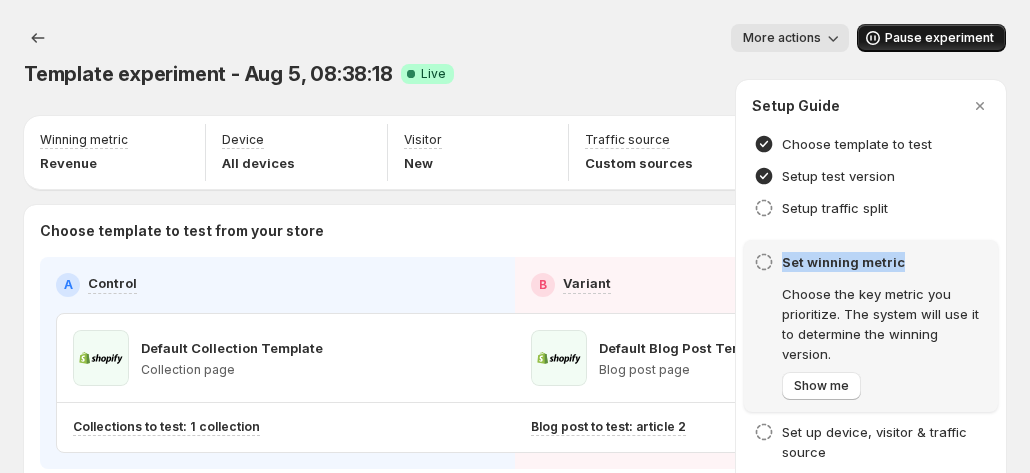 copy on "Set winning metric" 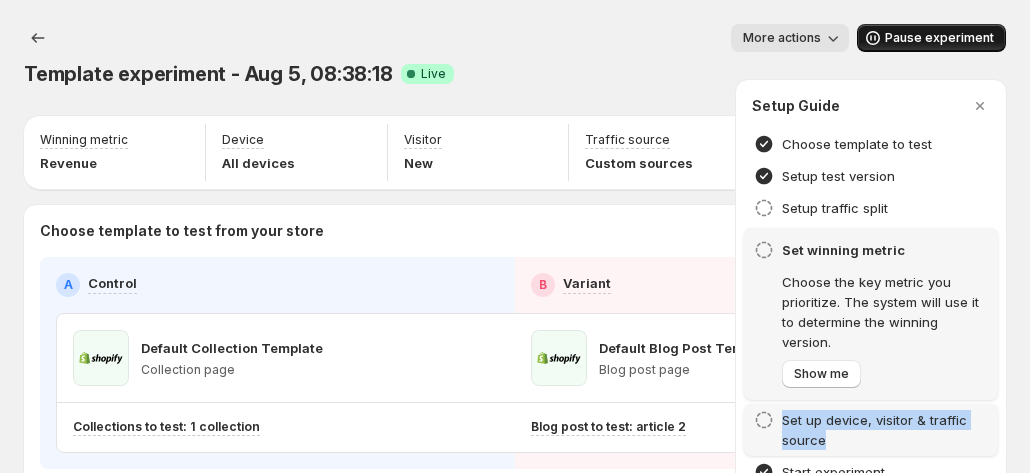 drag, startPoint x: 830, startPoint y: 411, endPoint x: 956, endPoint y: 449, distance: 131.60547 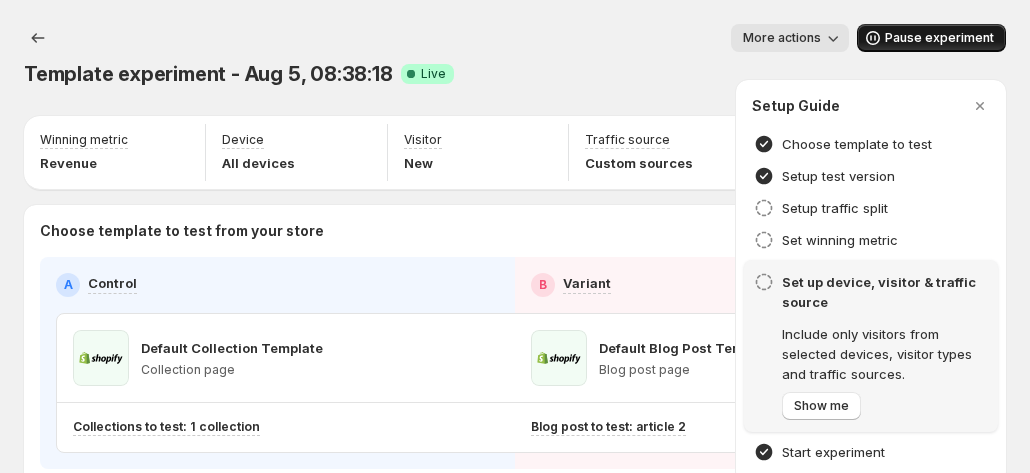 click on "A Control B Variant Default Collection Template Collection page Default Blog Post Template Blog post page Collections to test: 1 collection Blog post to test: article 2" at bounding box center (515, 363) 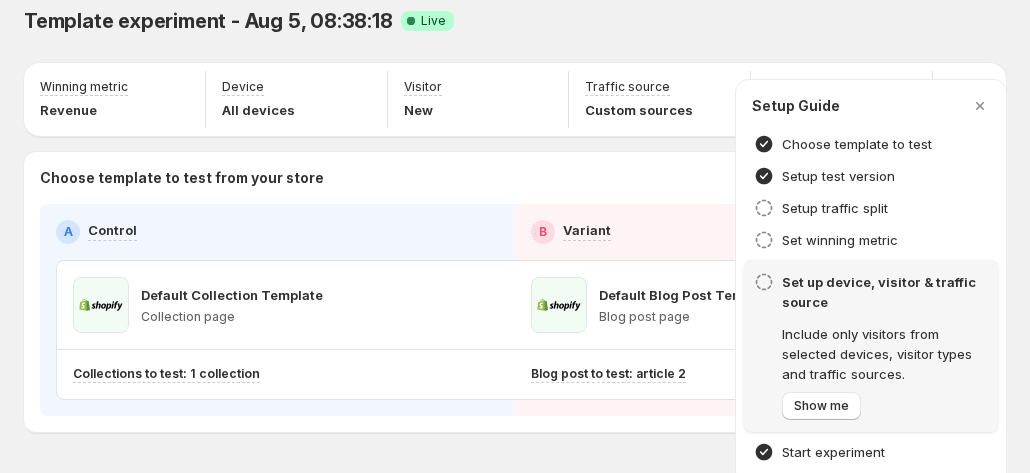 scroll, scrollTop: 82, scrollLeft: 0, axis: vertical 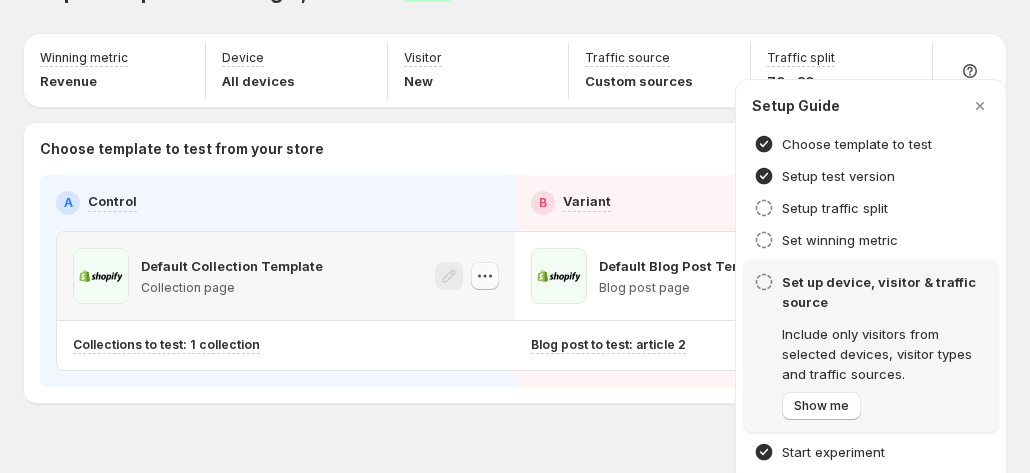 click 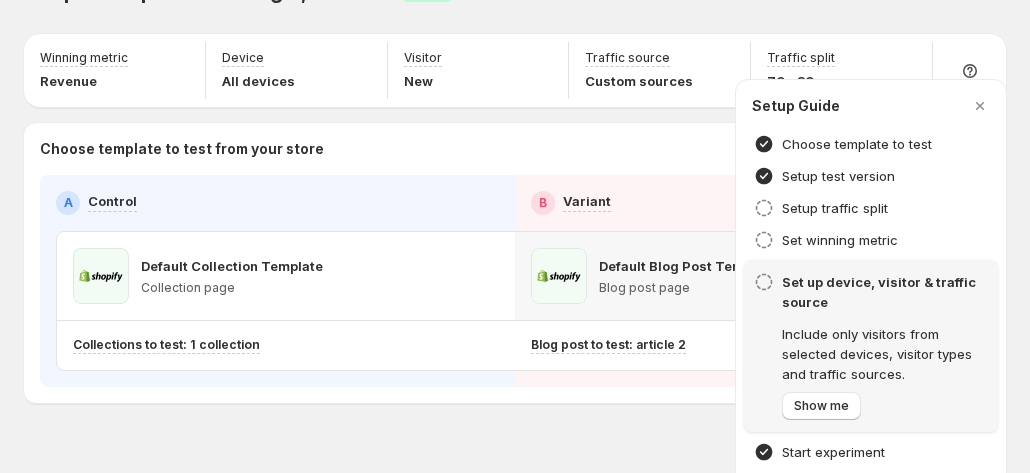 click 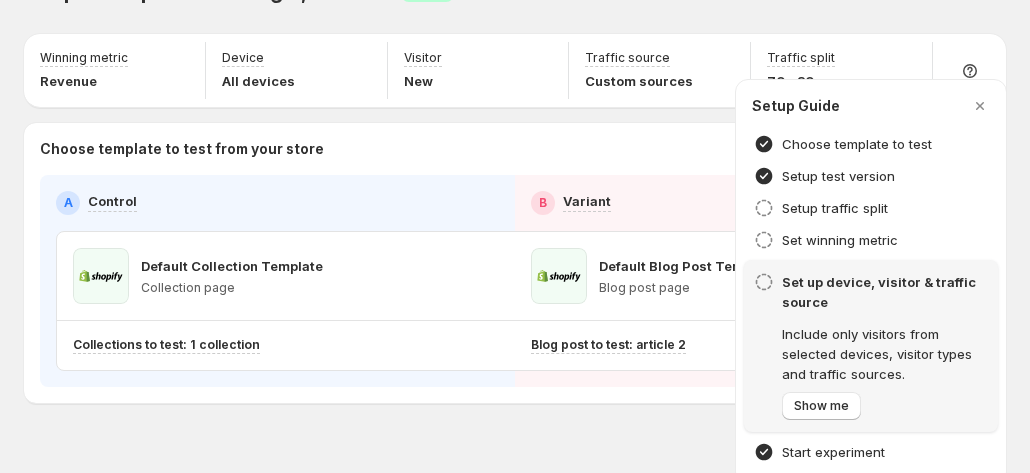 click on "A Control B Variant Default Collection Template Collection page Default Blog Post Template Blog post page Collections to test: 1 collection Blog post to test: article 2" at bounding box center [515, 281] 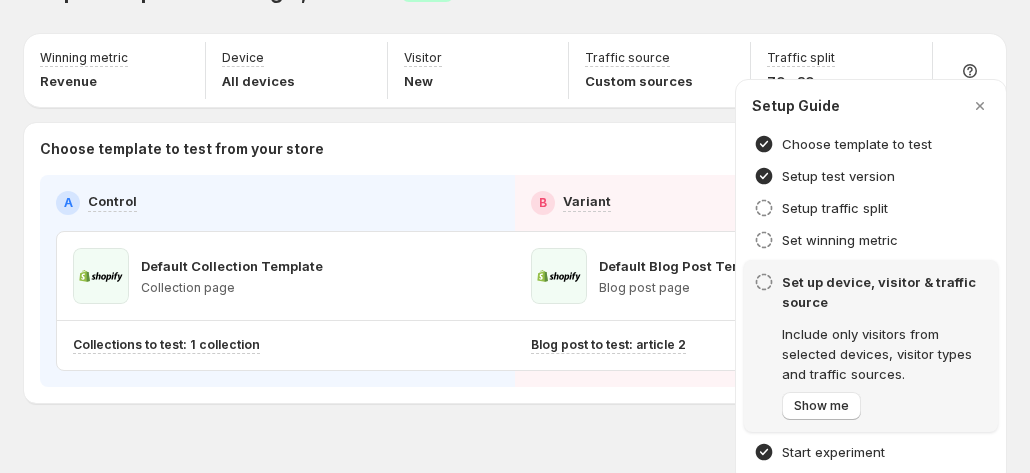 scroll, scrollTop: 0, scrollLeft: 0, axis: both 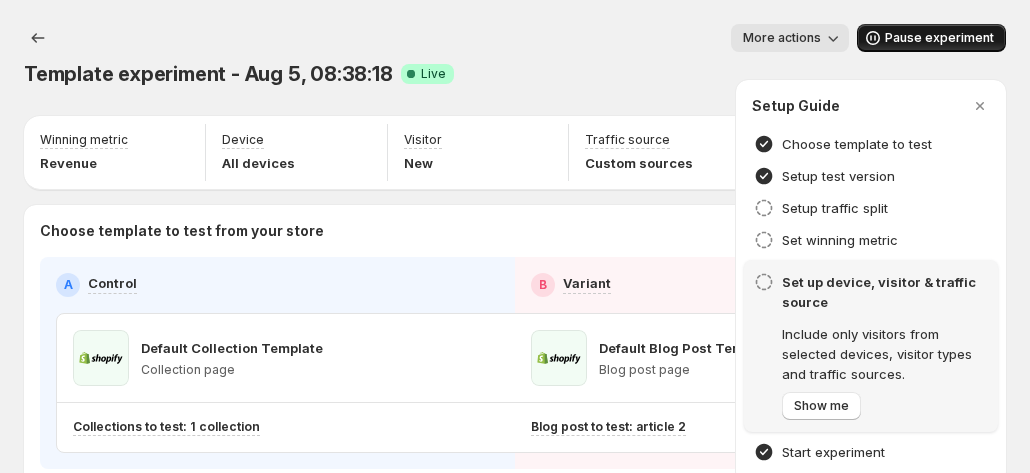 click on "Pause experiment" at bounding box center (931, 38) 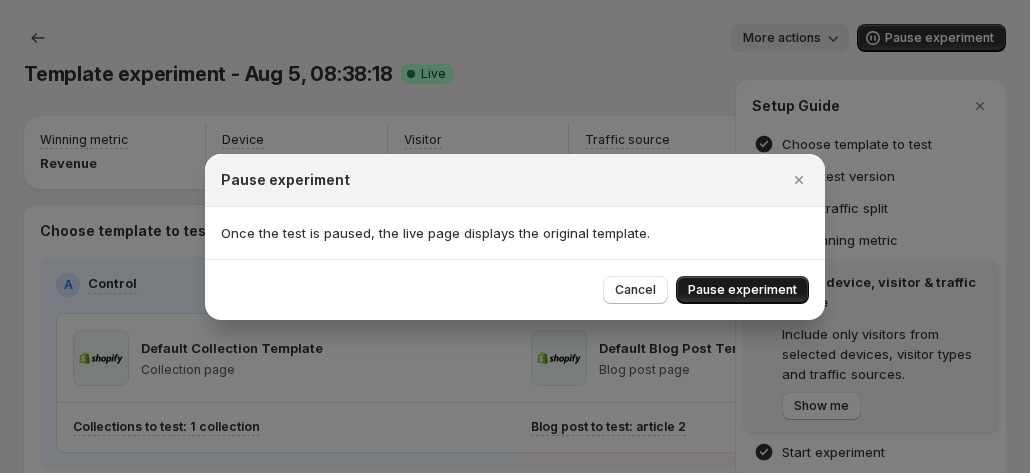 click on "Pause experiment" at bounding box center (742, 290) 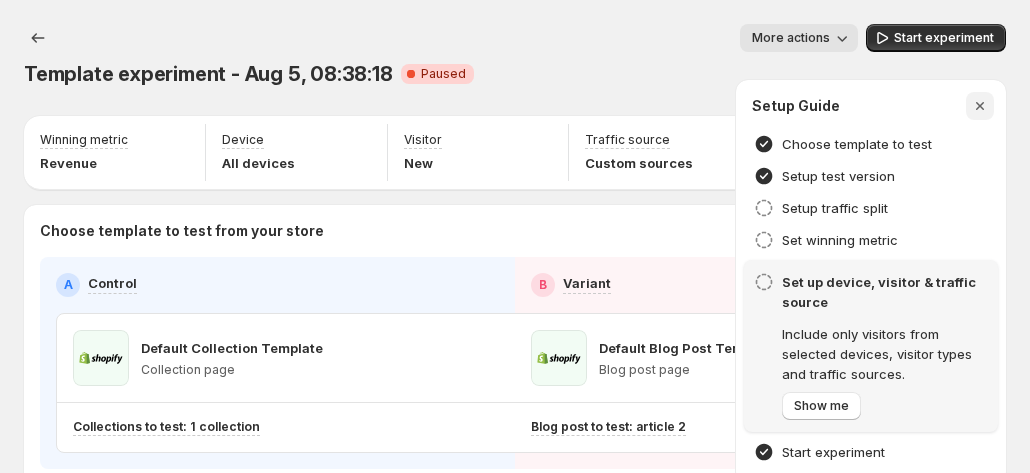 click 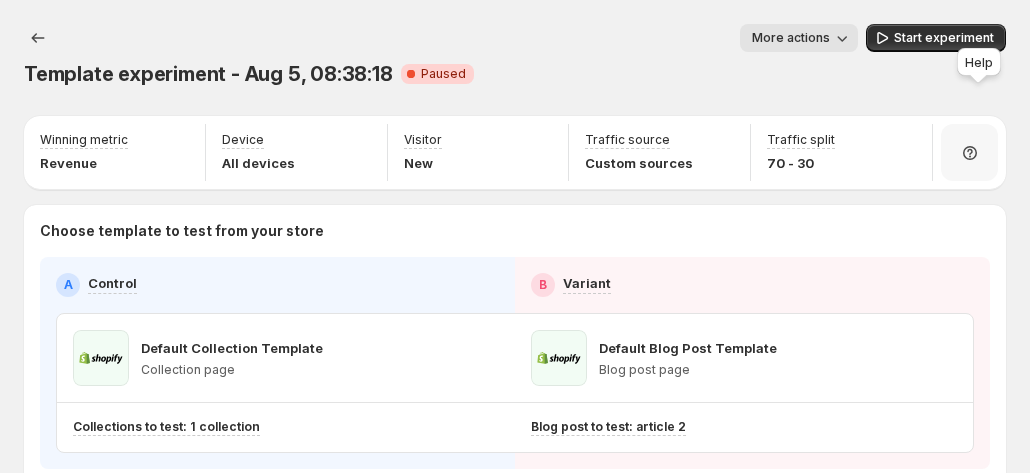 click 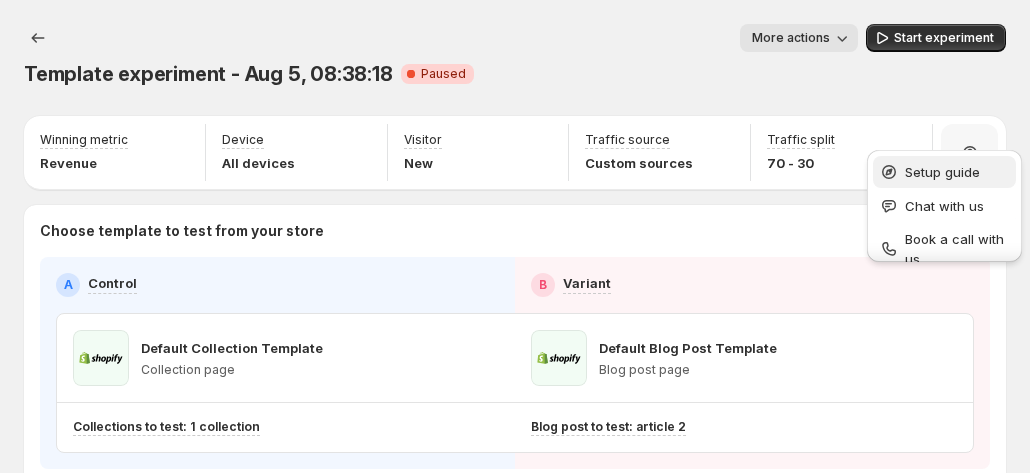 click on "Setup guide" at bounding box center (942, 172) 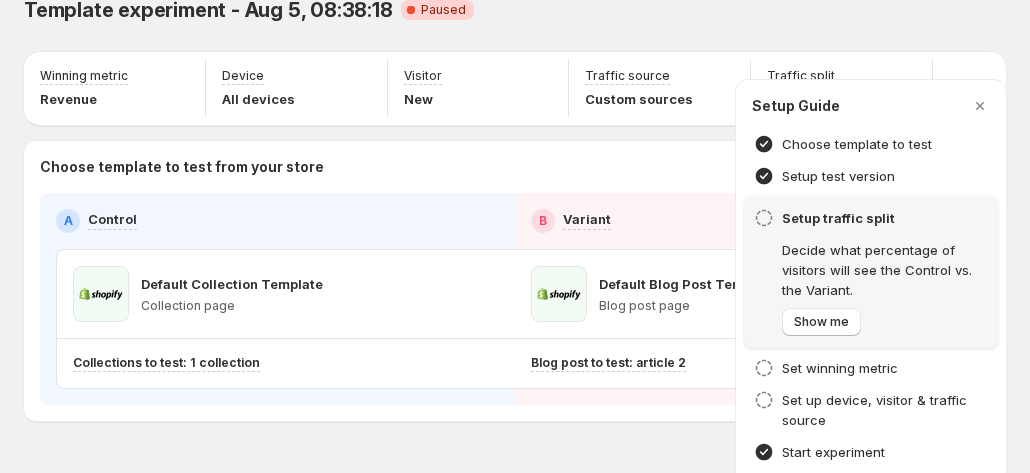 scroll, scrollTop: 82, scrollLeft: 0, axis: vertical 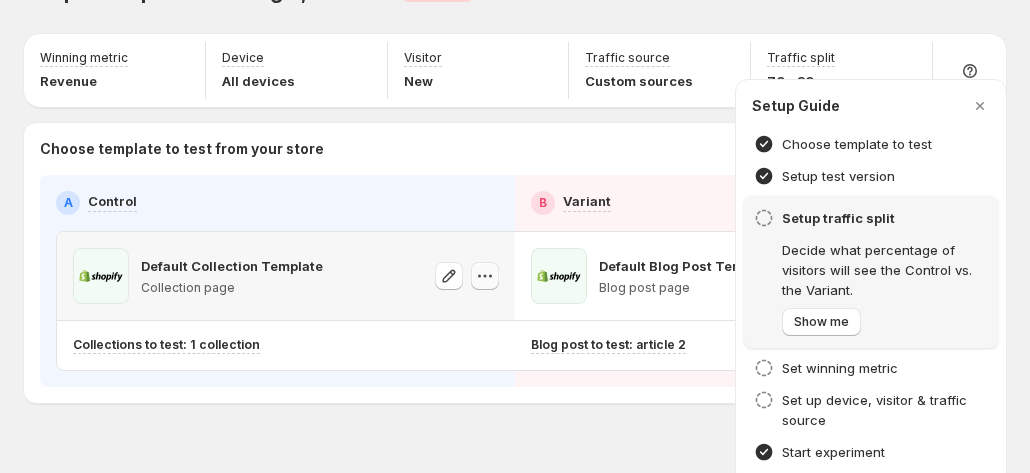 click 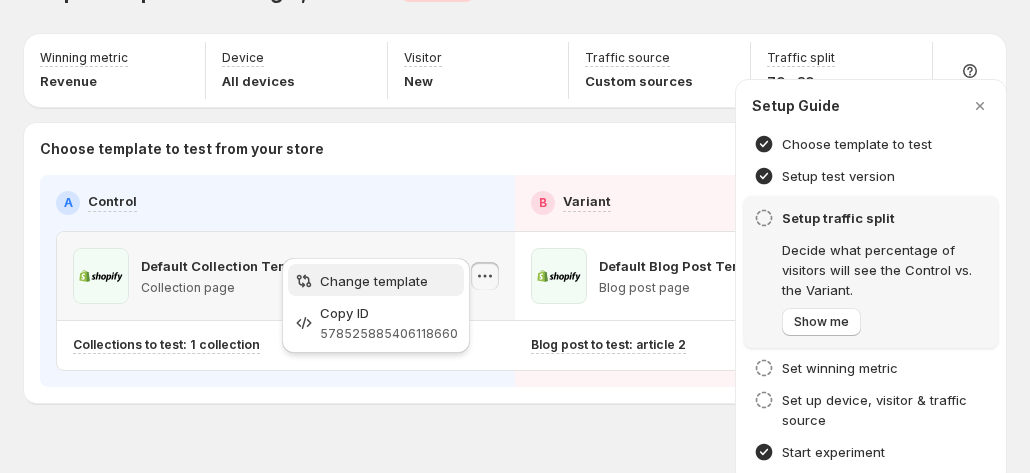 click on "Change template" at bounding box center (374, 281) 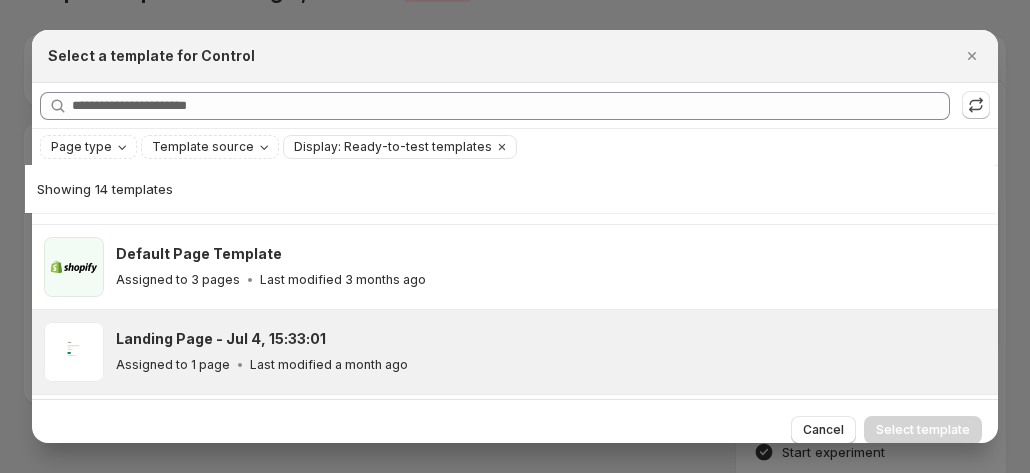 scroll, scrollTop: 149, scrollLeft: 0, axis: vertical 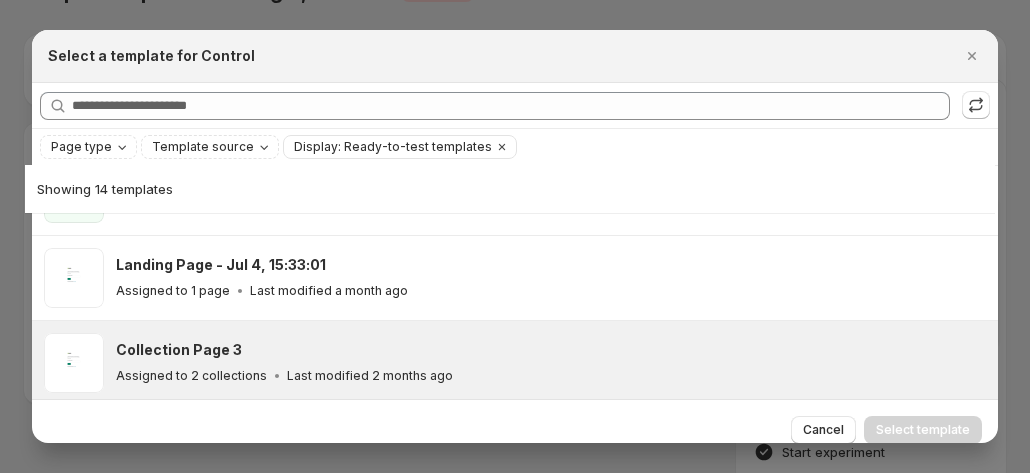 click on "Collection Page 3" at bounding box center [548, 350] 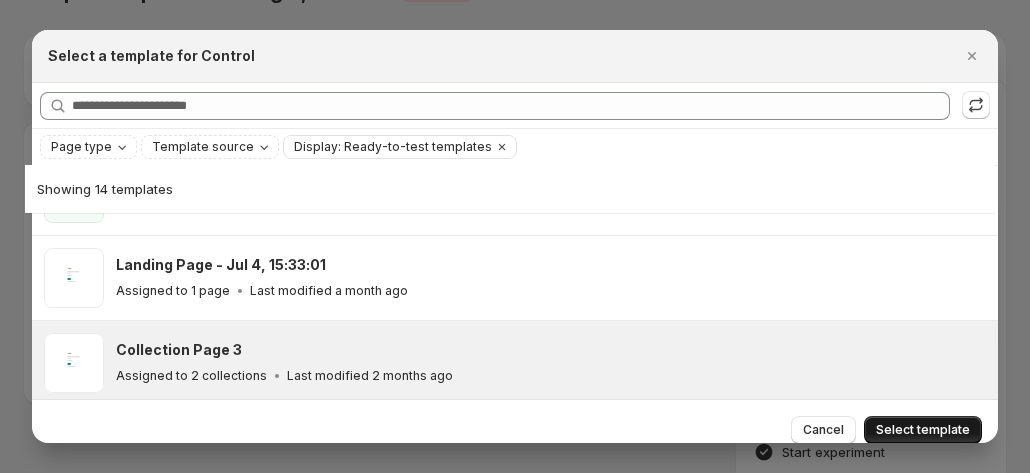 click on "Select template" at bounding box center [923, 430] 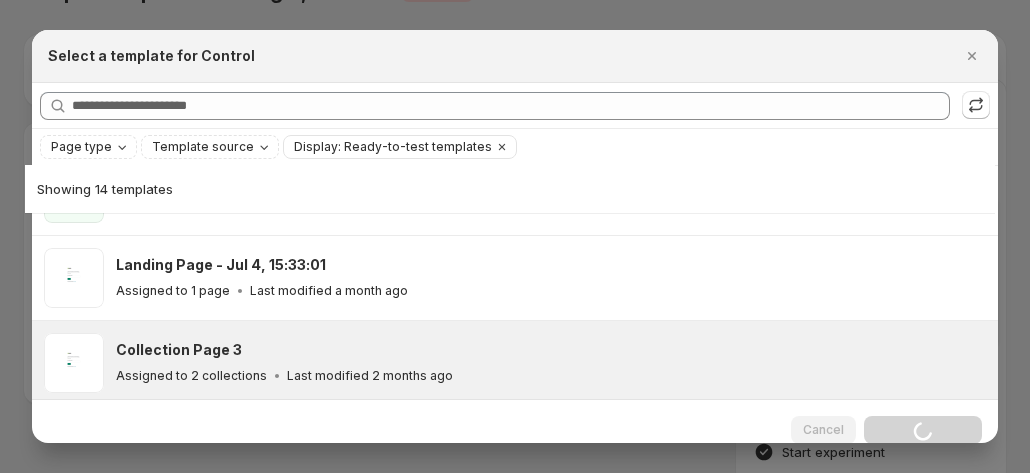 scroll, scrollTop: 318, scrollLeft: 0, axis: vertical 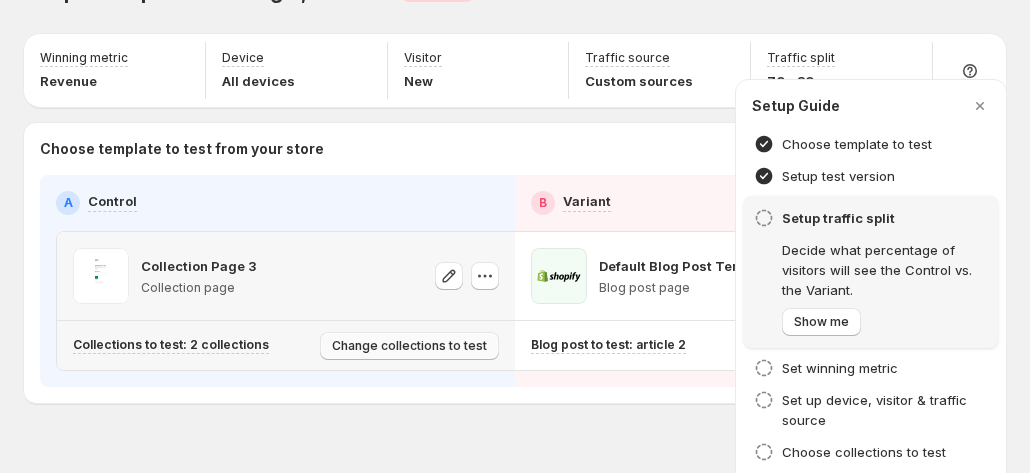 click on "Change collections to test" at bounding box center [409, 346] 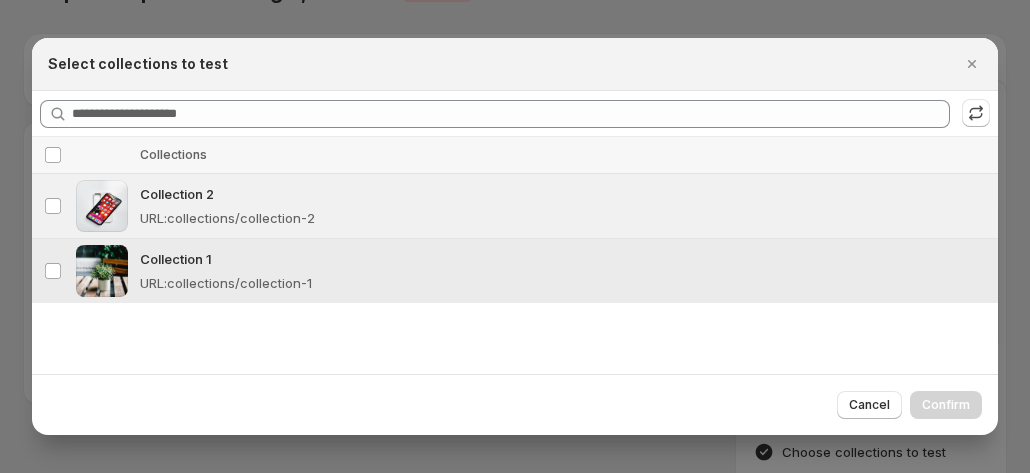 click on "Collection 1 URL :  collections/collection-1" at bounding box center [563, 271] 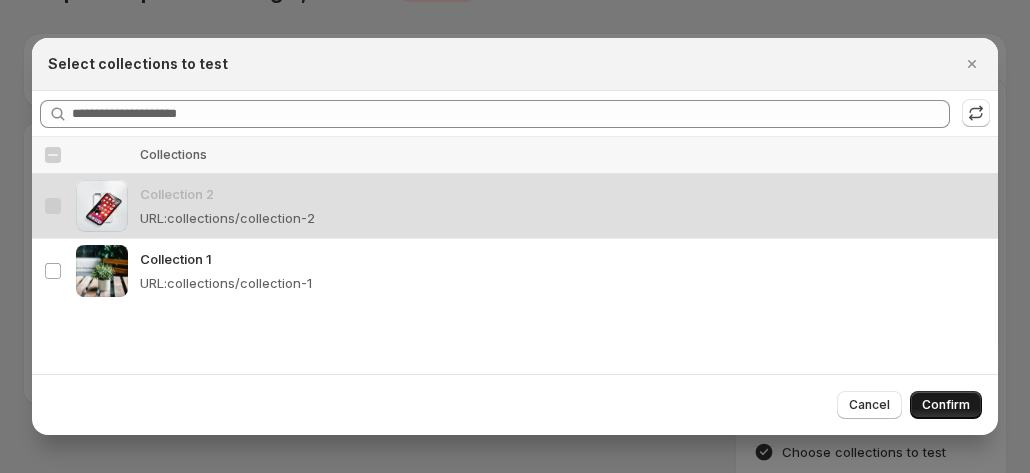 click on "Confirm" at bounding box center [946, 405] 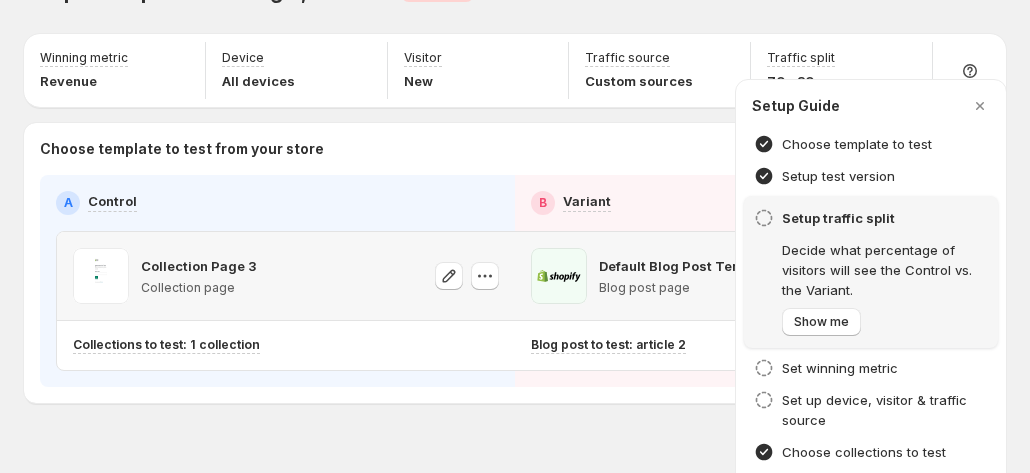 scroll, scrollTop: 0, scrollLeft: 0, axis: both 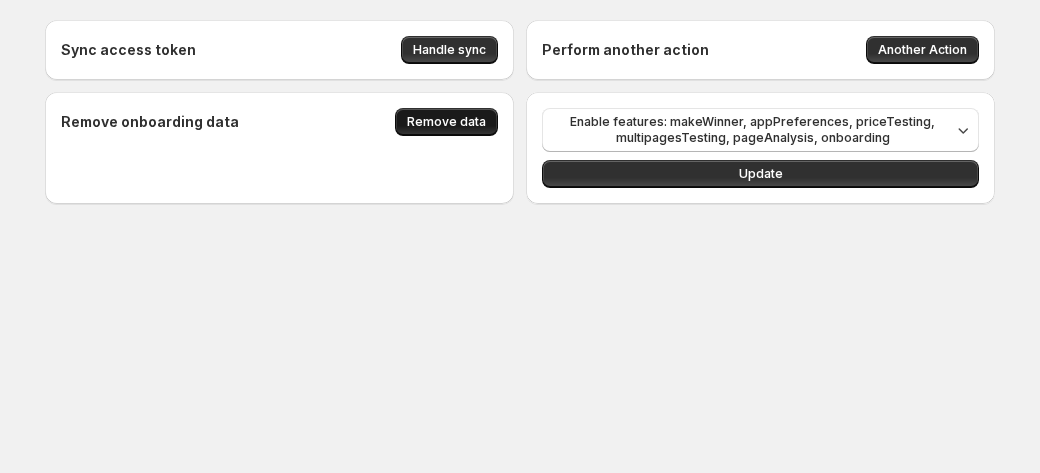 click on "Remove data" at bounding box center [446, 122] 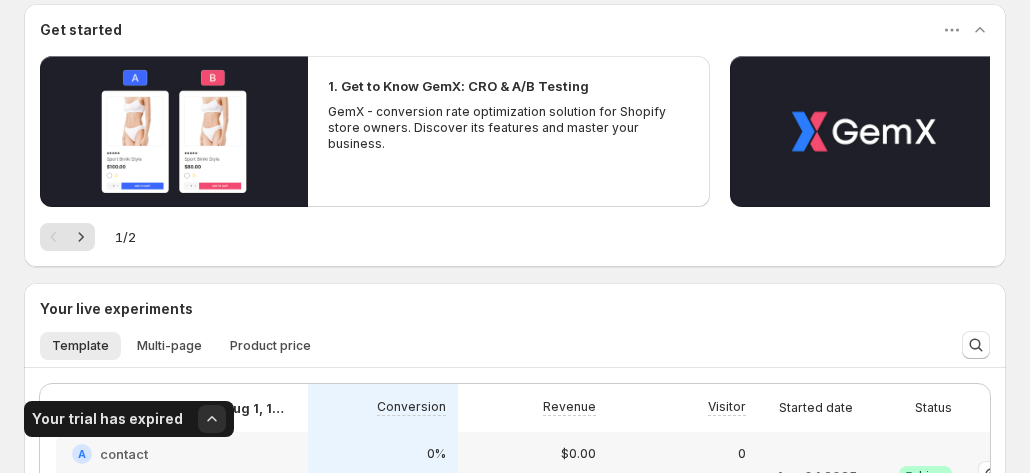 scroll, scrollTop: 500, scrollLeft: 0, axis: vertical 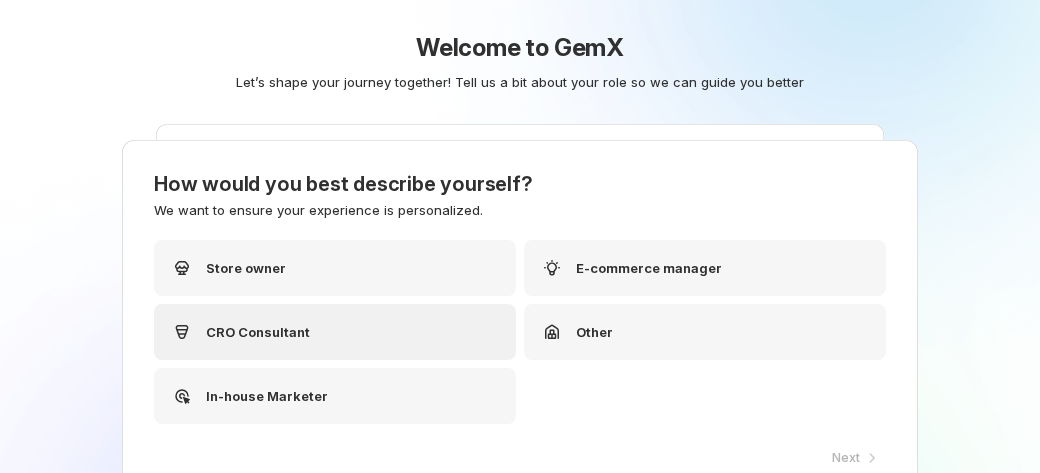 click on "CRO Consultant" at bounding box center (258, 332) 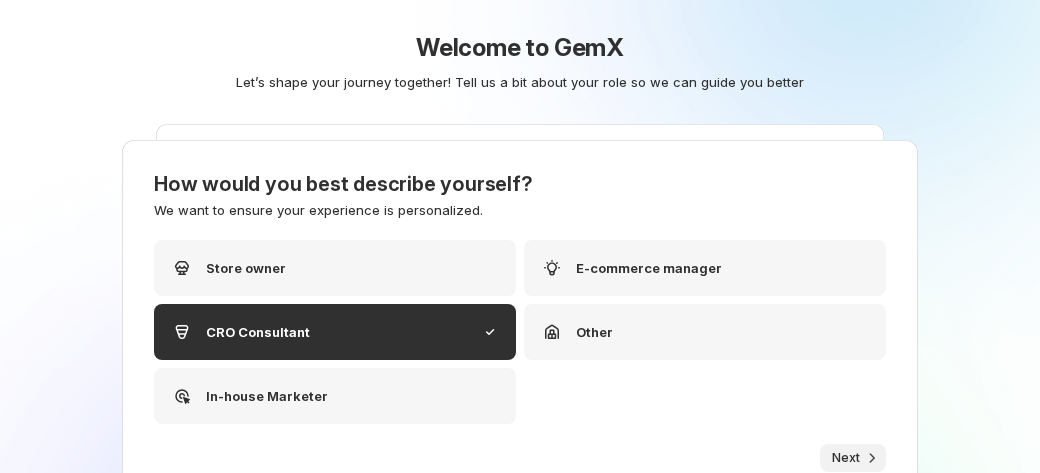 click 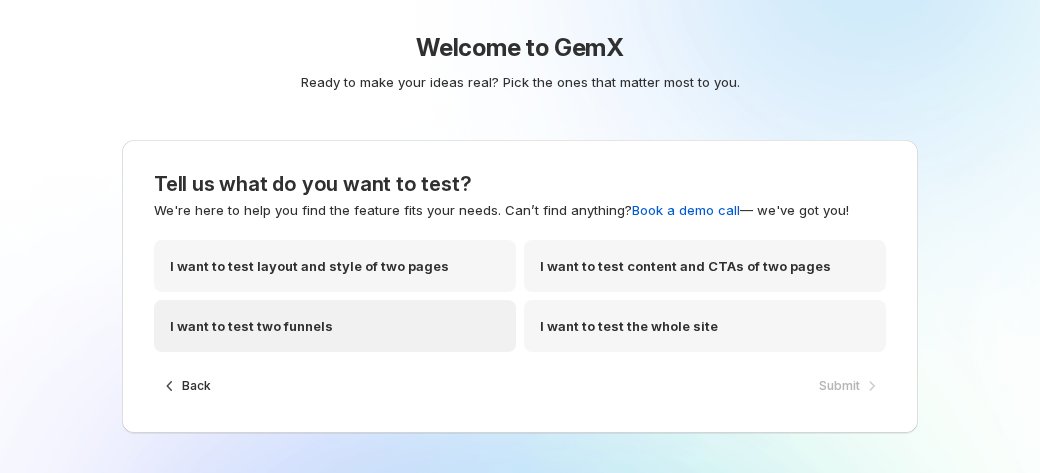 click on "I want to test two funnels" at bounding box center (335, 326) 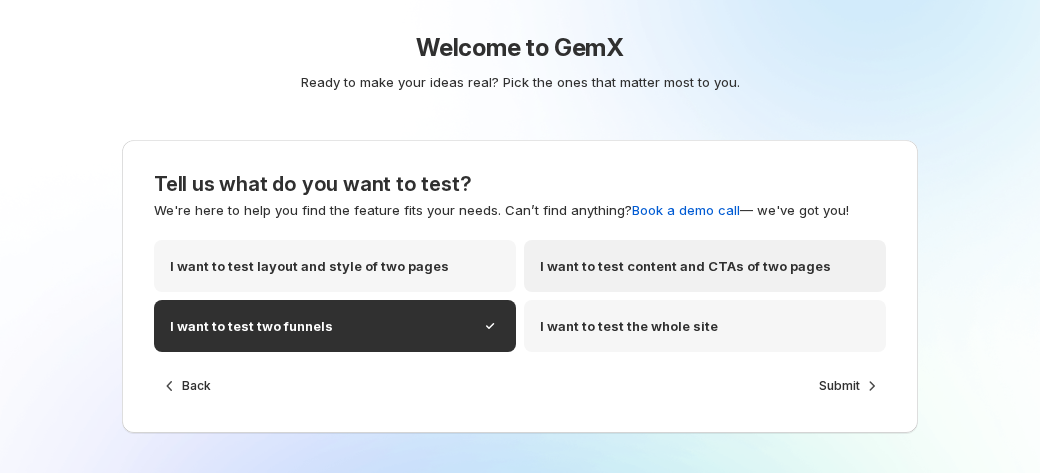 click on "I want to test content and CTAs of two pages" at bounding box center [685, 266] 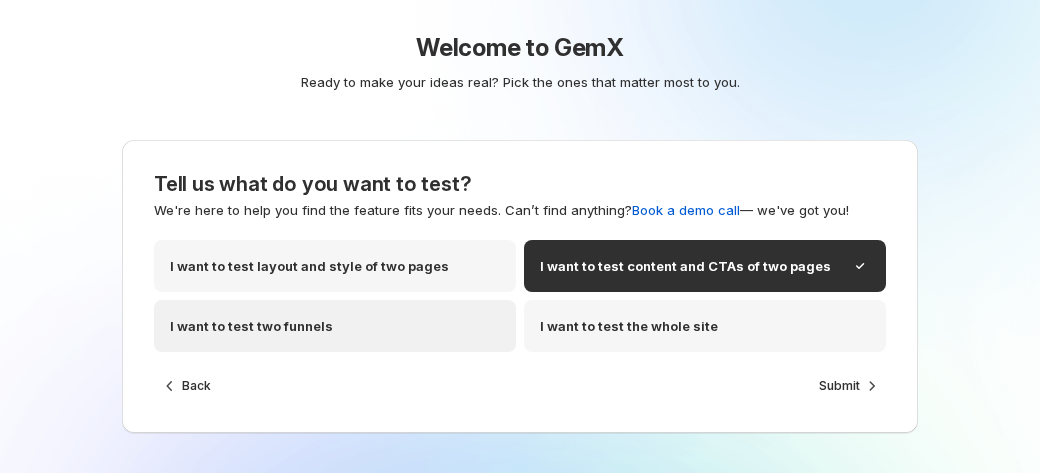 click on "I want to test two funnels" at bounding box center [335, 326] 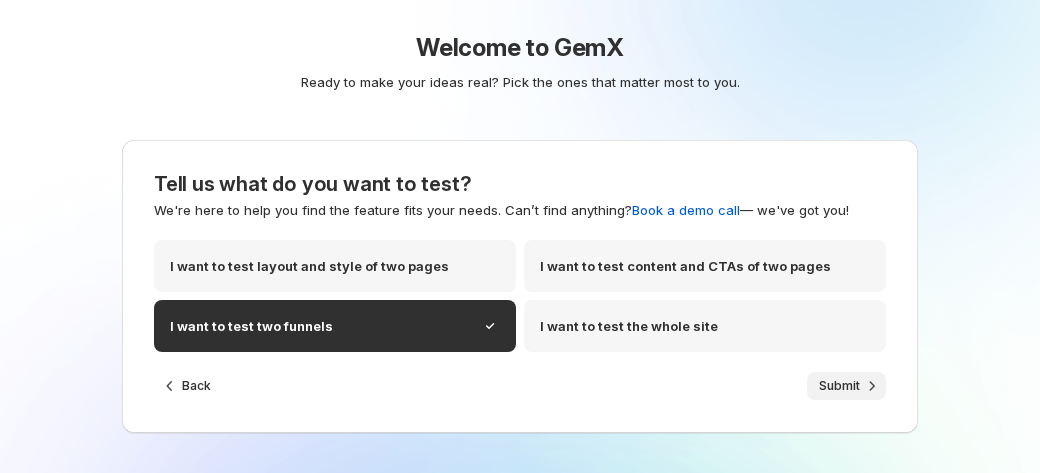 click on "Submit" at bounding box center [839, 386] 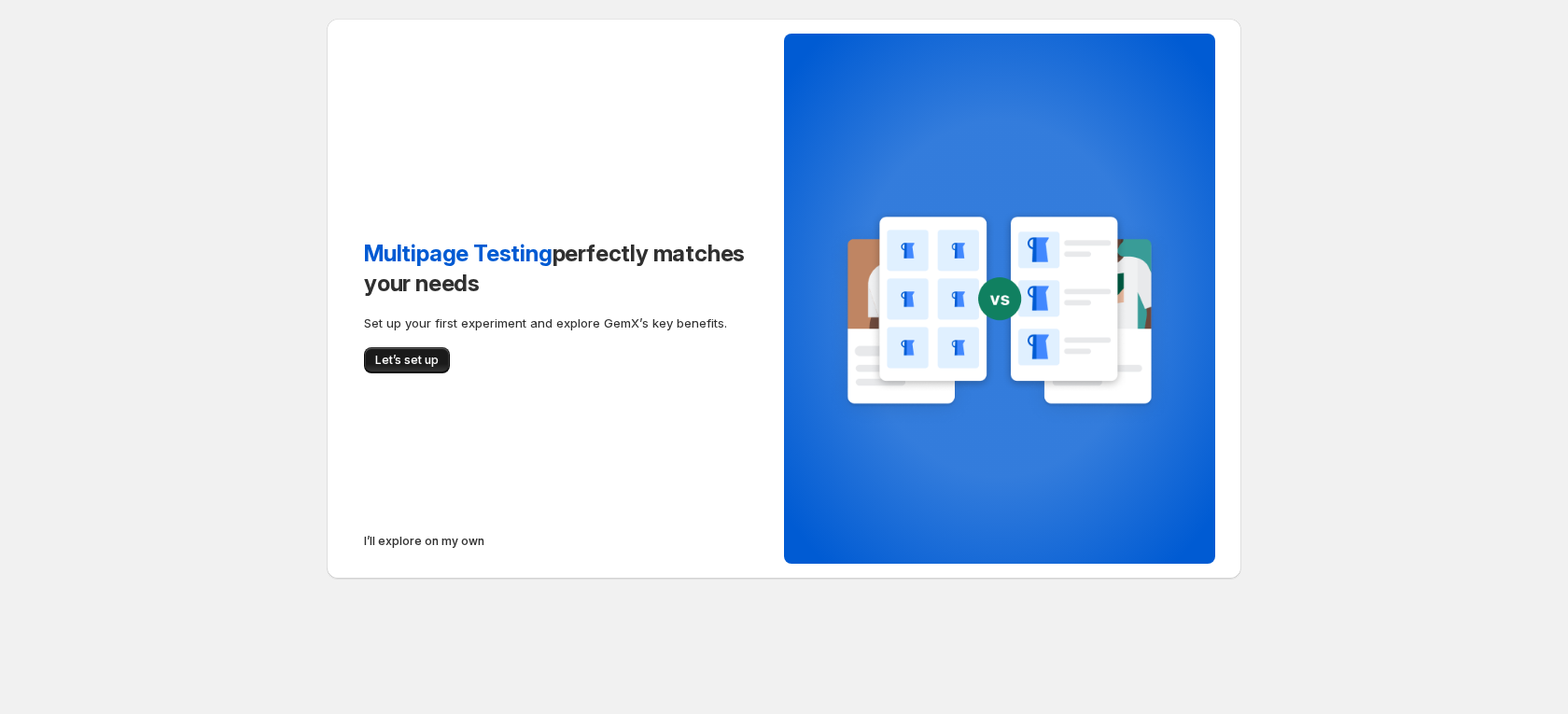 click on "Let’s set up" at bounding box center (407, 360) 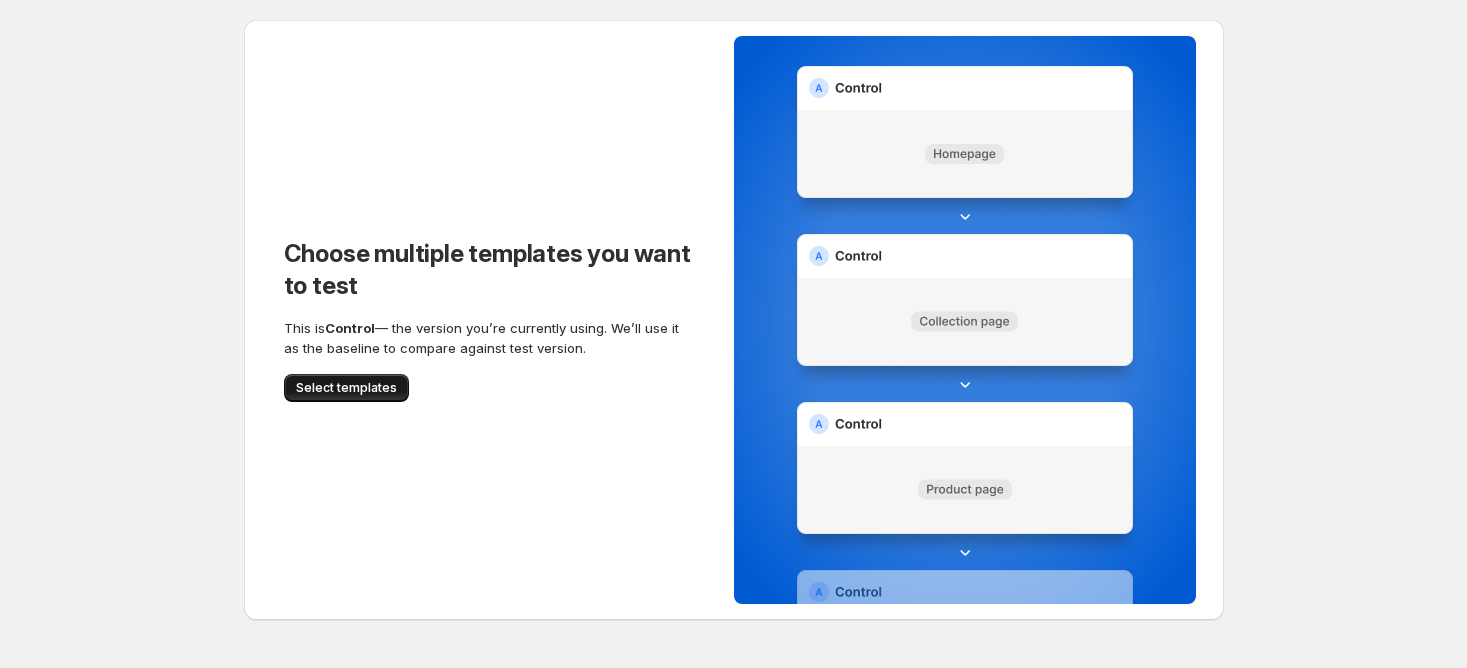 click on "Select templates" at bounding box center (346, 388) 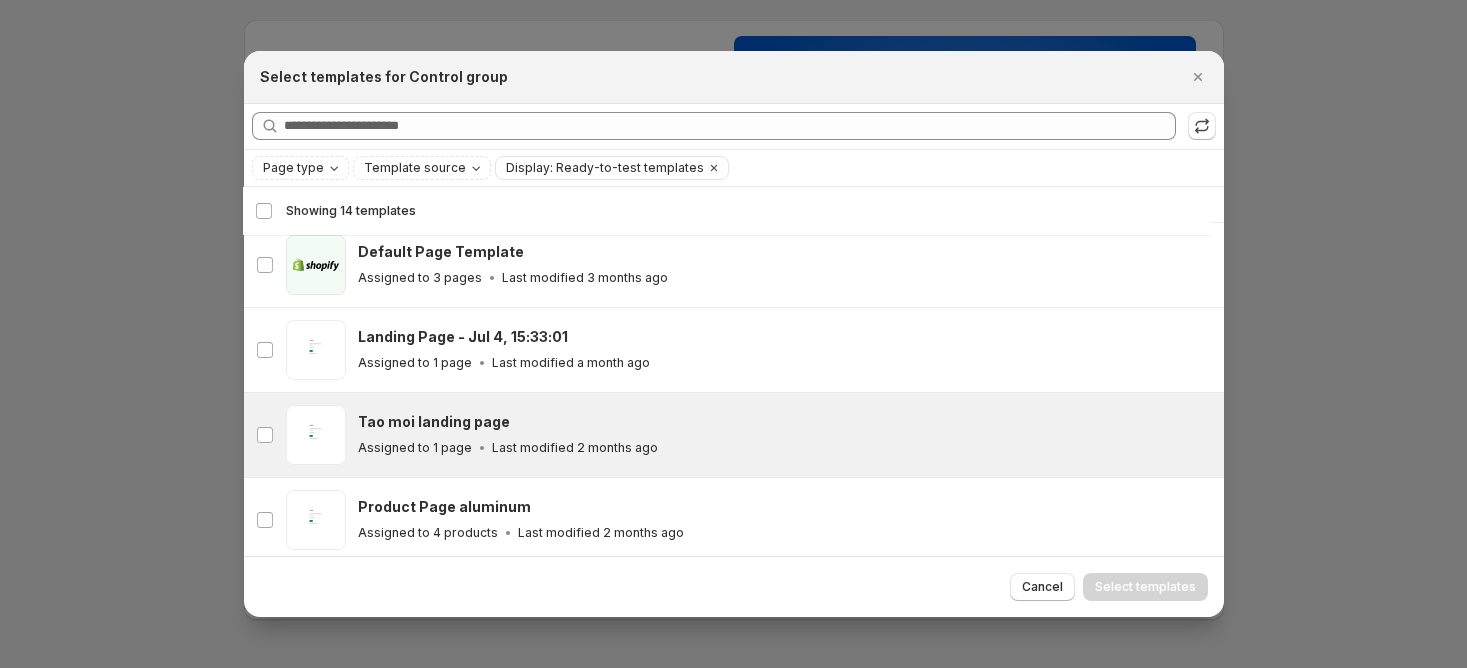 scroll, scrollTop: 316, scrollLeft: 0, axis: vertical 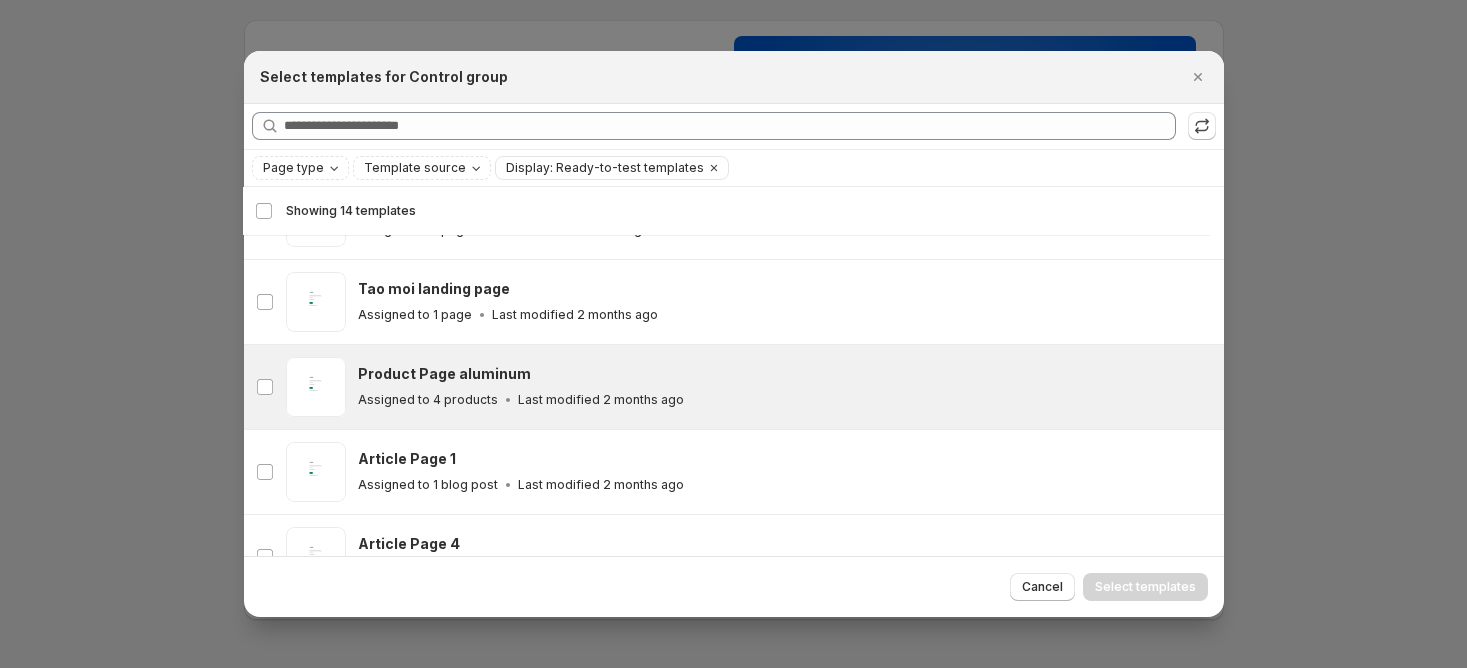 click on "Assigned to 4 products" at bounding box center (428, 400) 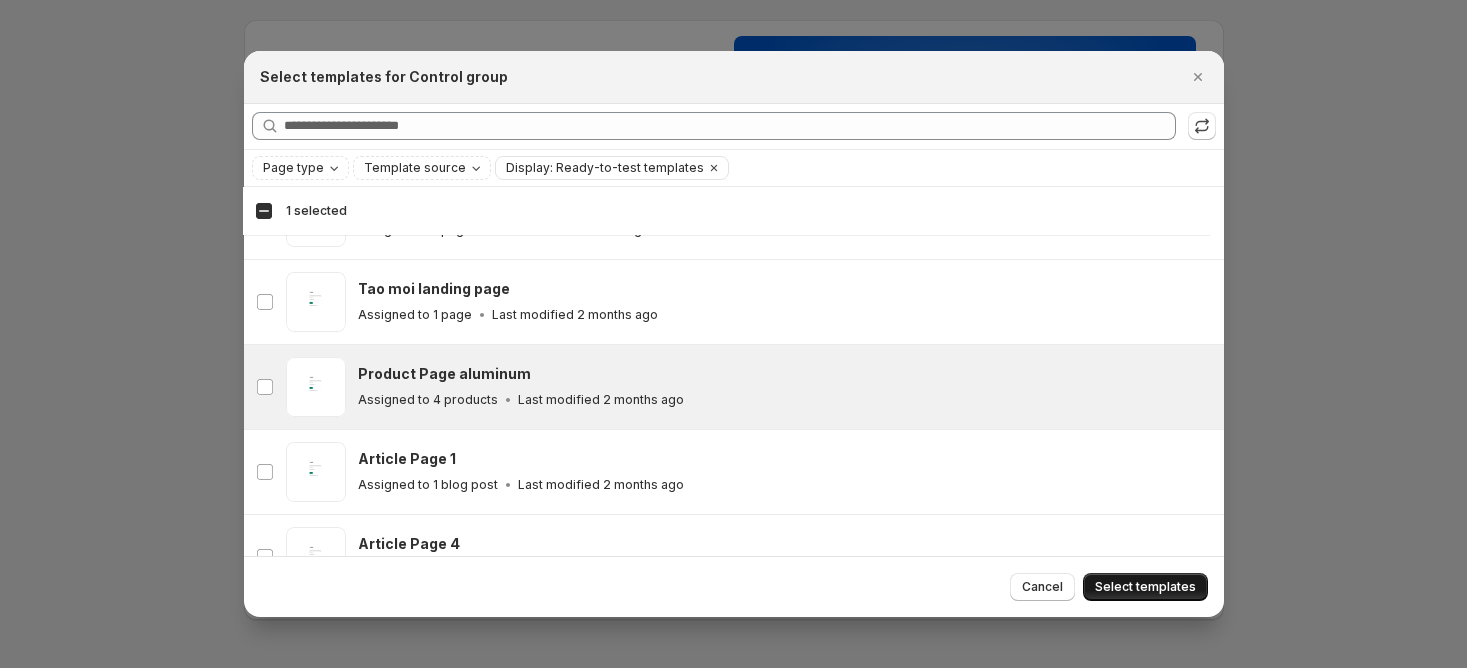 click on "Select templates" at bounding box center [1145, 587] 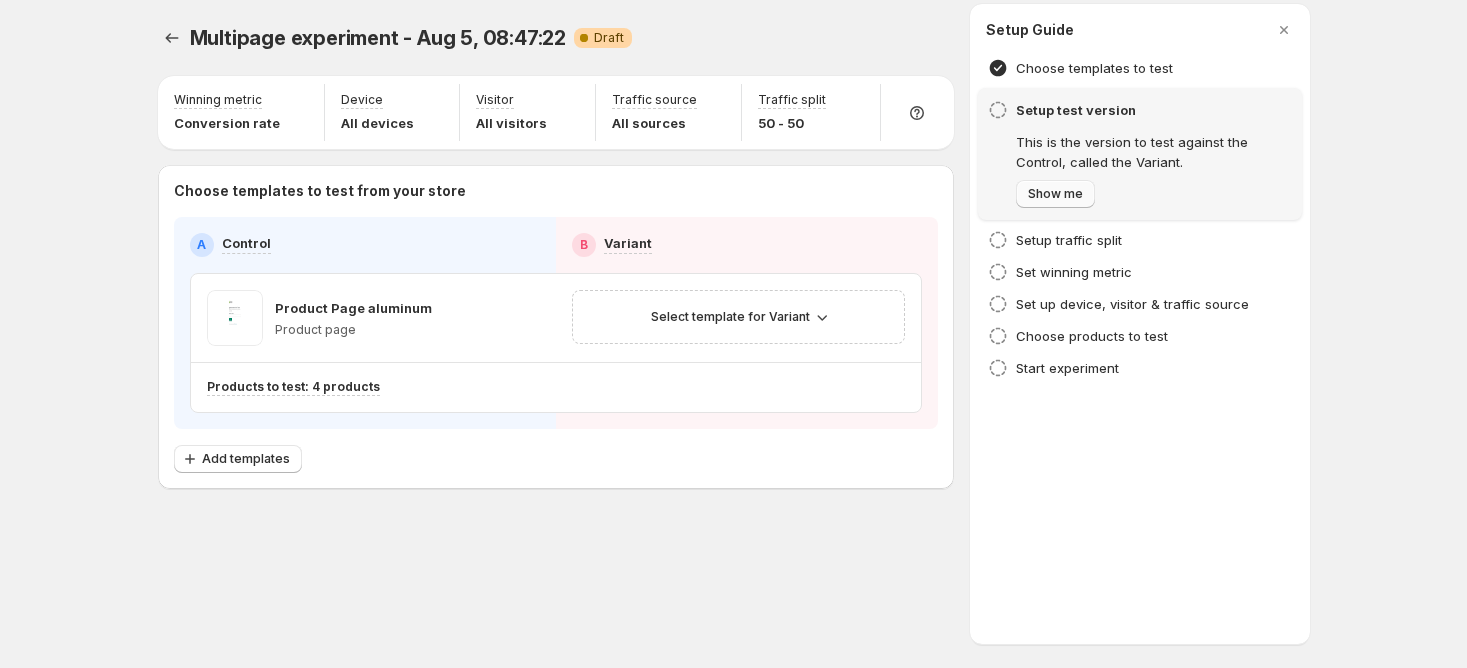 click on "Show me" at bounding box center [1055, 194] 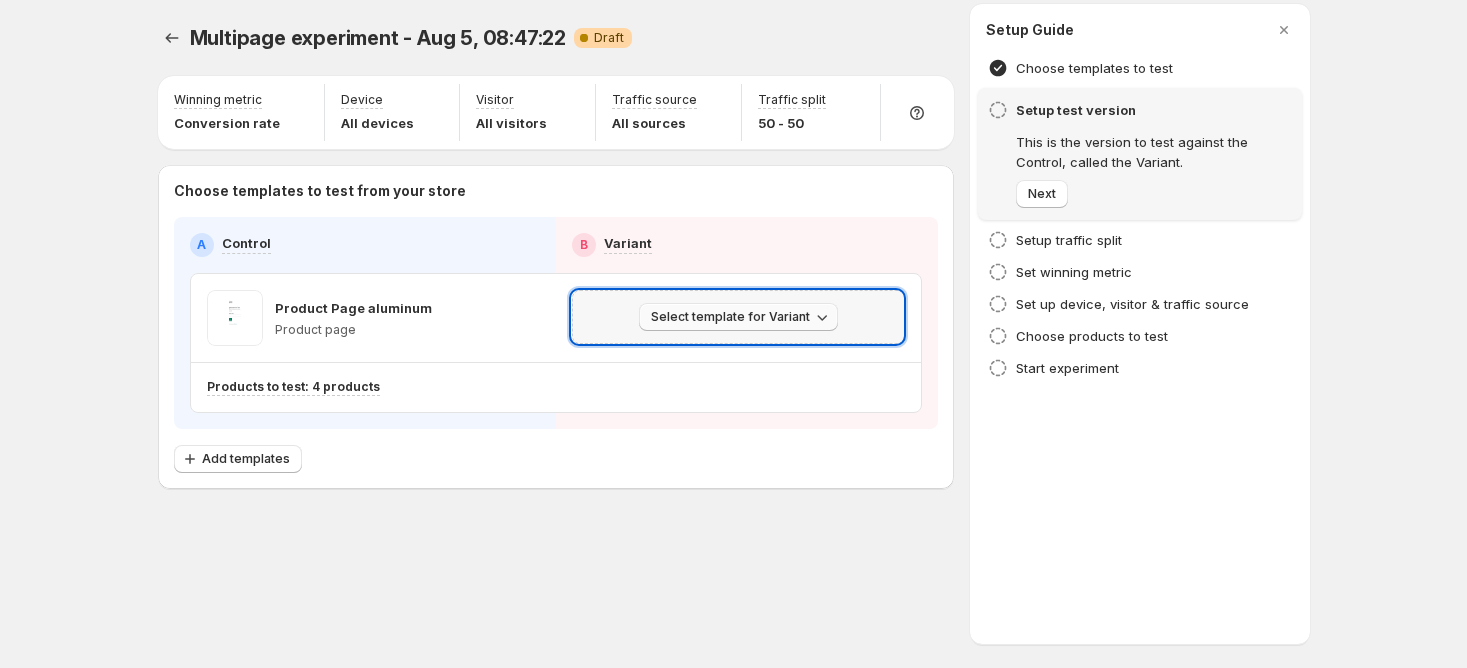click on "Select template for Variant" at bounding box center [738, 317] 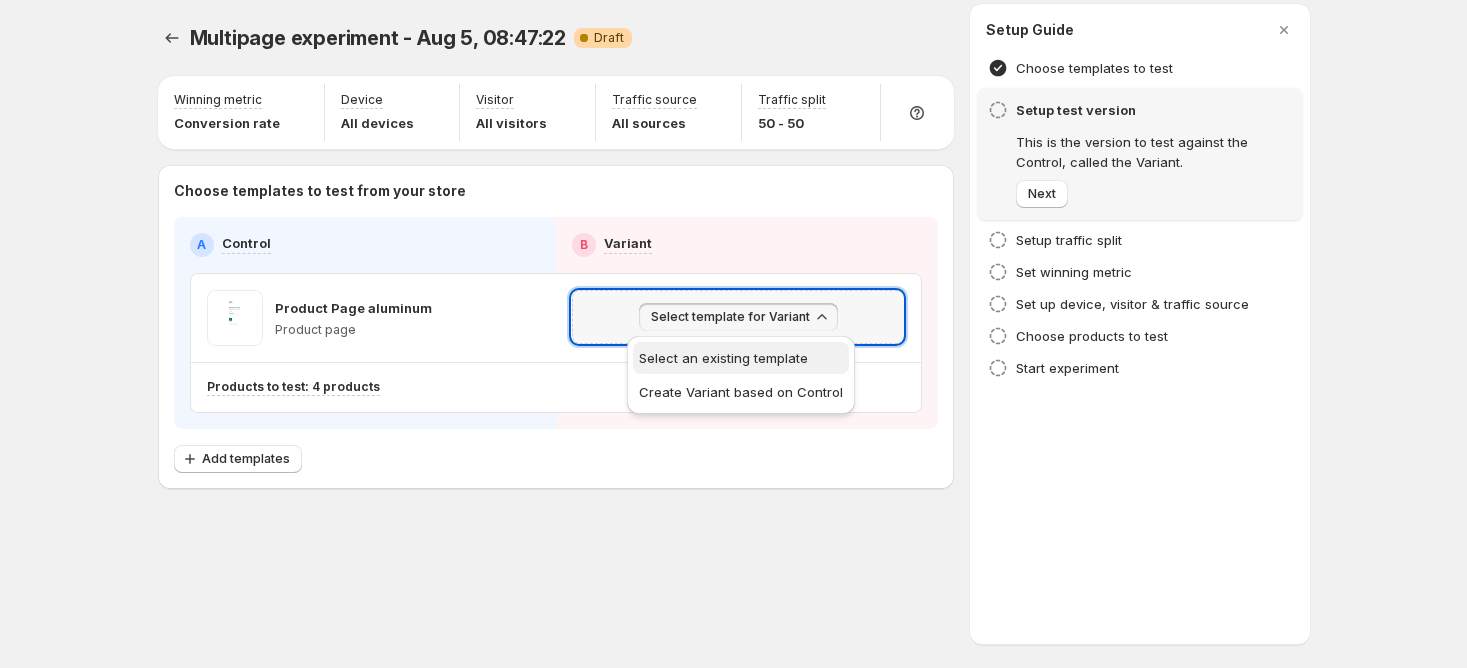 click on "Select an existing template" at bounding box center [723, 358] 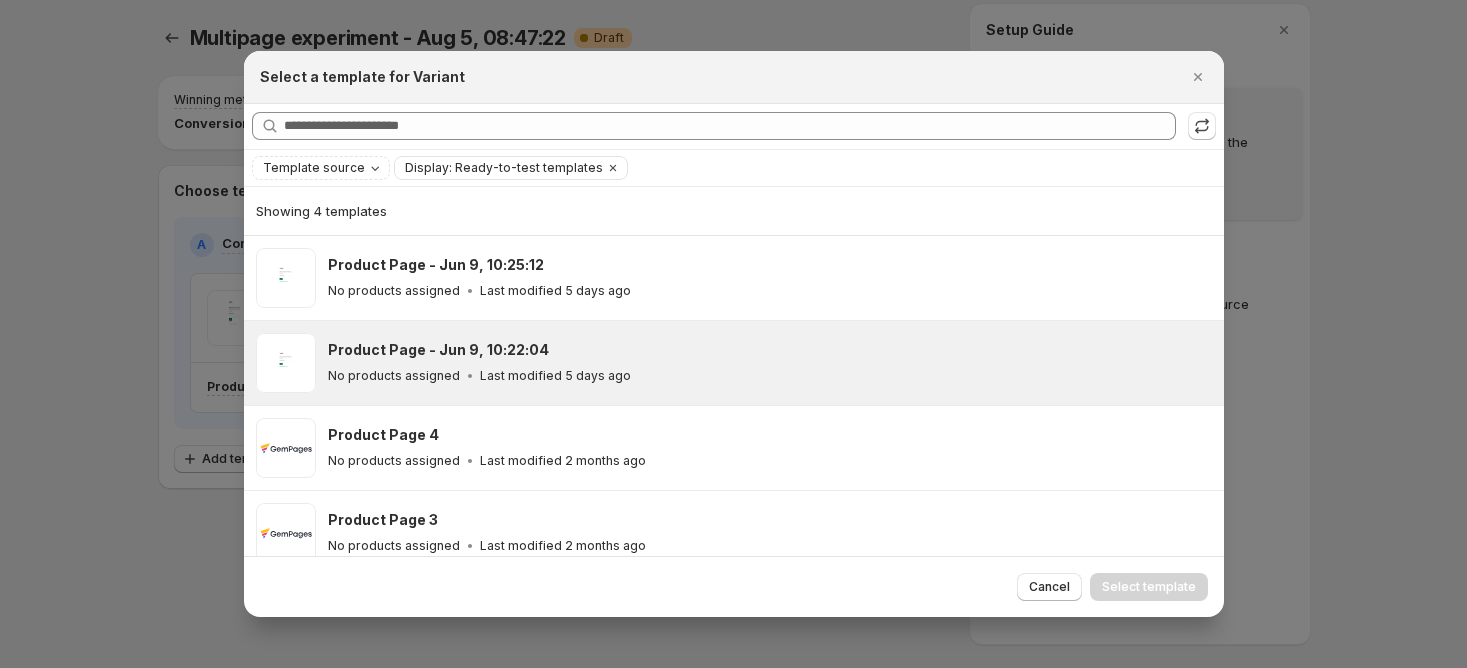 click on "Product Page - Jun 9, 10:22:04" at bounding box center (767, 350) 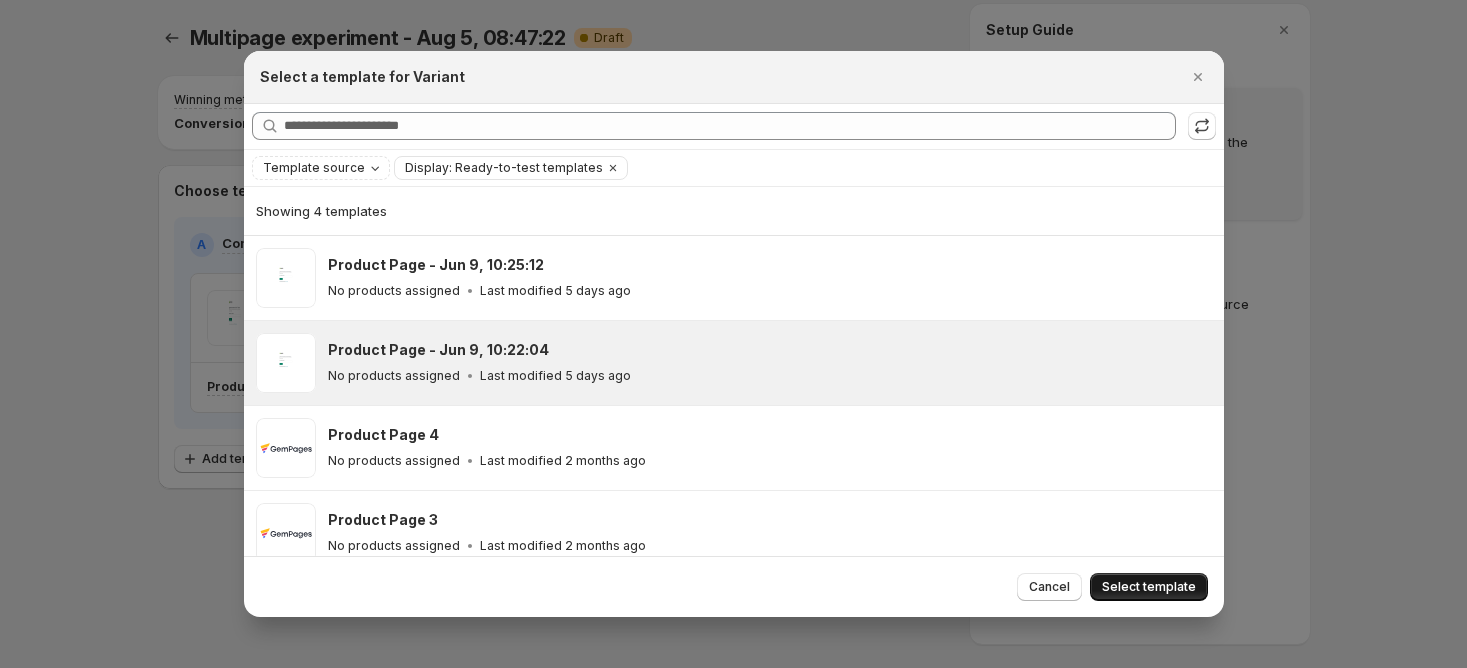click on "Select template" at bounding box center (1149, 587) 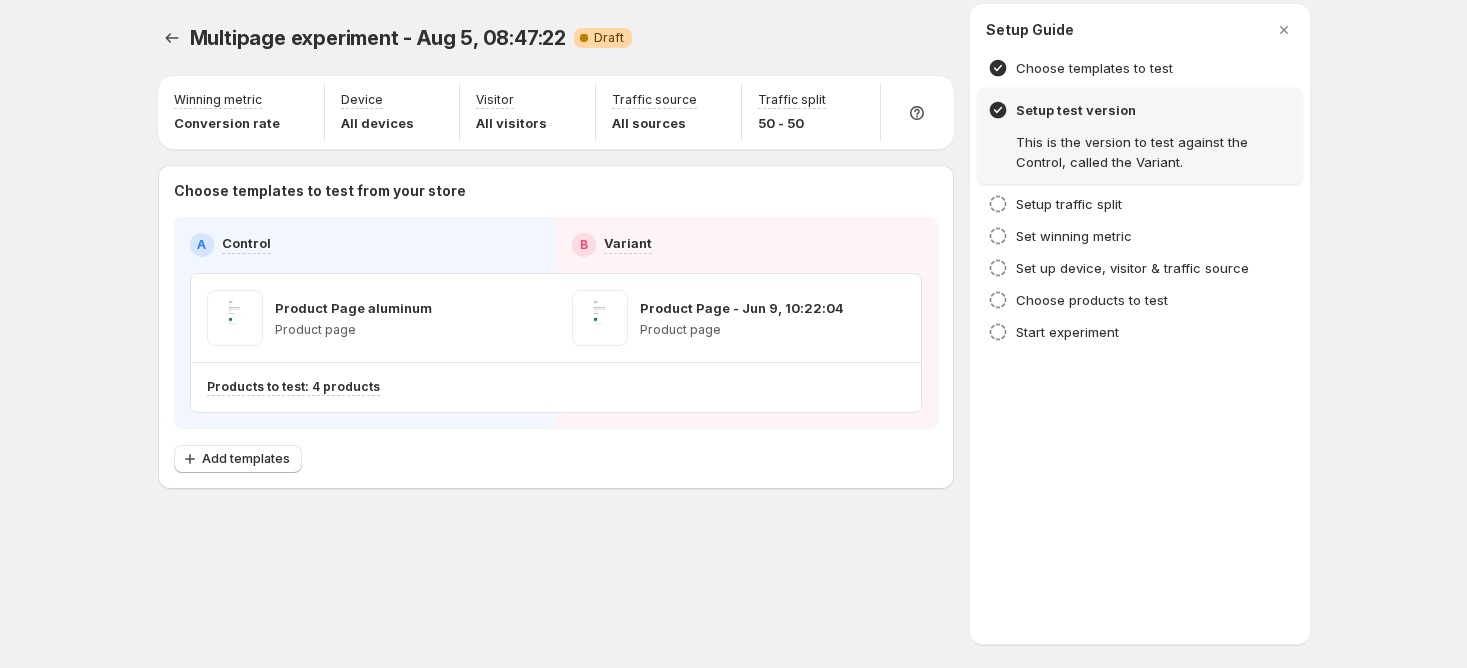 click at bounding box center (733, 334) 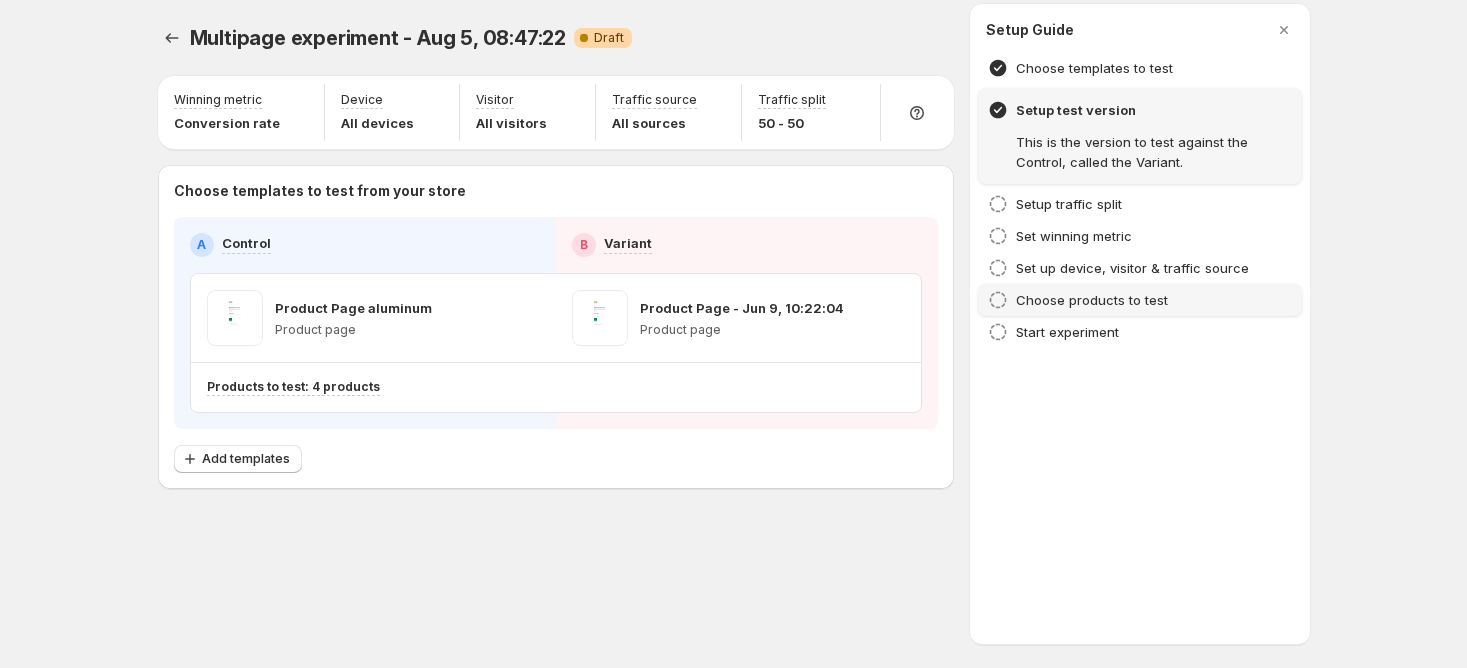 click on "Choose products to test" at bounding box center (1092, 300) 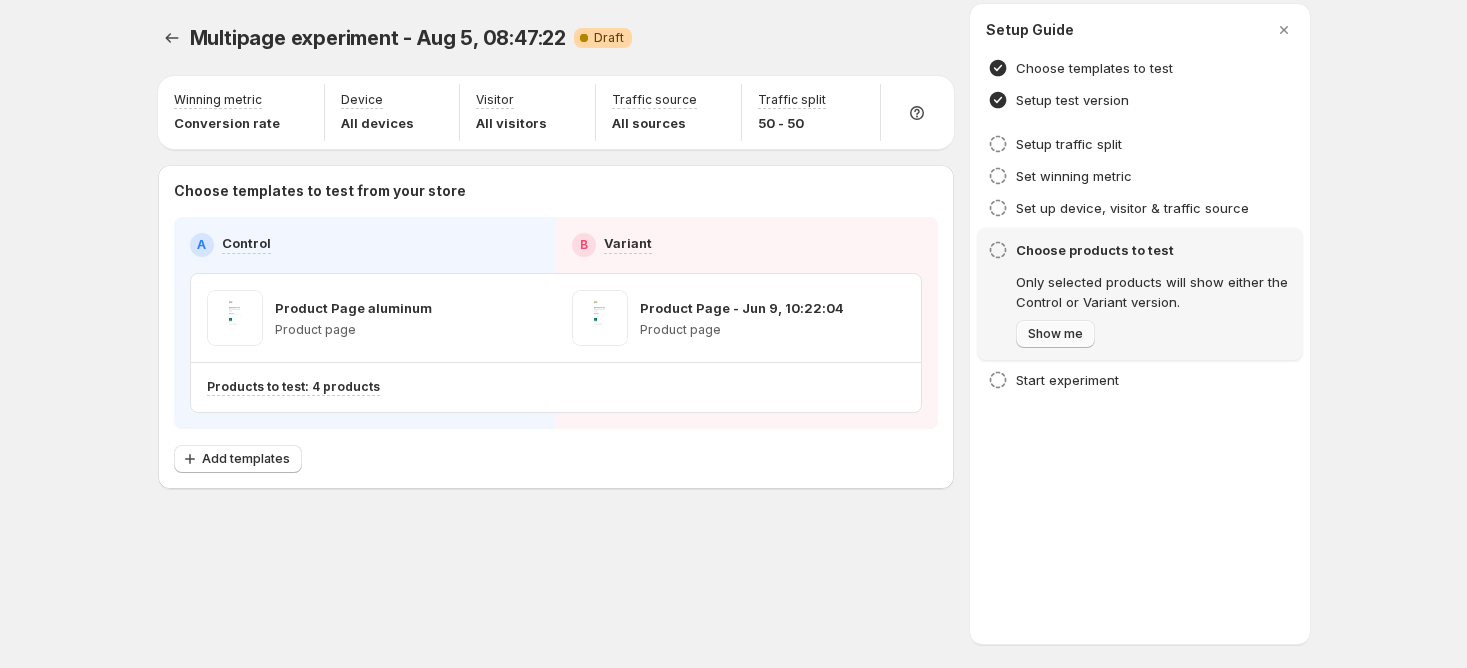 click on "Show me" at bounding box center [1055, 334] 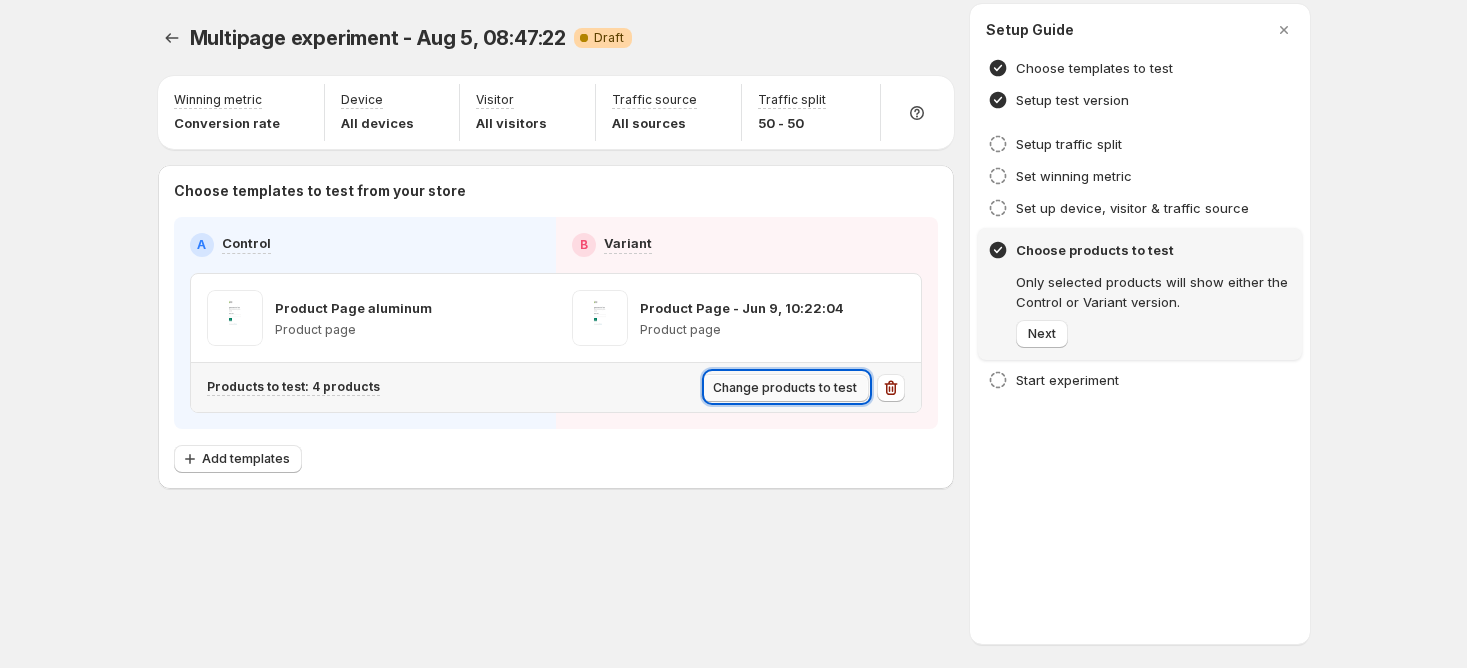 click on "Change products to test" at bounding box center (785, 388) 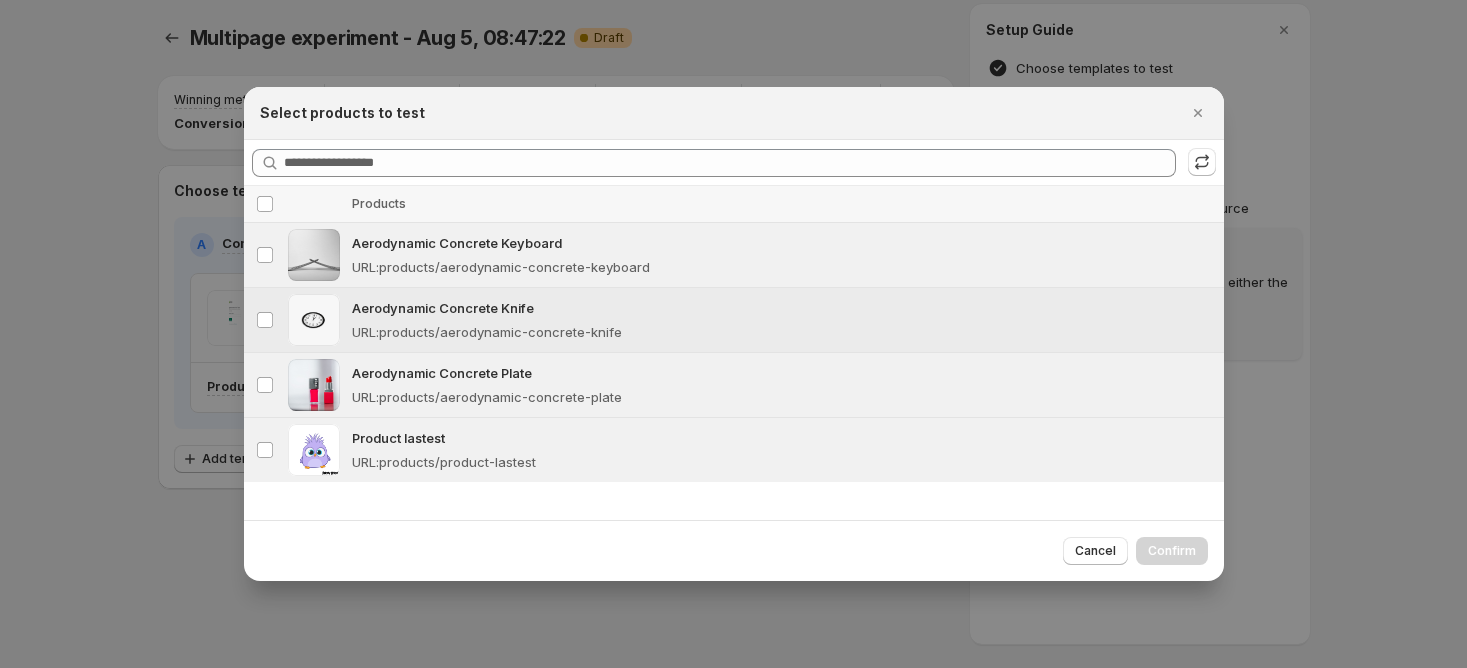 click on "URL :  products/aerodynamic-concrete-knife" at bounding box center (487, 332) 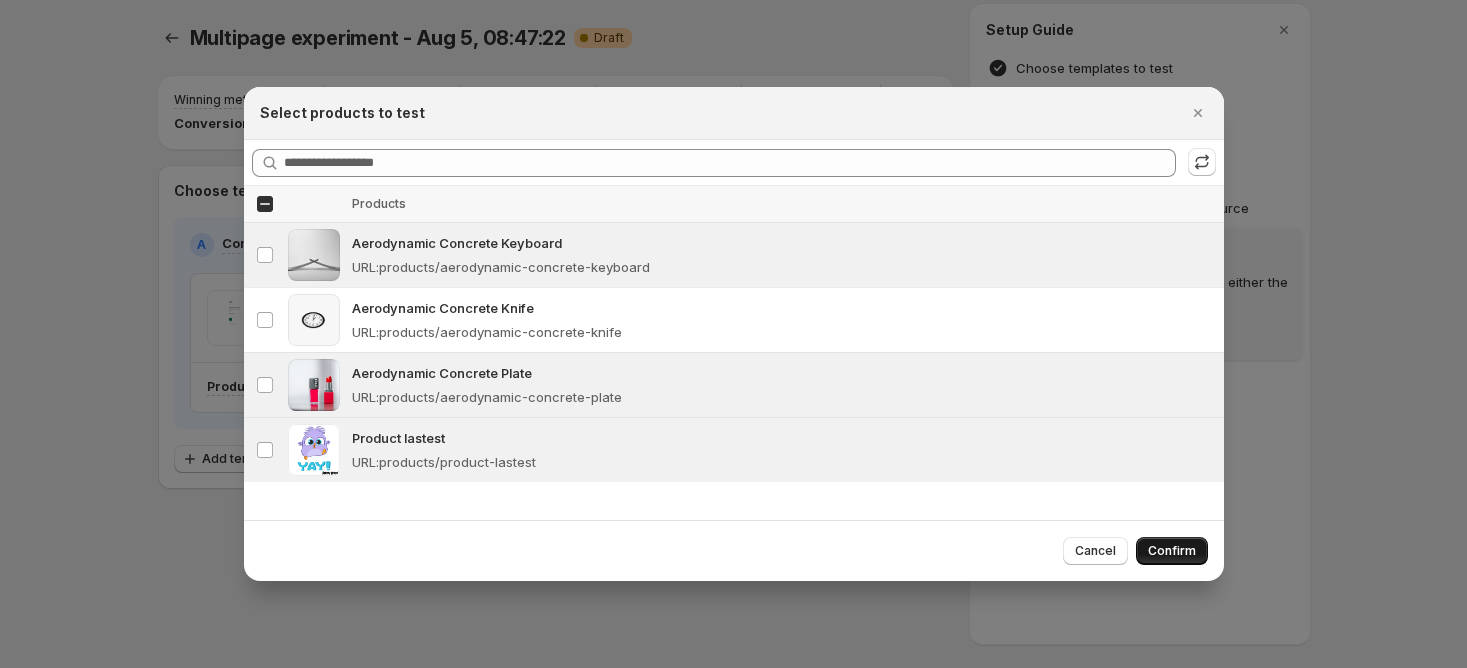 click on "Confirm" at bounding box center (1172, 551) 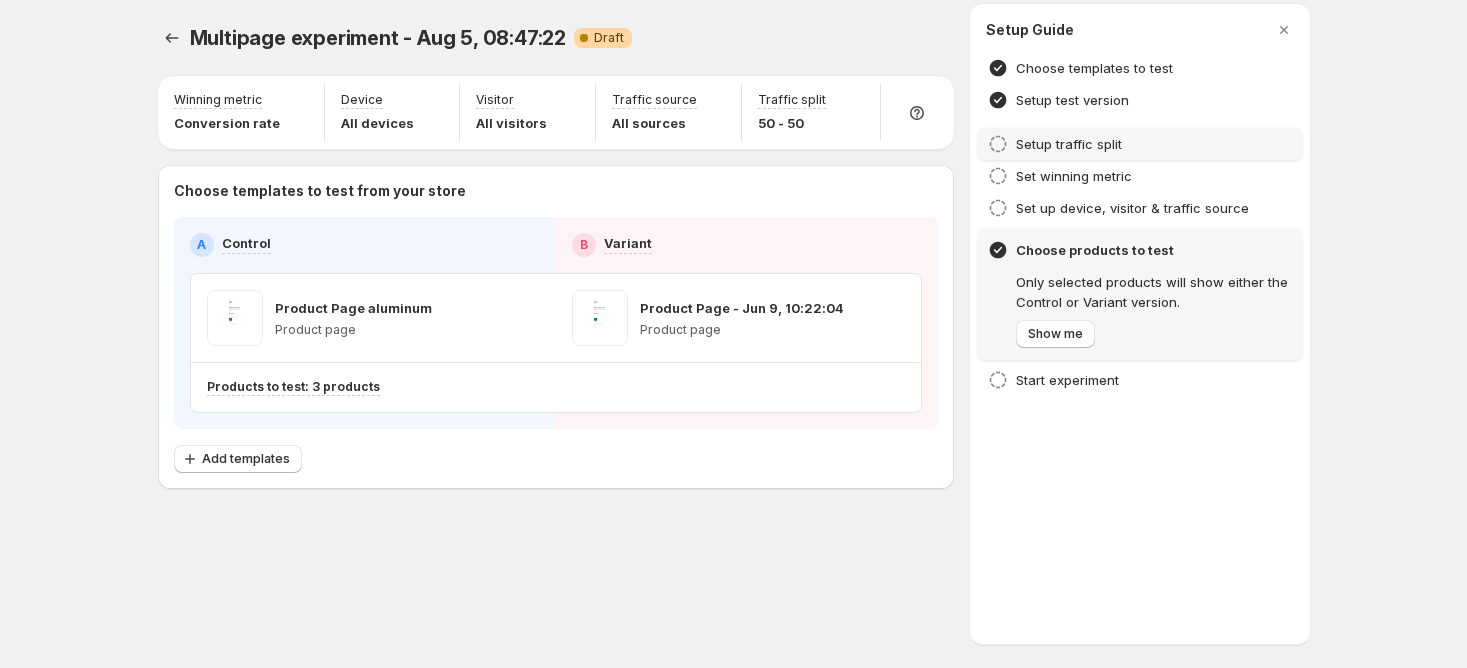click on "Setup traffic split" at bounding box center [1069, 144] 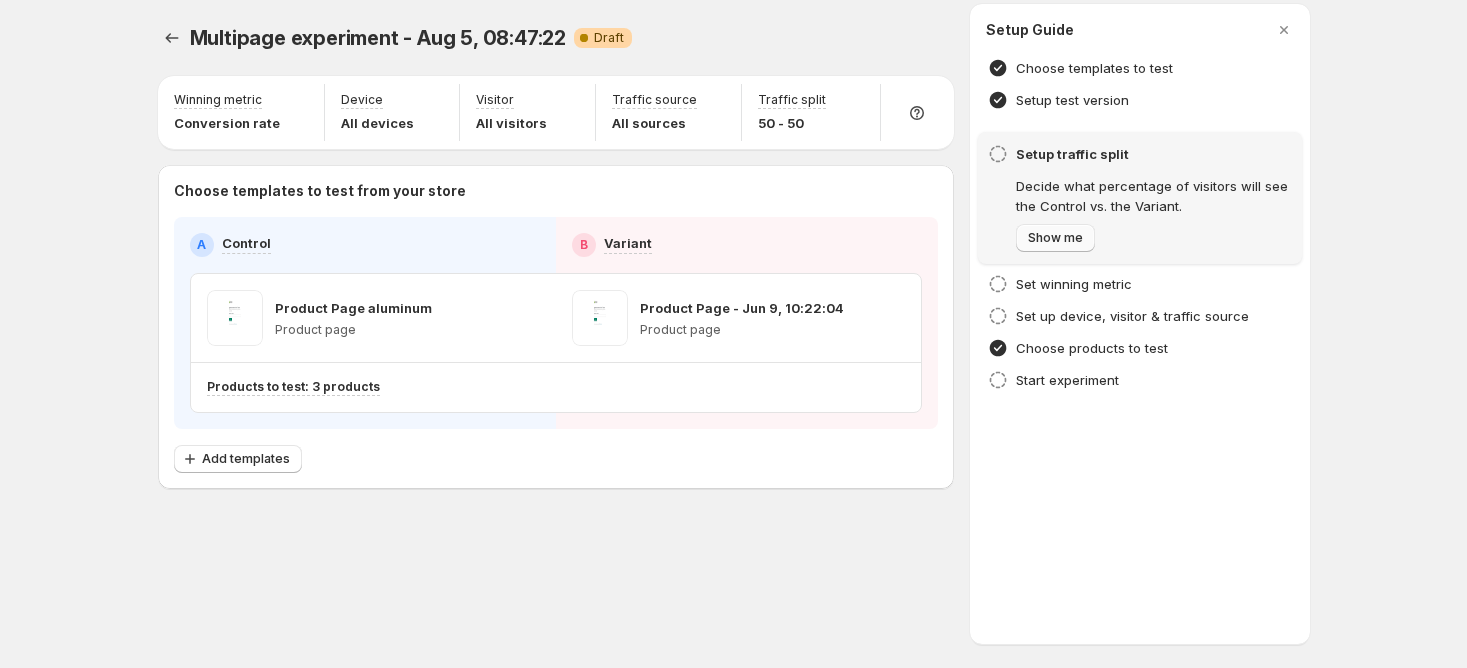 click on "Show me" at bounding box center (1055, 238) 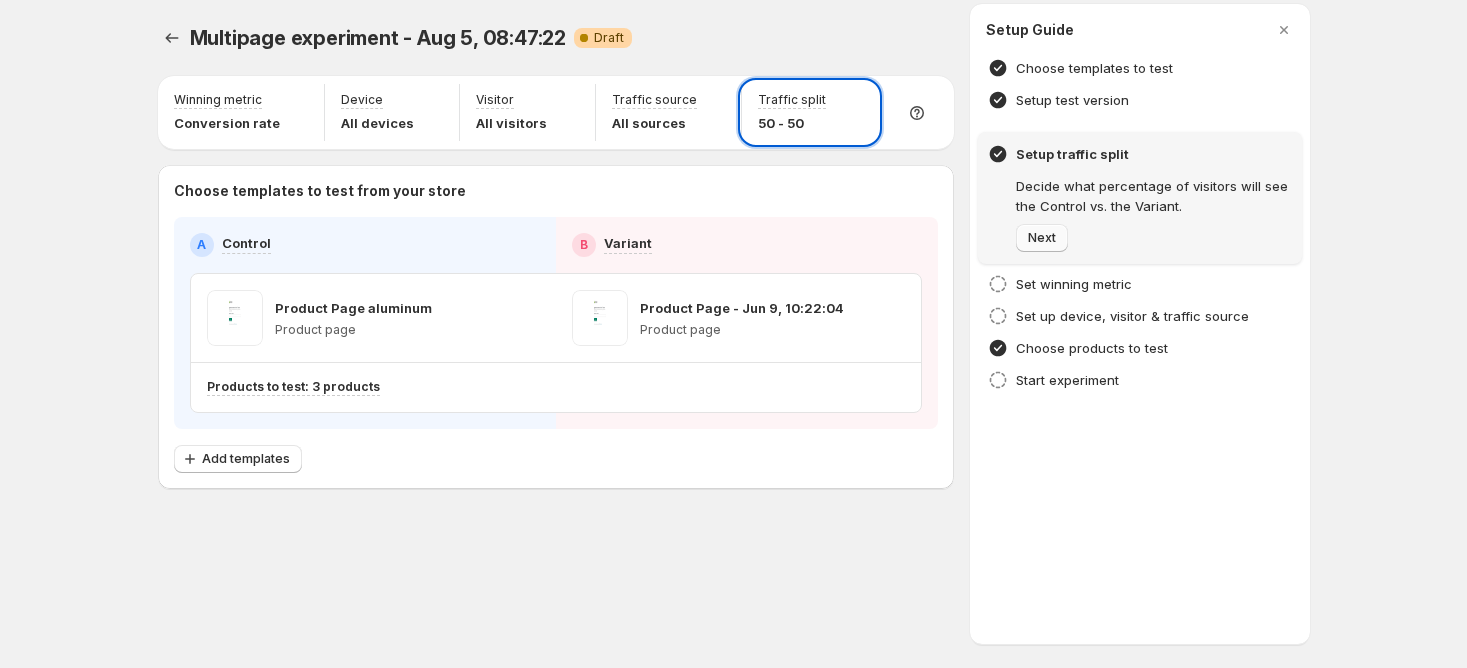 click on "Next" at bounding box center (1042, 238) 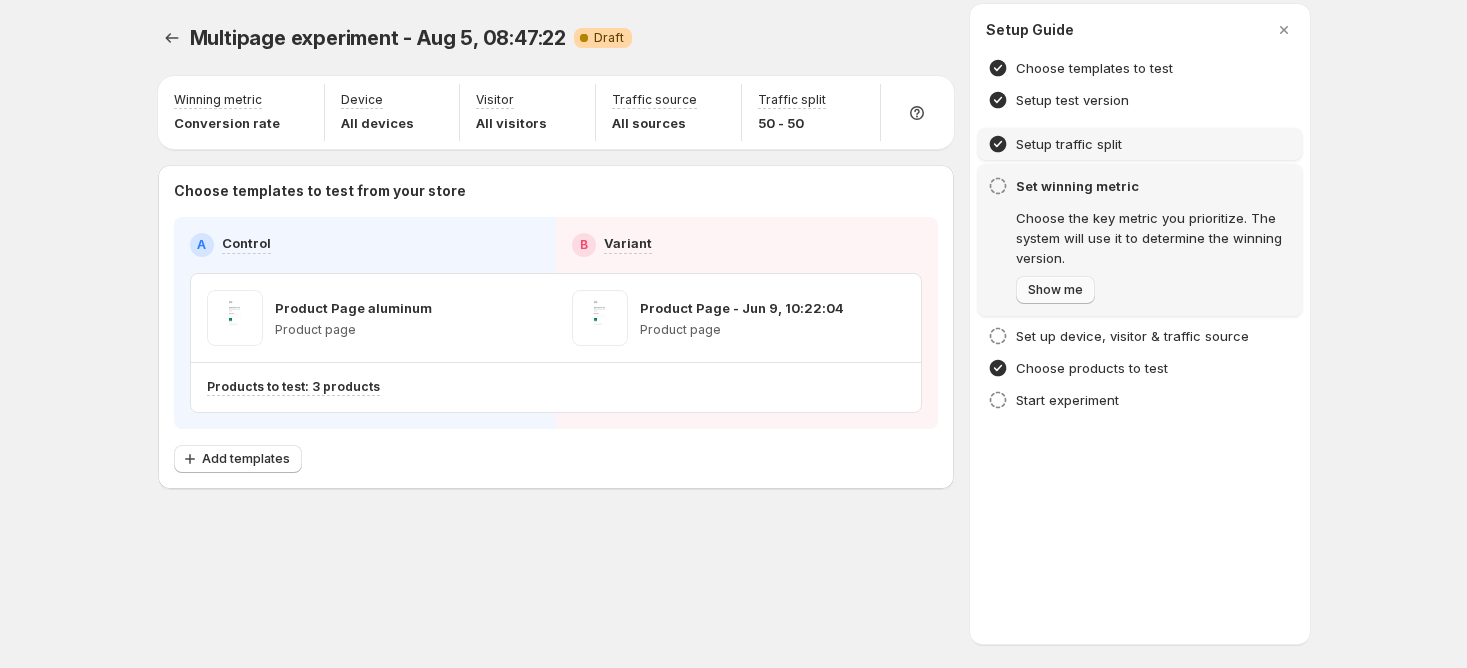 click on "Show me" at bounding box center (1055, 290) 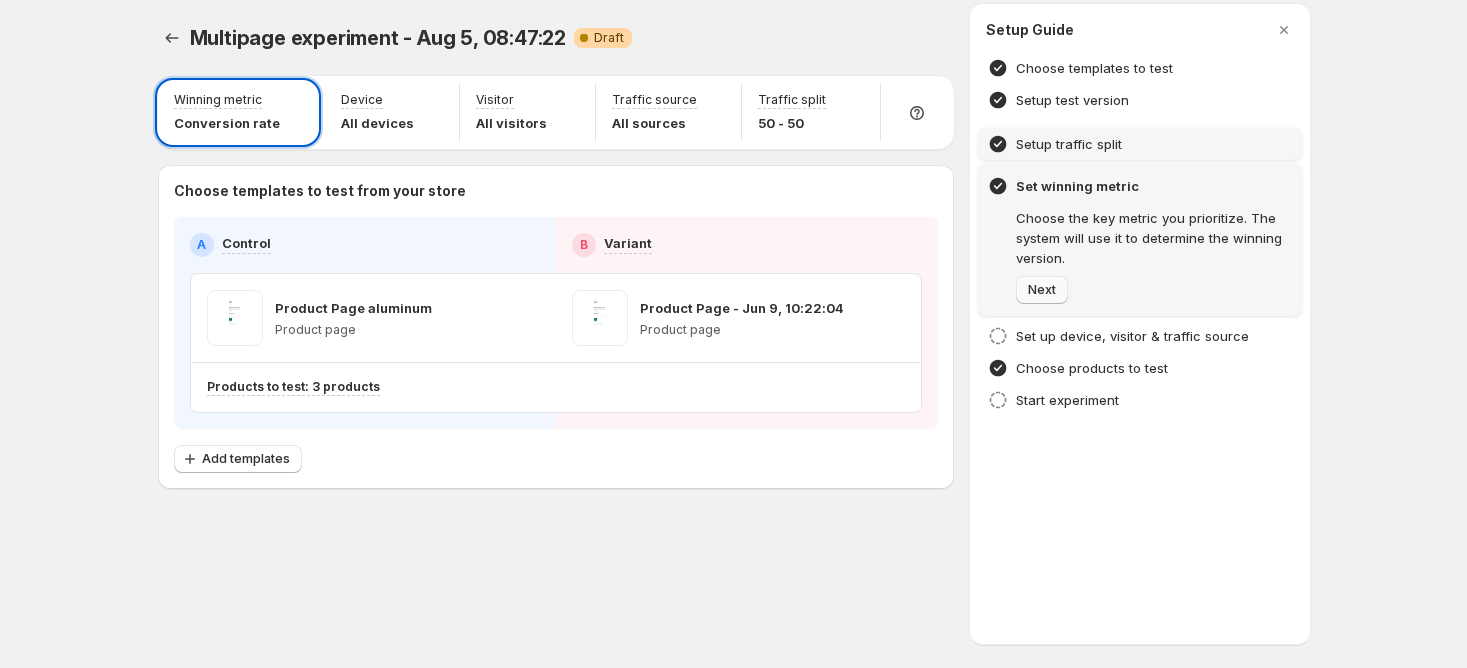click on "Next" at bounding box center [1042, 290] 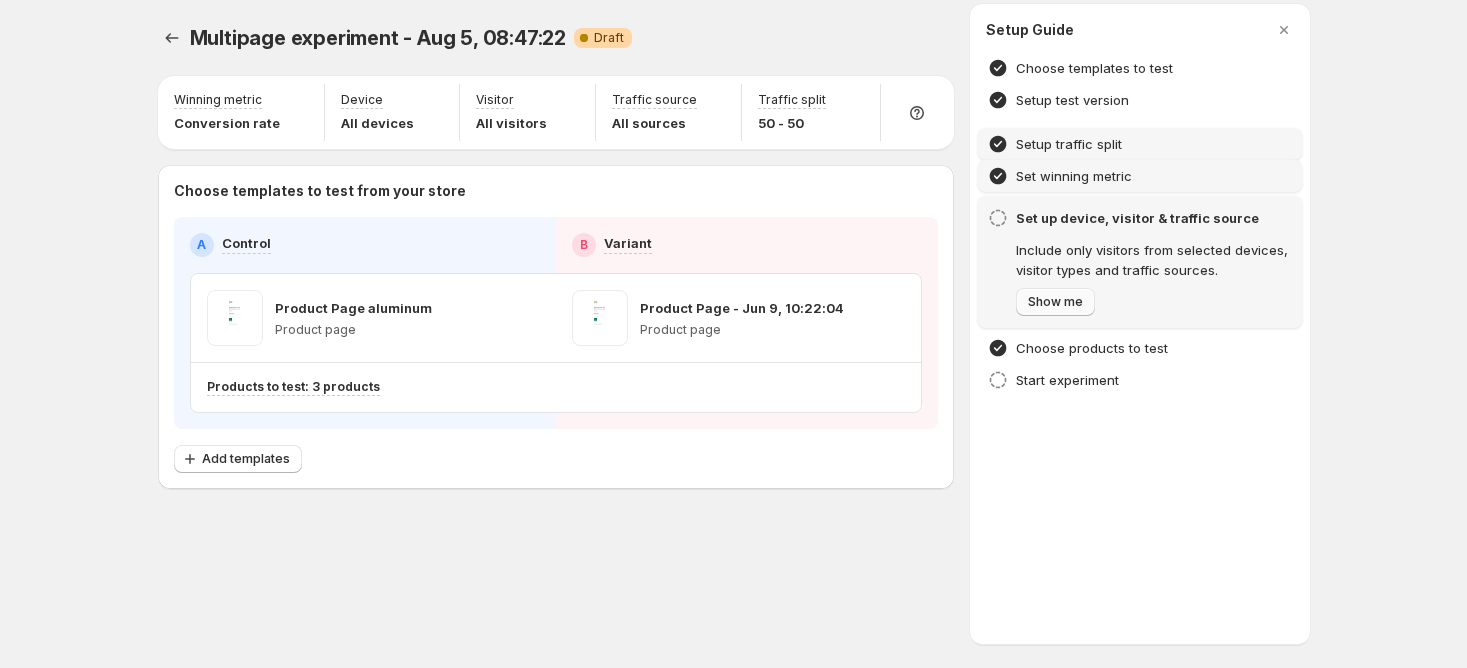click on "Show me" at bounding box center (1055, 302) 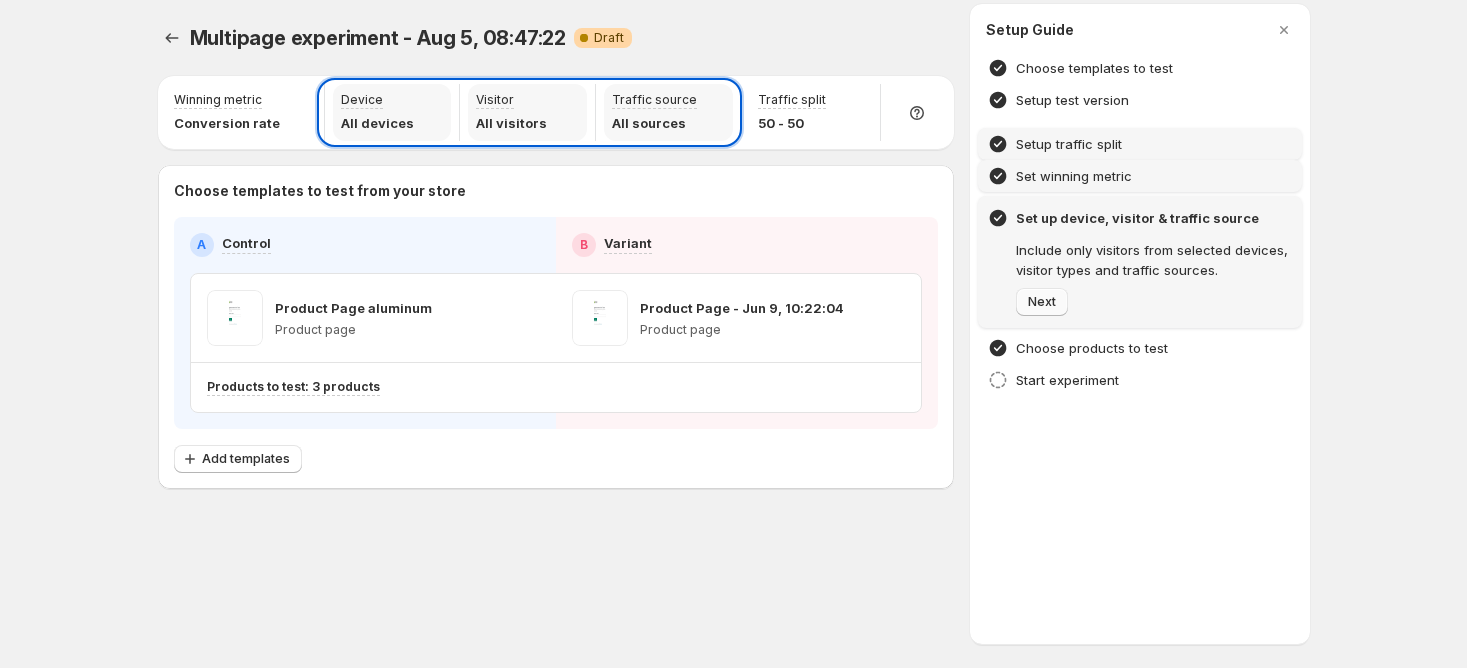 click on "Next" at bounding box center (1042, 302) 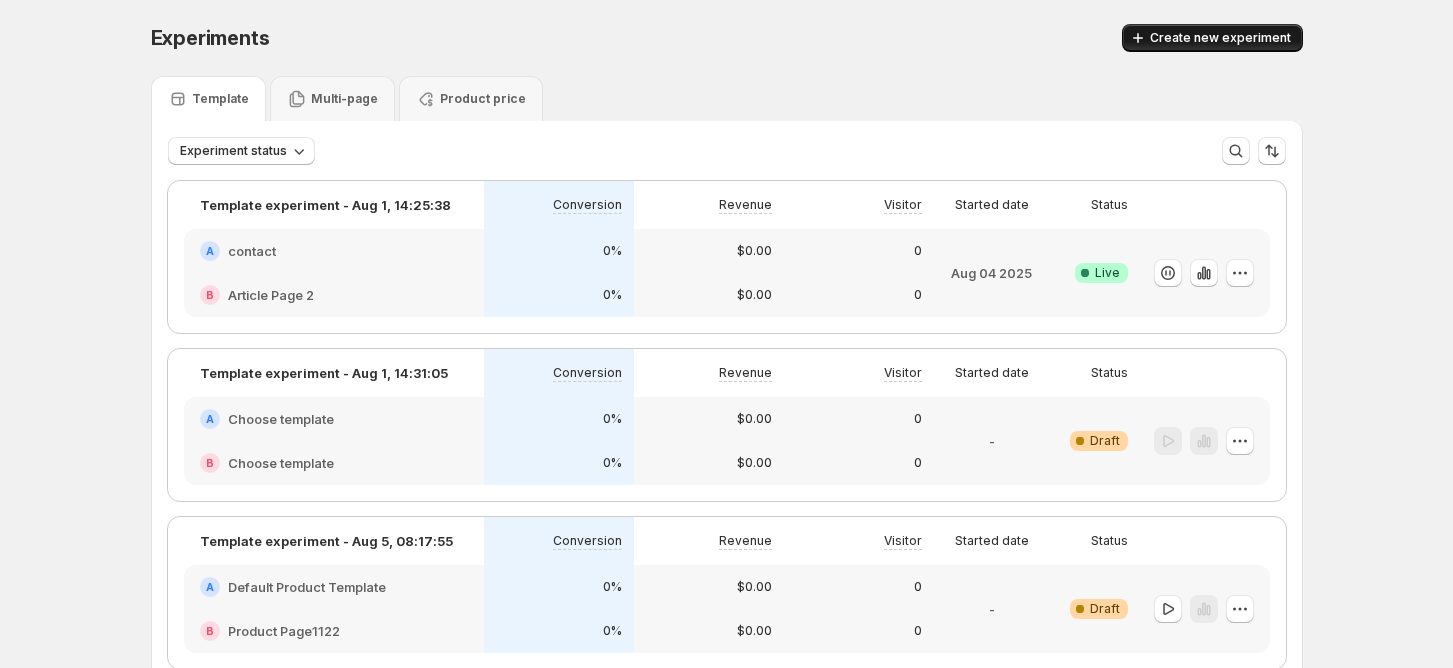 click on "Create new experiment" at bounding box center [1220, 38] 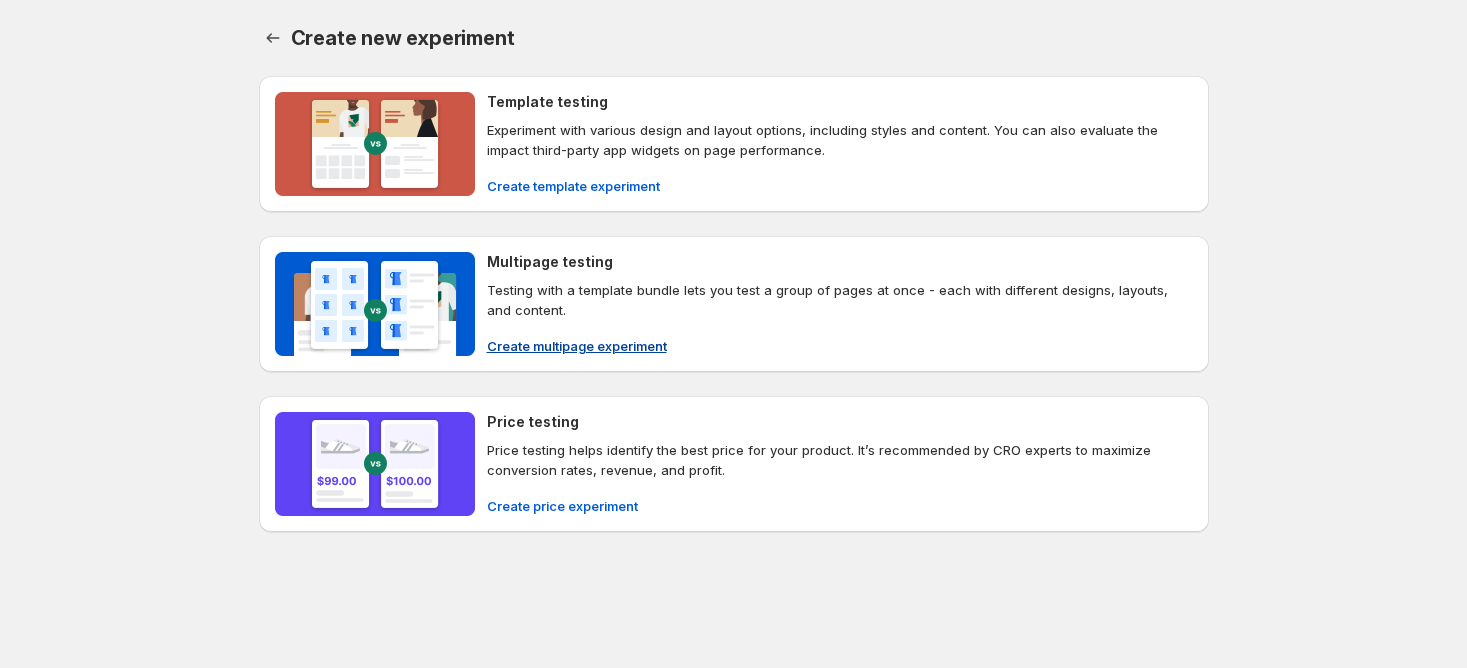 click on "Create multipage experiment" at bounding box center (577, 346) 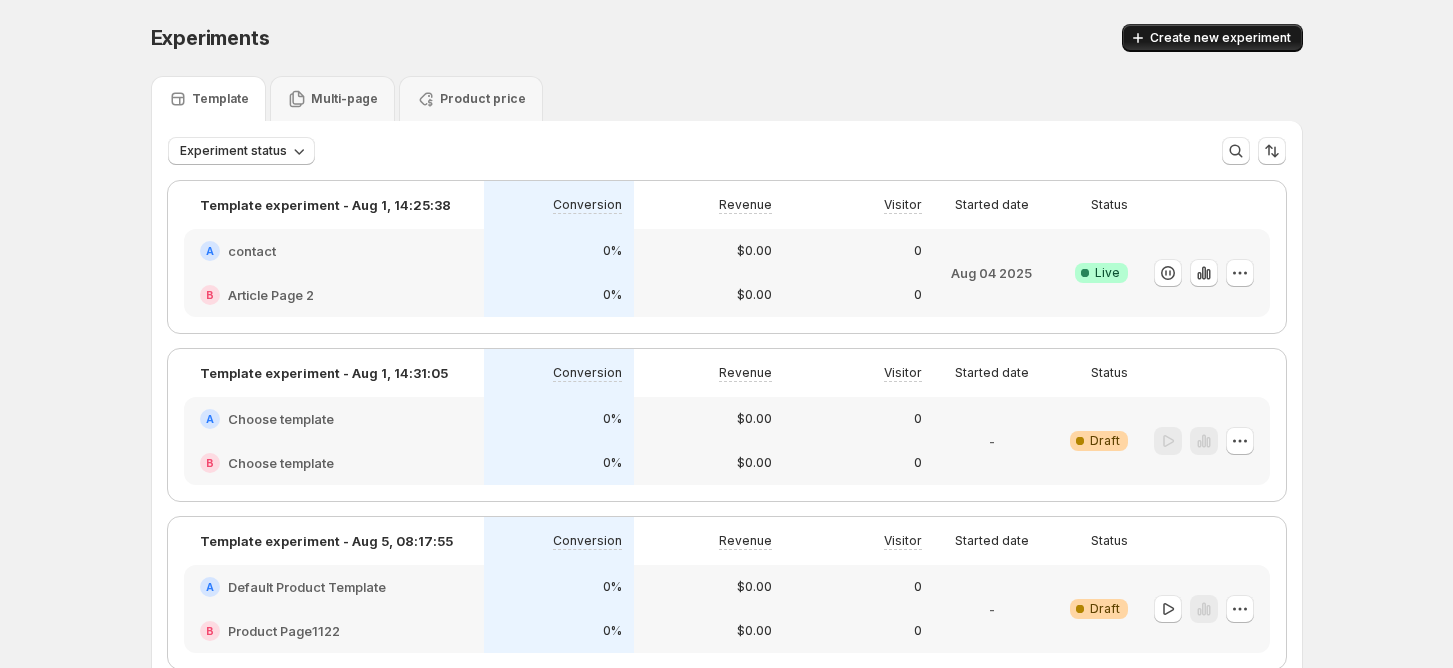 click on "Create new experiment" at bounding box center [1212, 38] 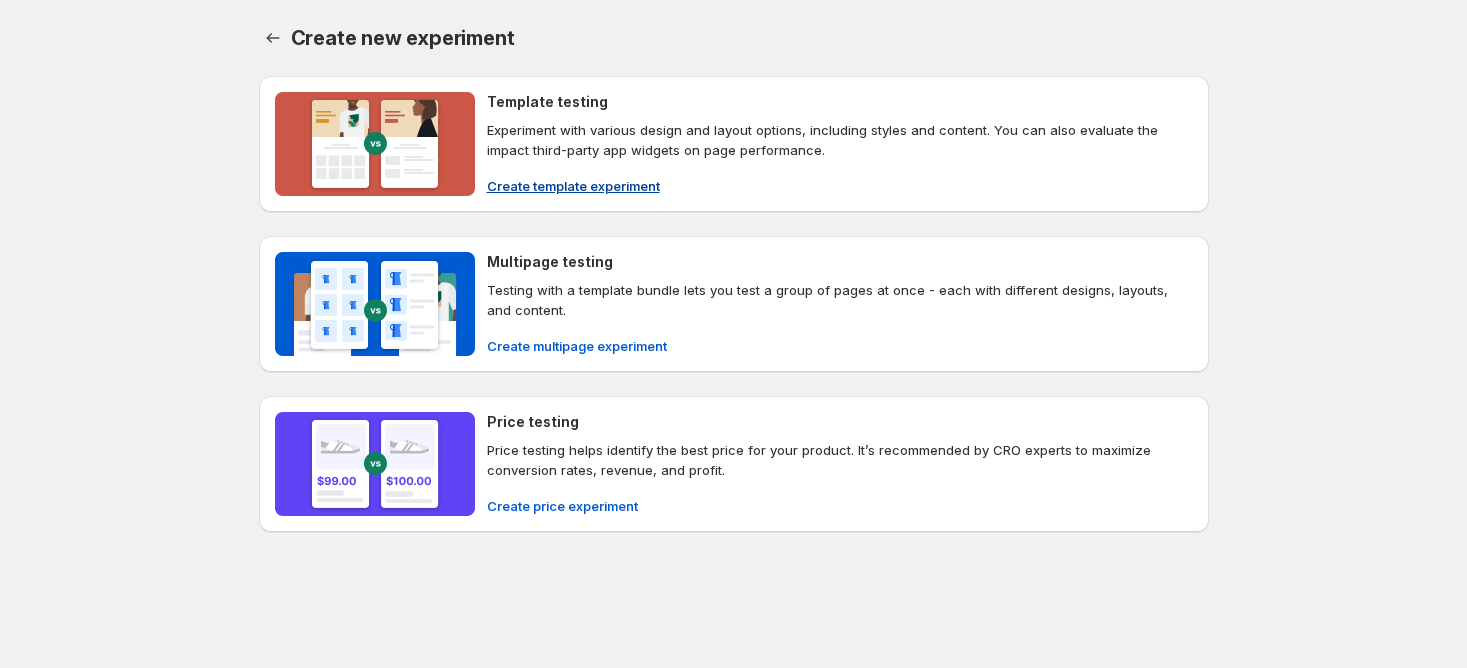 click on "Create template experiment" at bounding box center (573, 186) 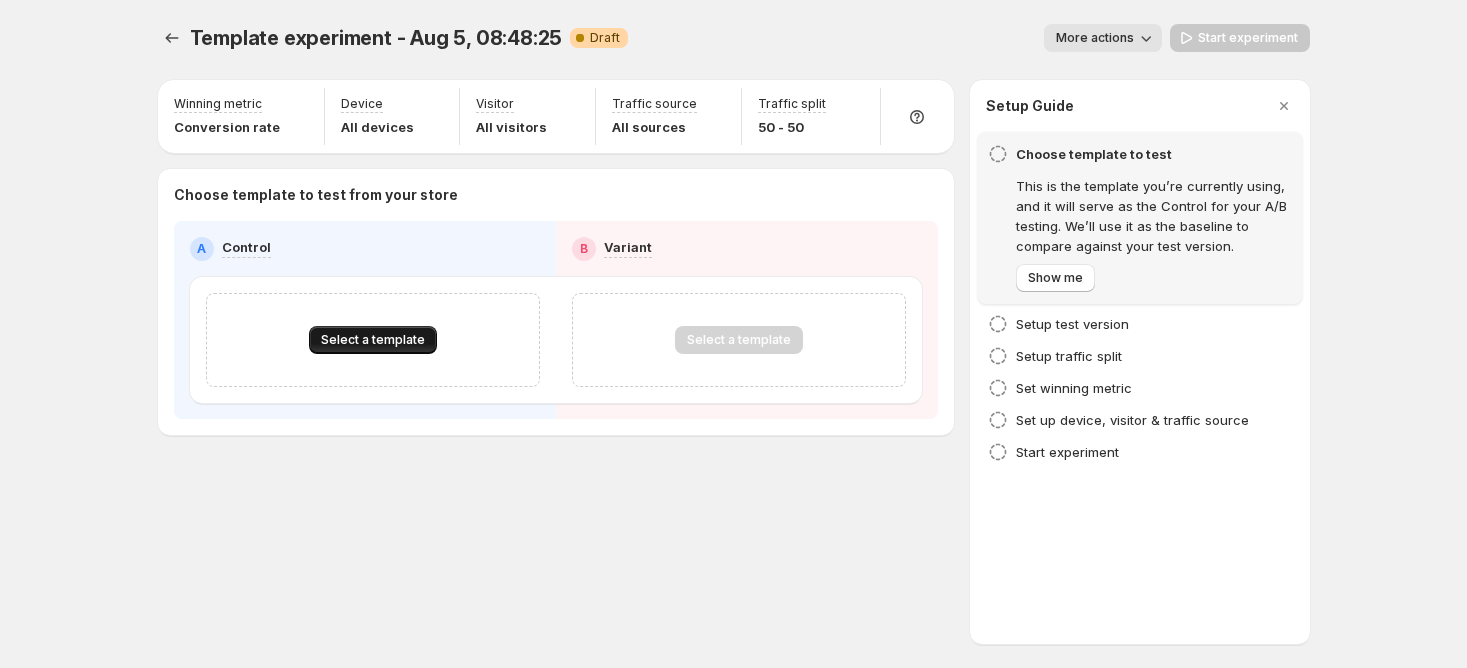 click on "Select a template" at bounding box center (373, 340) 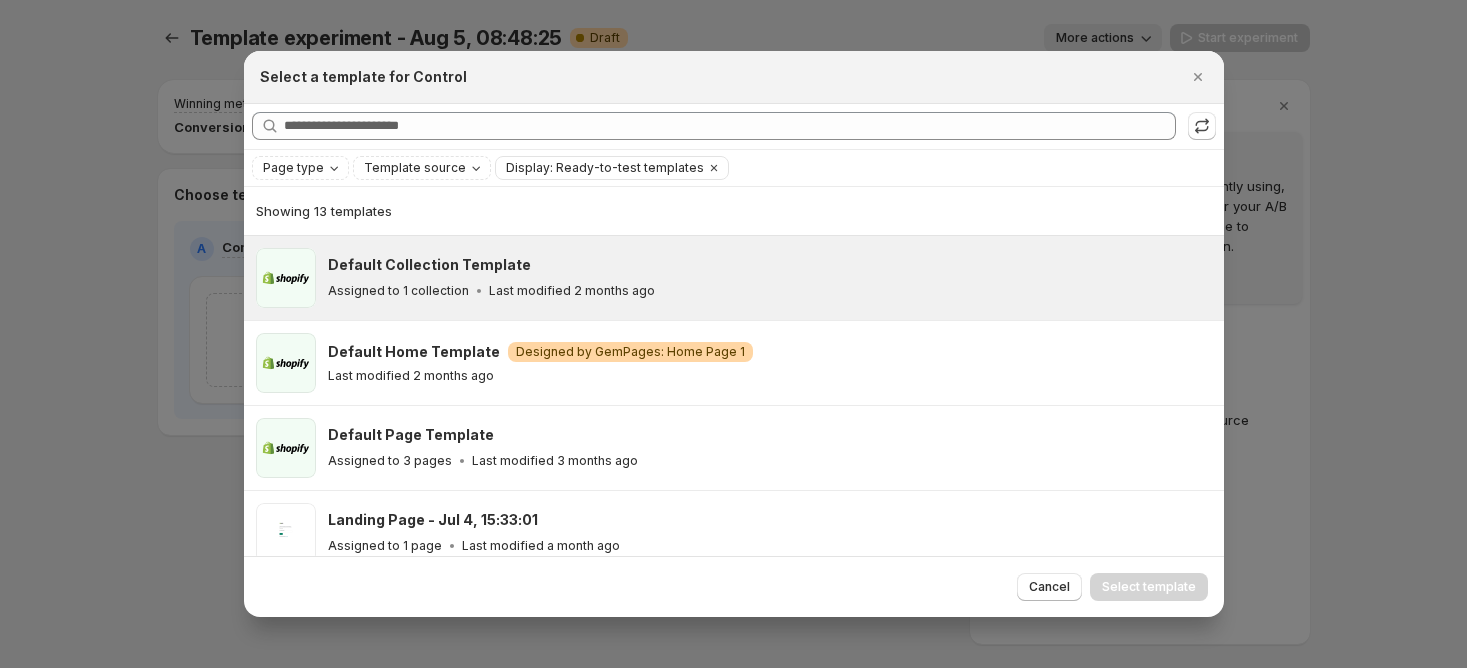 click on "Default Collection Template" at bounding box center (429, 265) 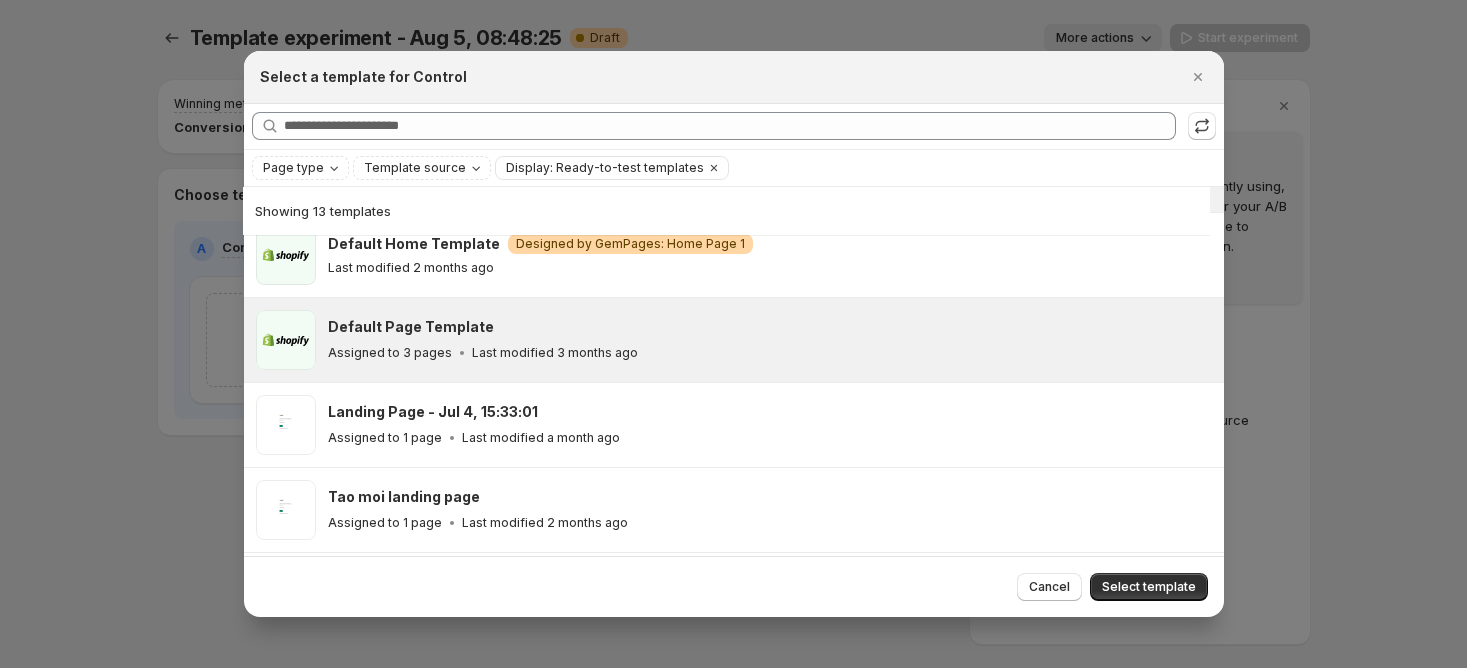 scroll, scrollTop: 183, scrollLeft: 0, axis: vertical 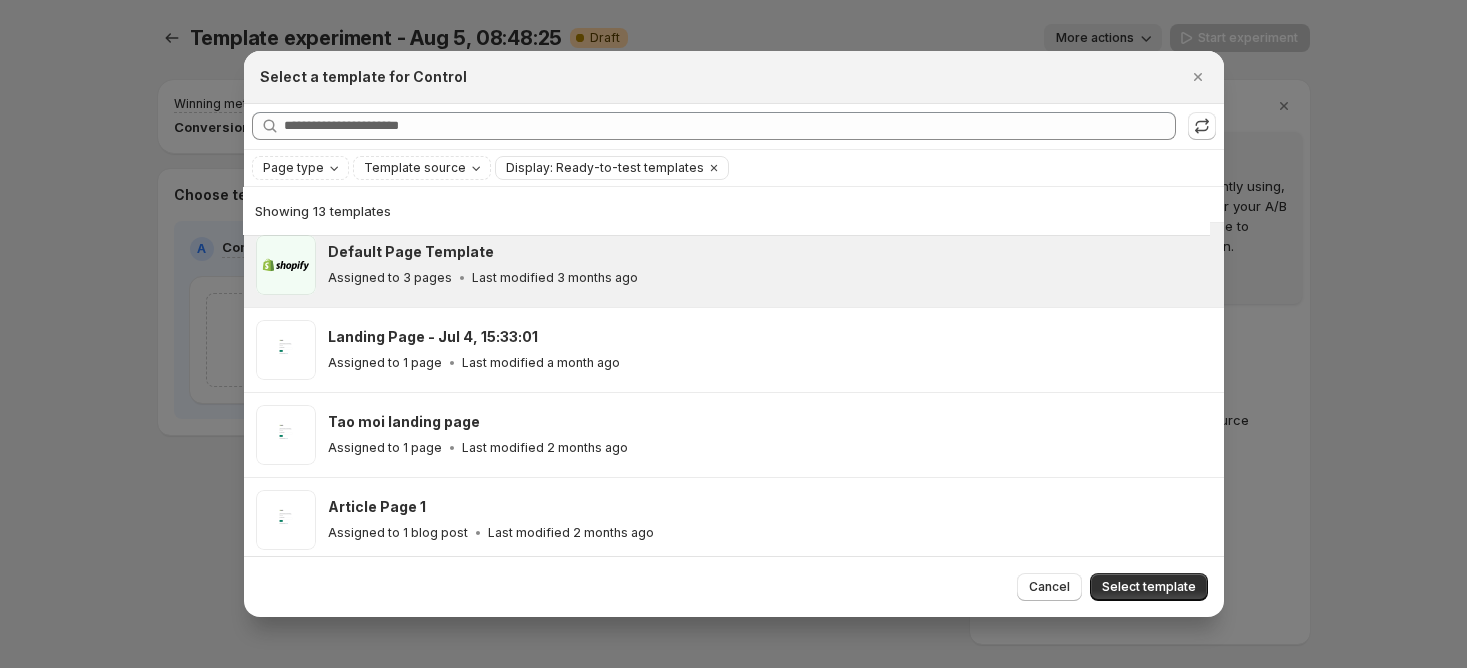 click on "Tao moi landing page" at bounding box center [404, 422] 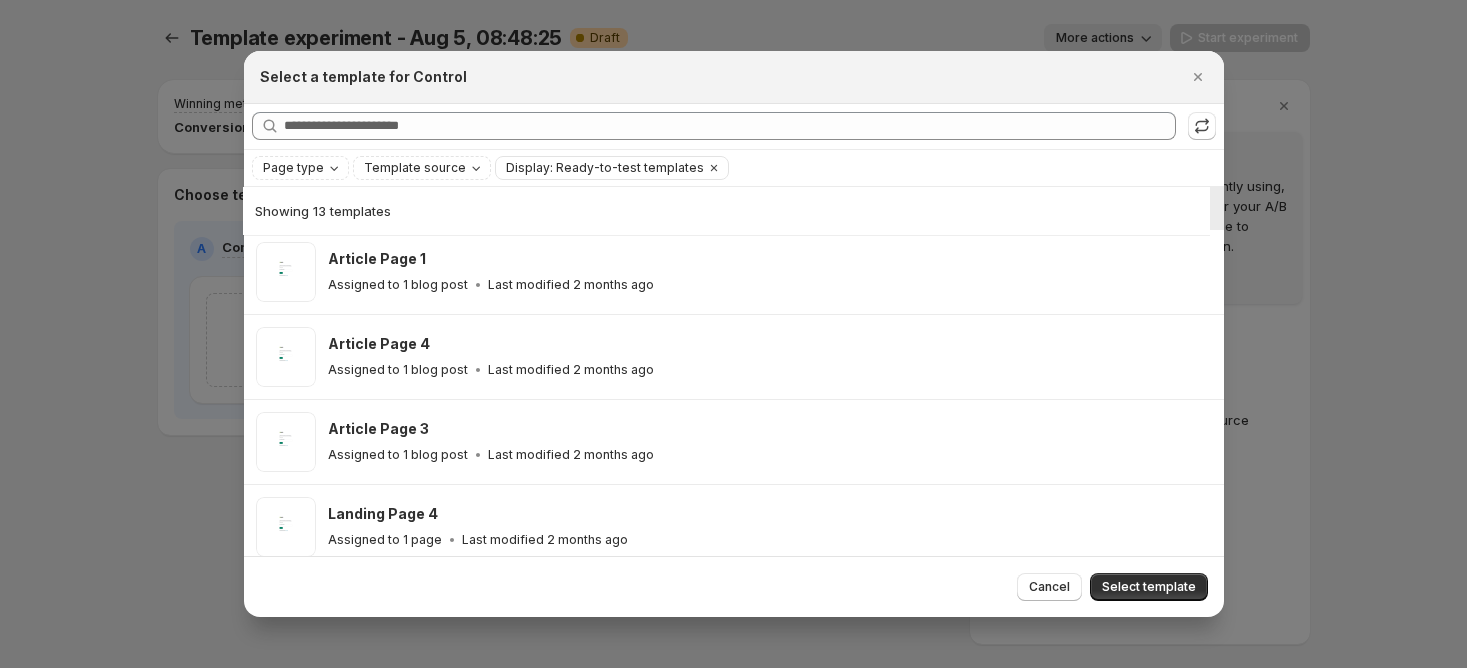 scroll, scrollTop: 449, scrollLeft: 0, axis: vertical 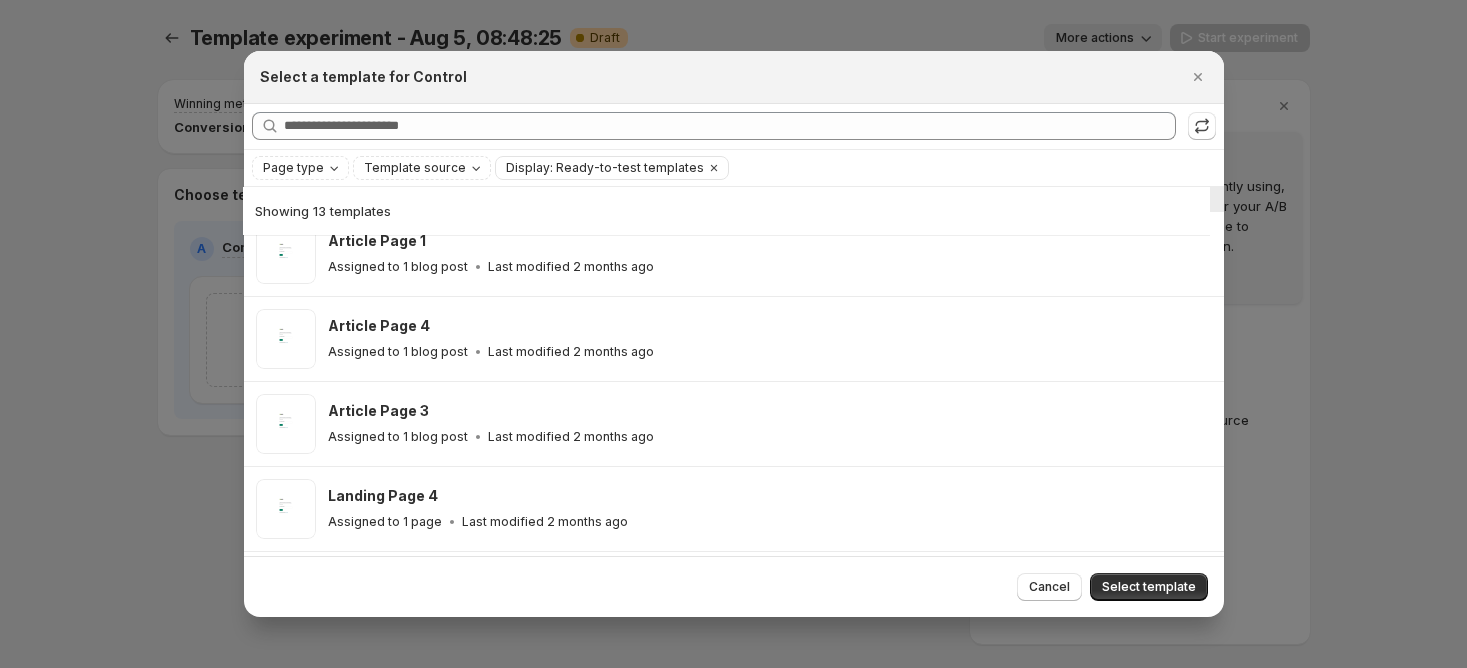 click on "Article Page 3 Assigned to 1 blog post Last modified 2 months ago" at bounding box center [767, 424] 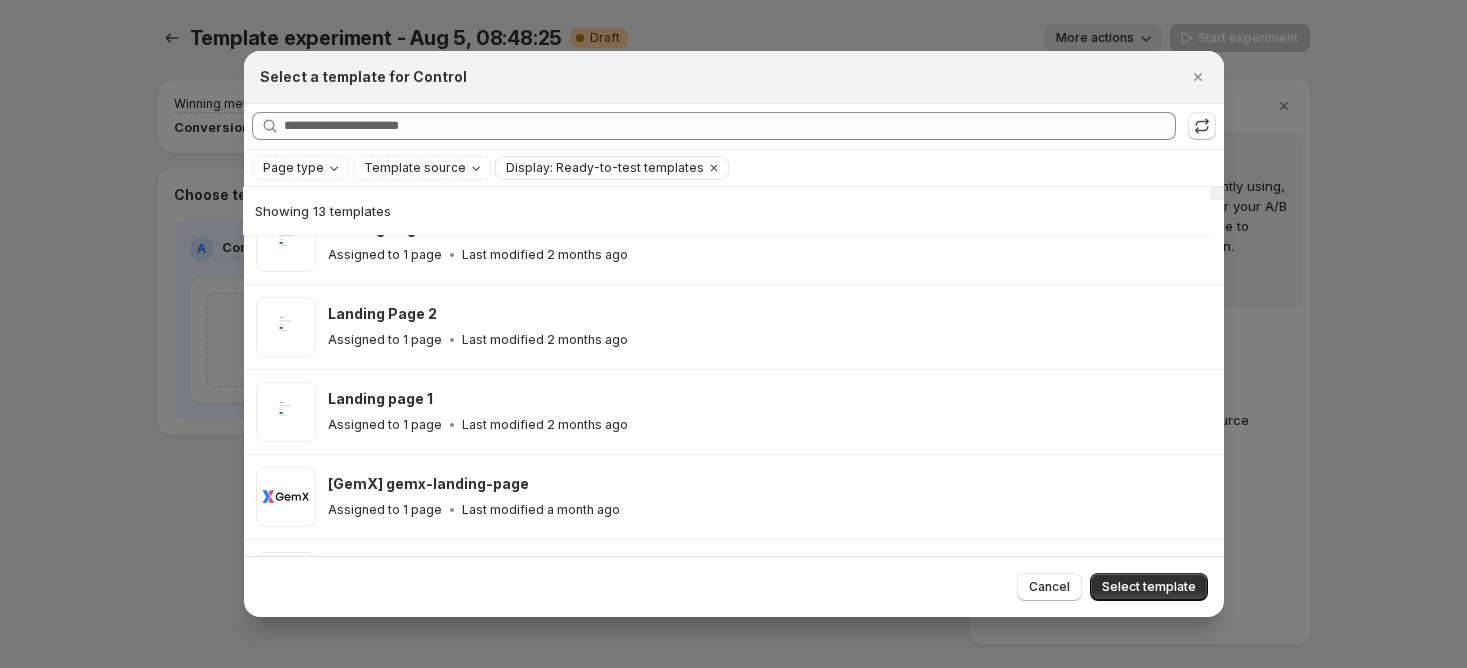 scroll, scrollTop: 783, scrollLeft: 0, axis: vertical 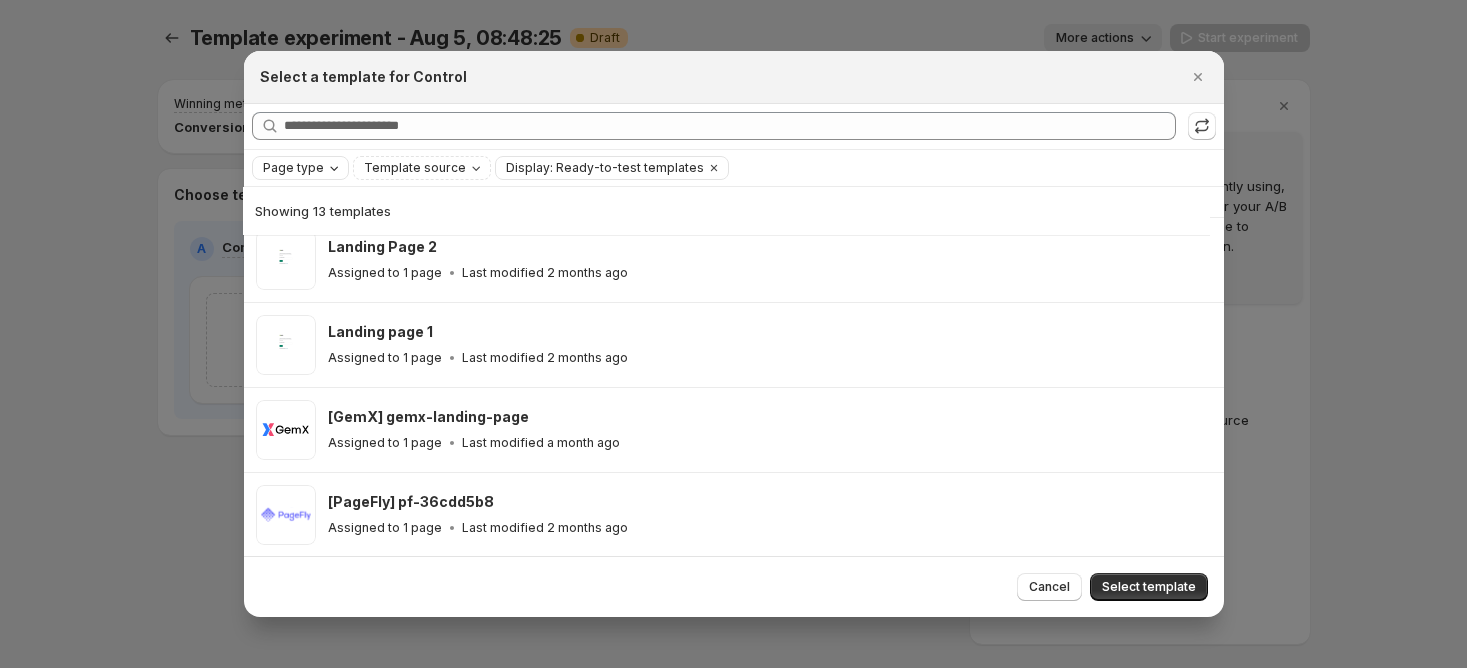click 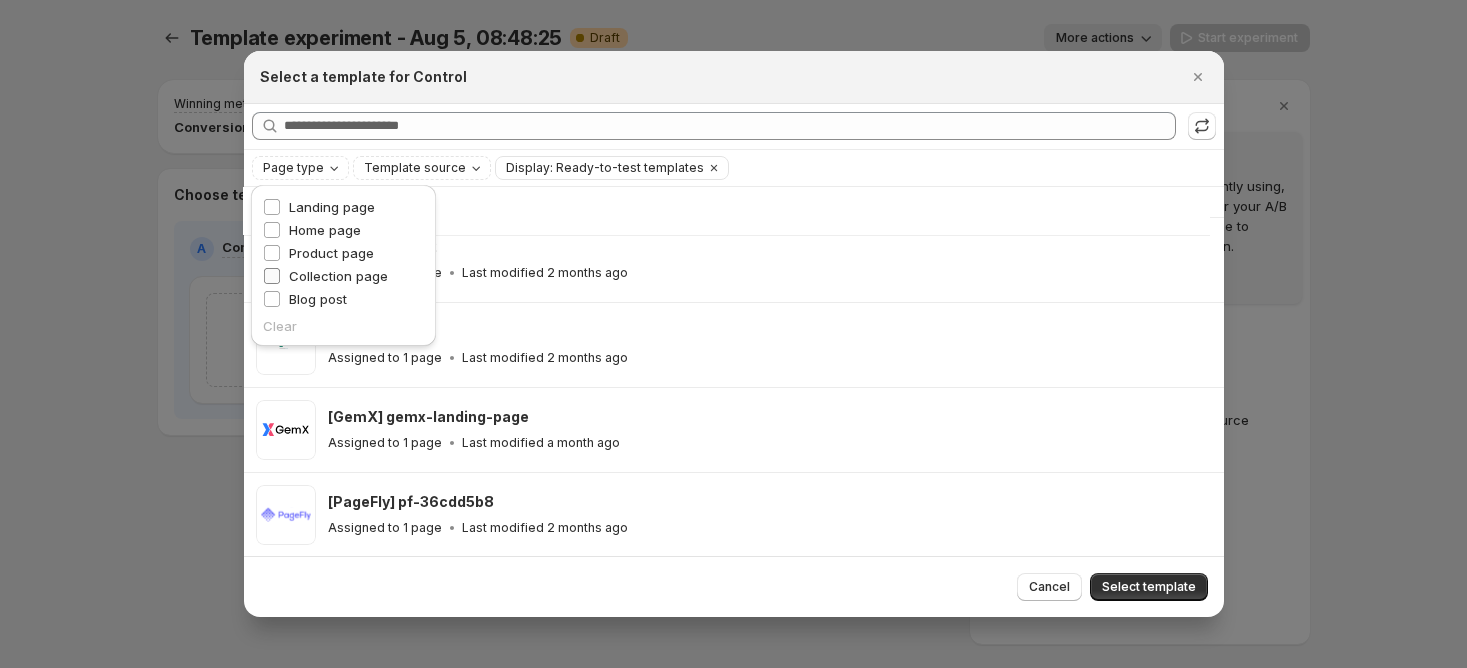 click on "Collection page" at bounding box center (338, 276) 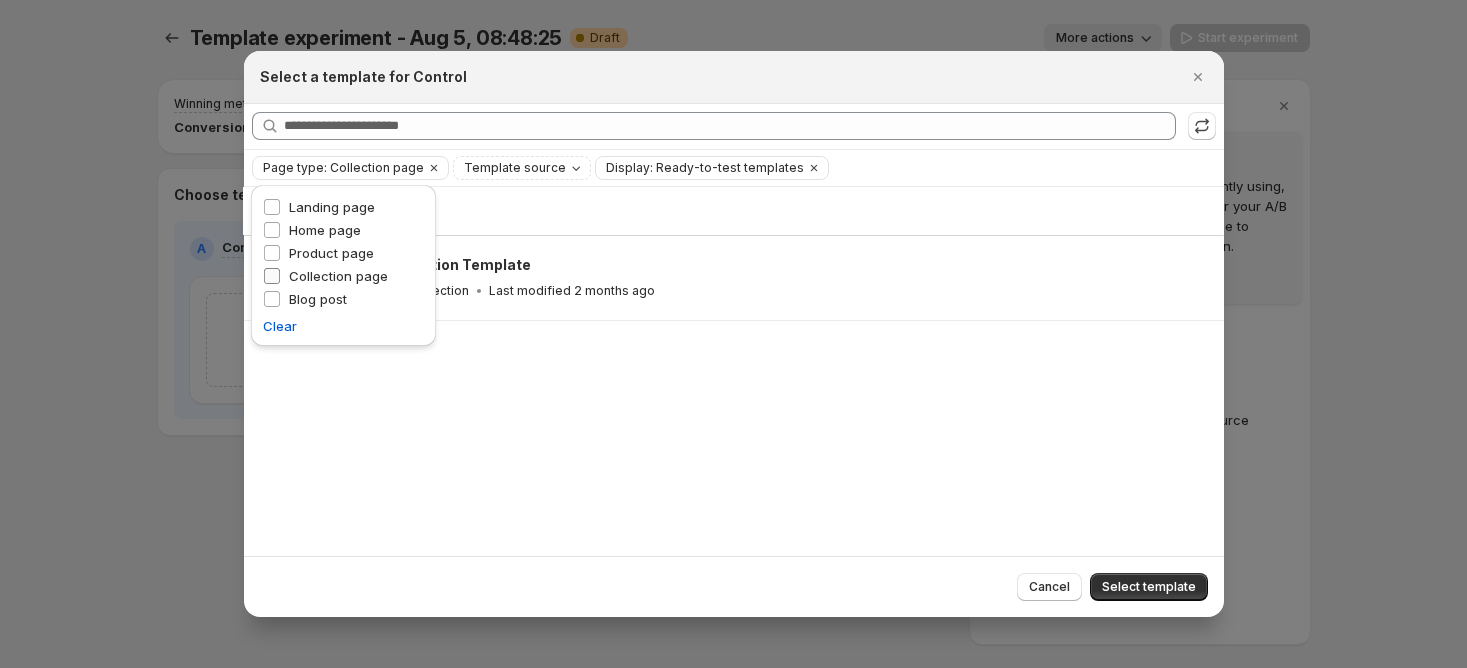 scroll, scrollTop: 0, scrollLeft: 0, axis: both 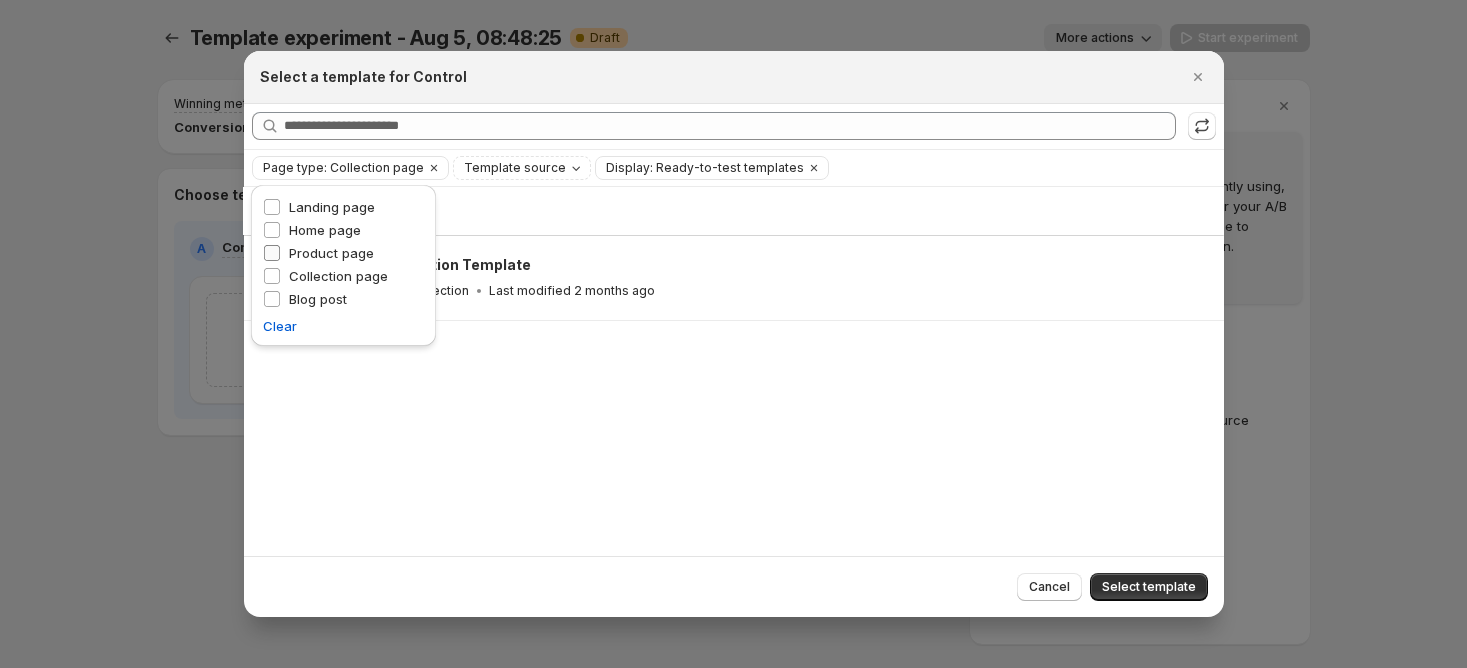 click on "Product page" at bounding box center [331, 253] 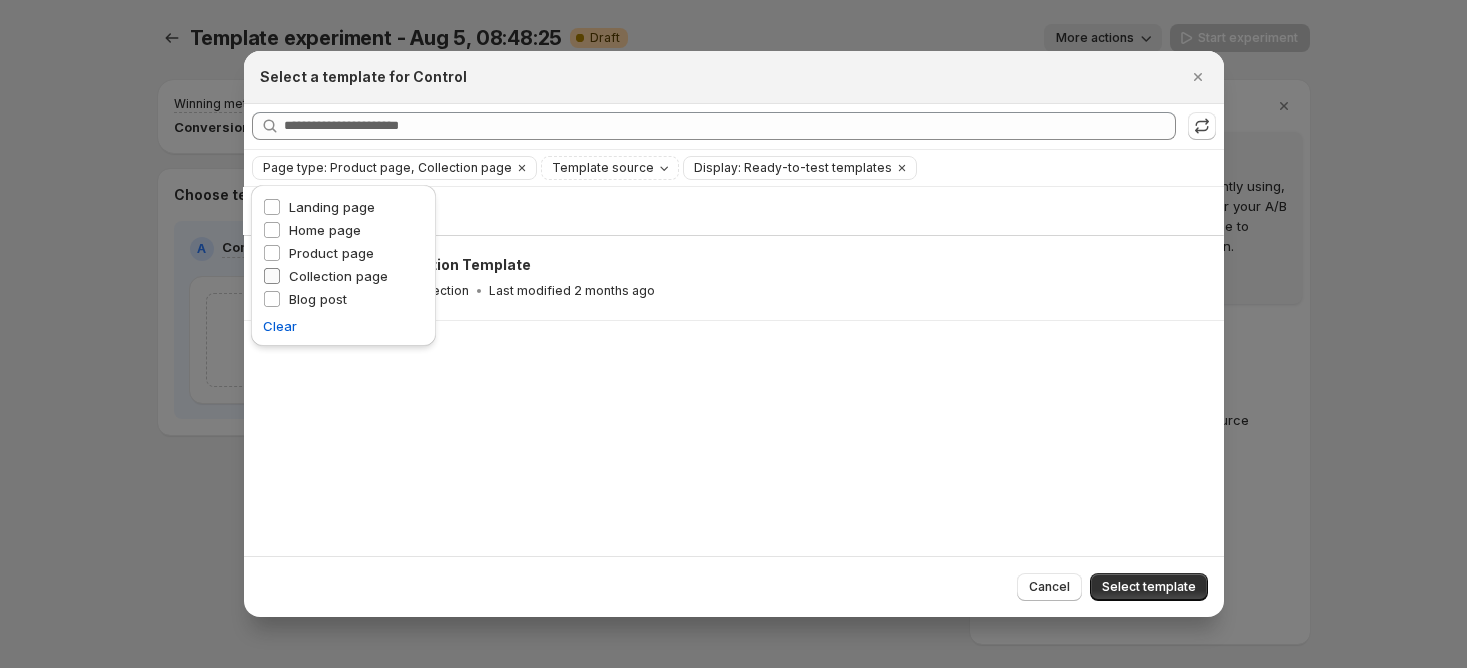 click on "Collection page" at bounding box center (338, 276) 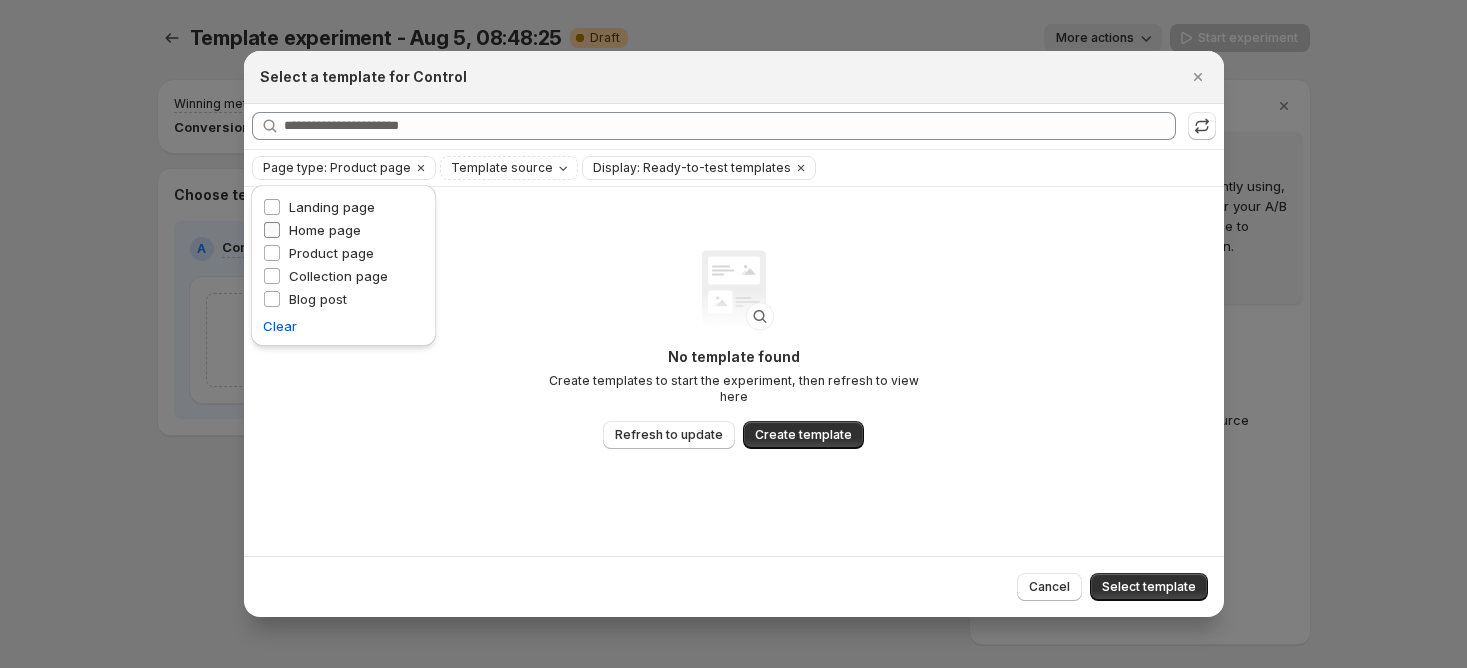 click on "Home page" at bounding box center (325, 230) 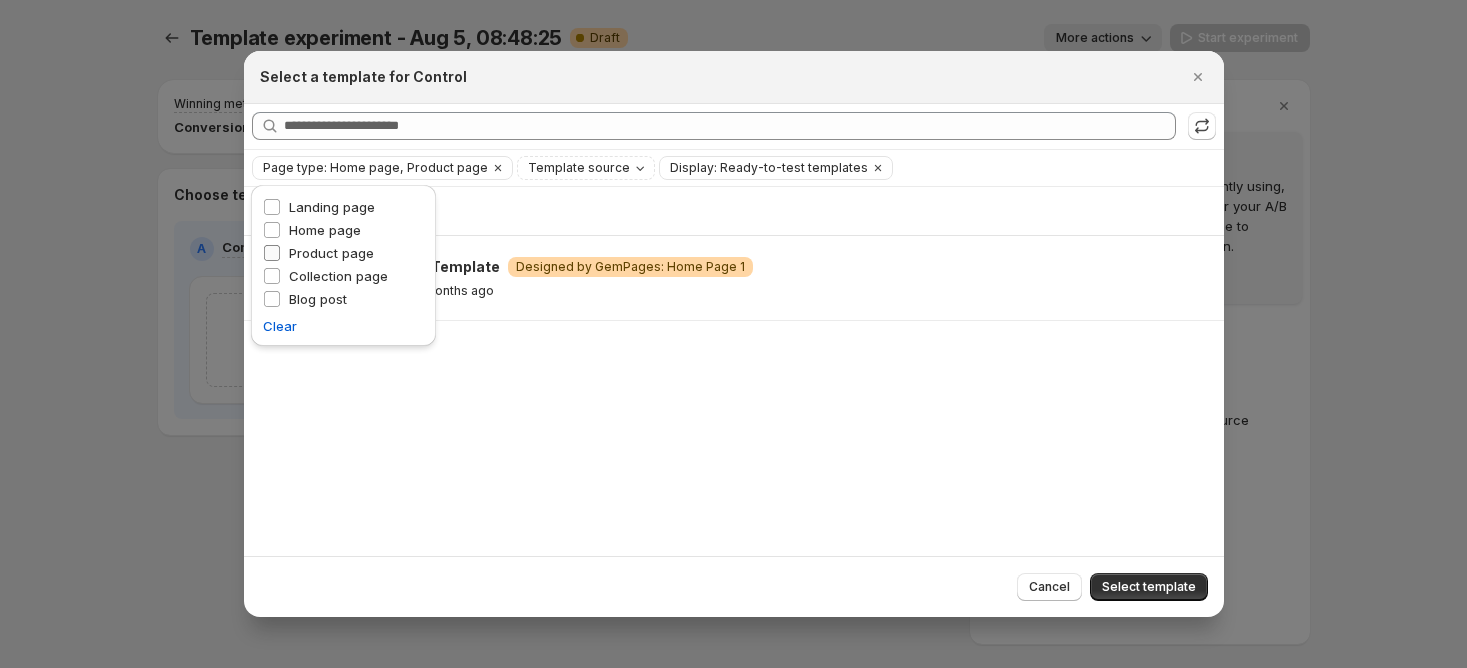 click on "Product page" at bounding box center [331, 253] 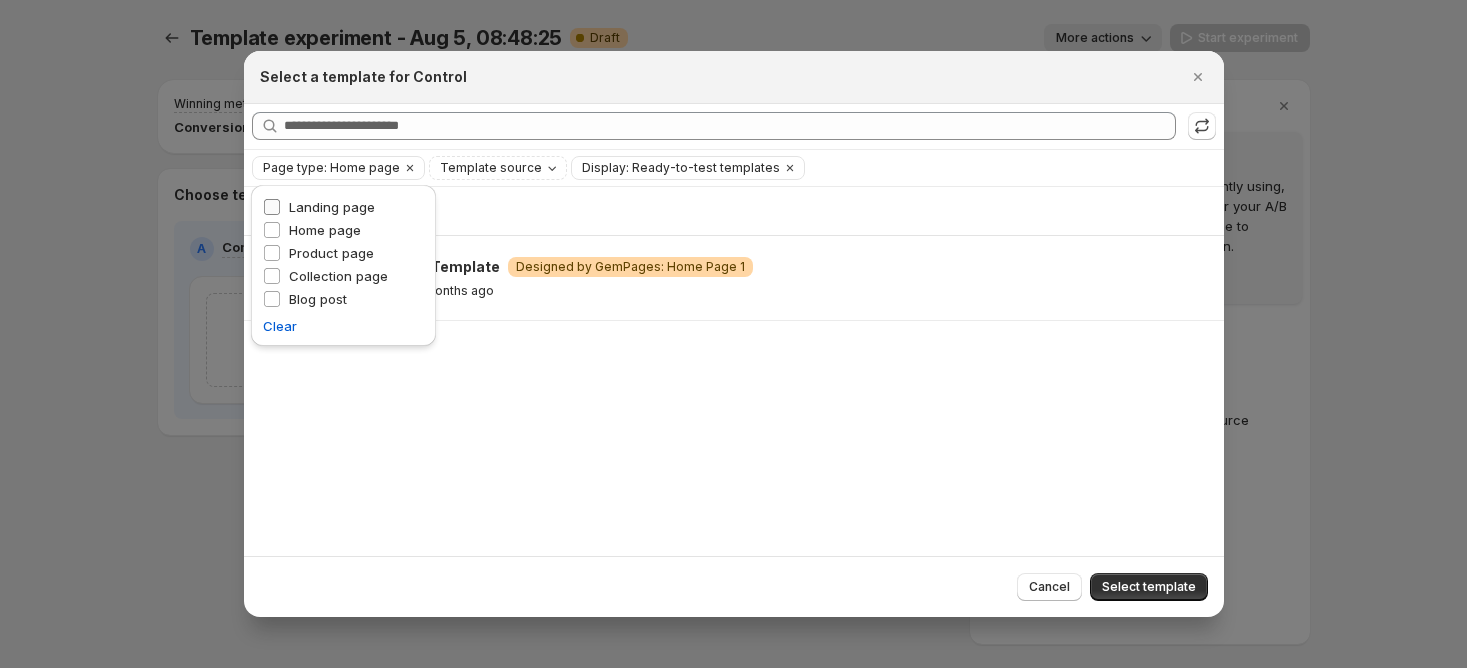 click on "Landing page" at bounding box center (332, 207) 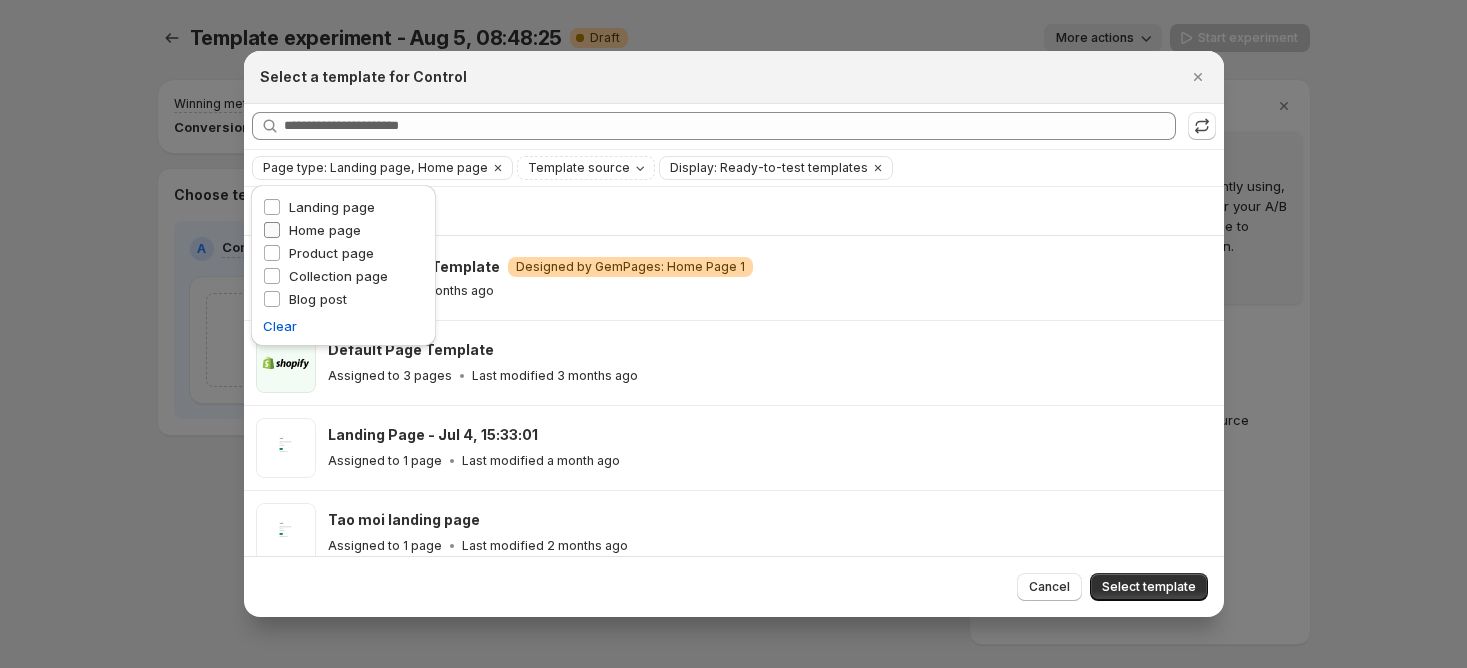 click on "Home page" at bounding box center [325, 230] 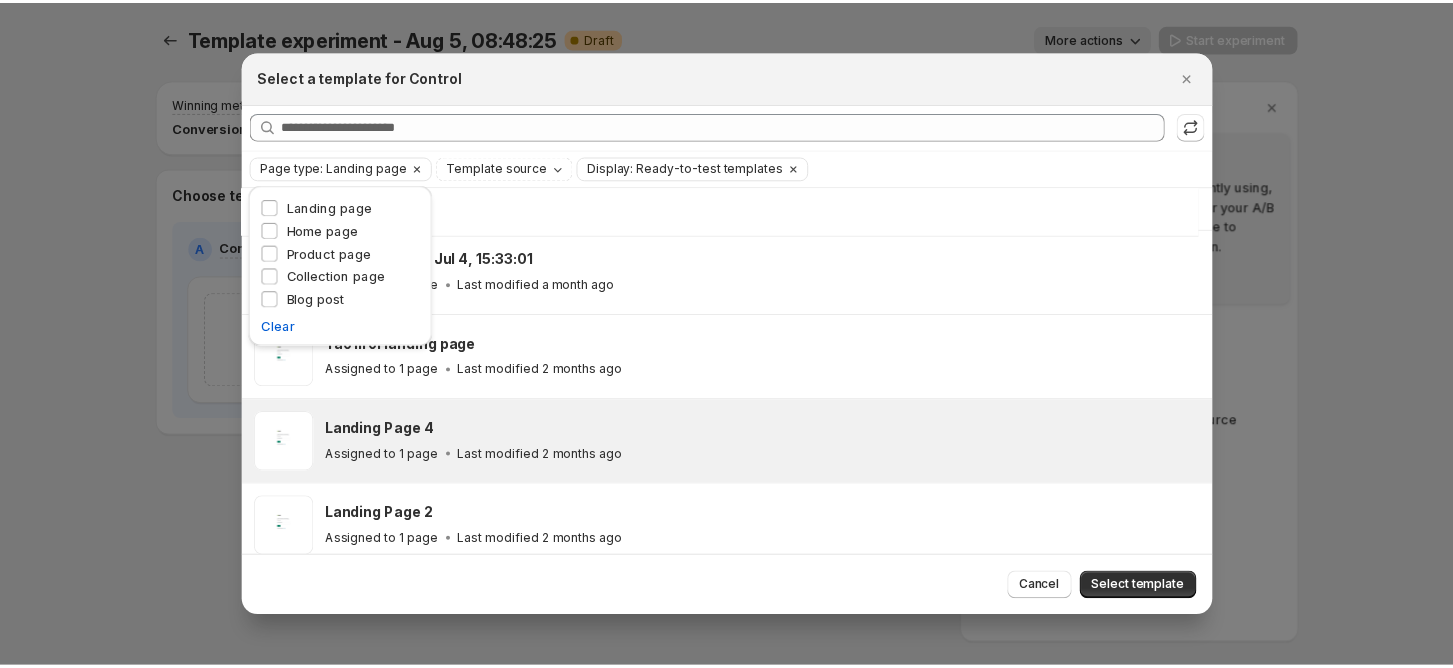 scroll, scrollTop: 0, scrollLeft: 0, axis: both 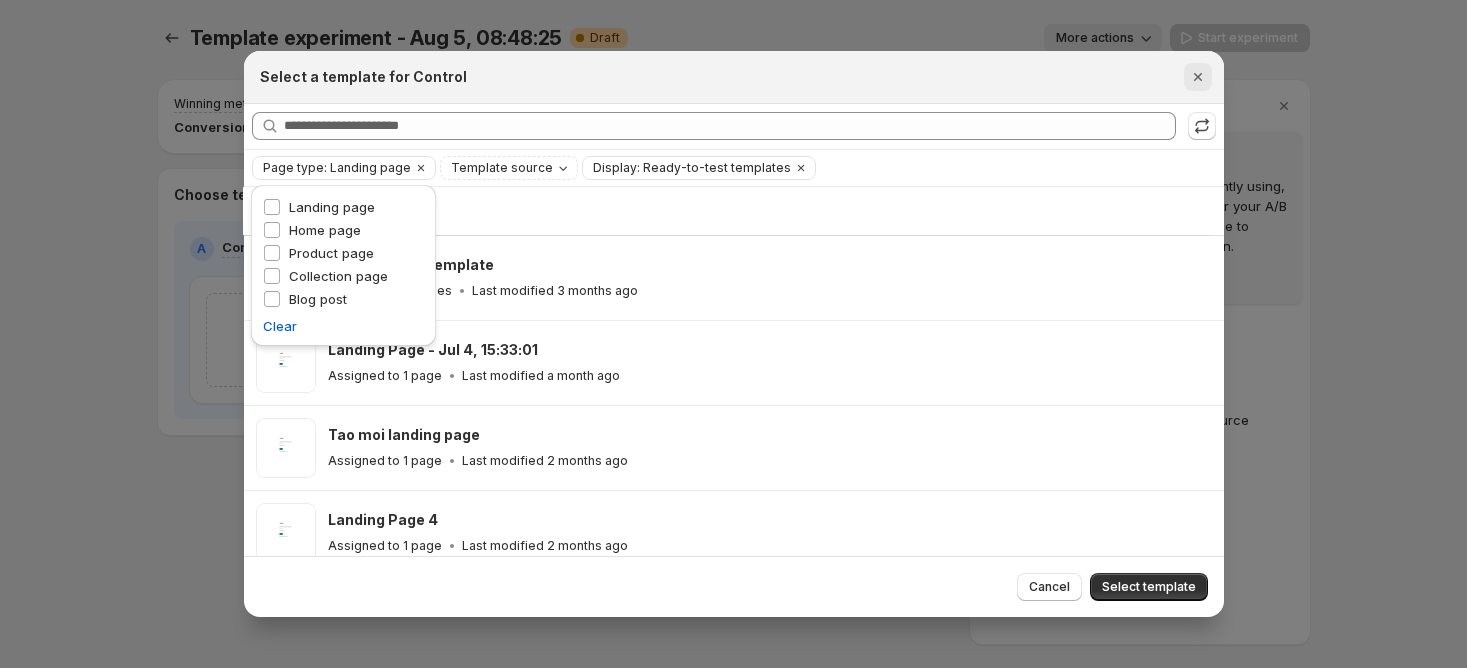 click 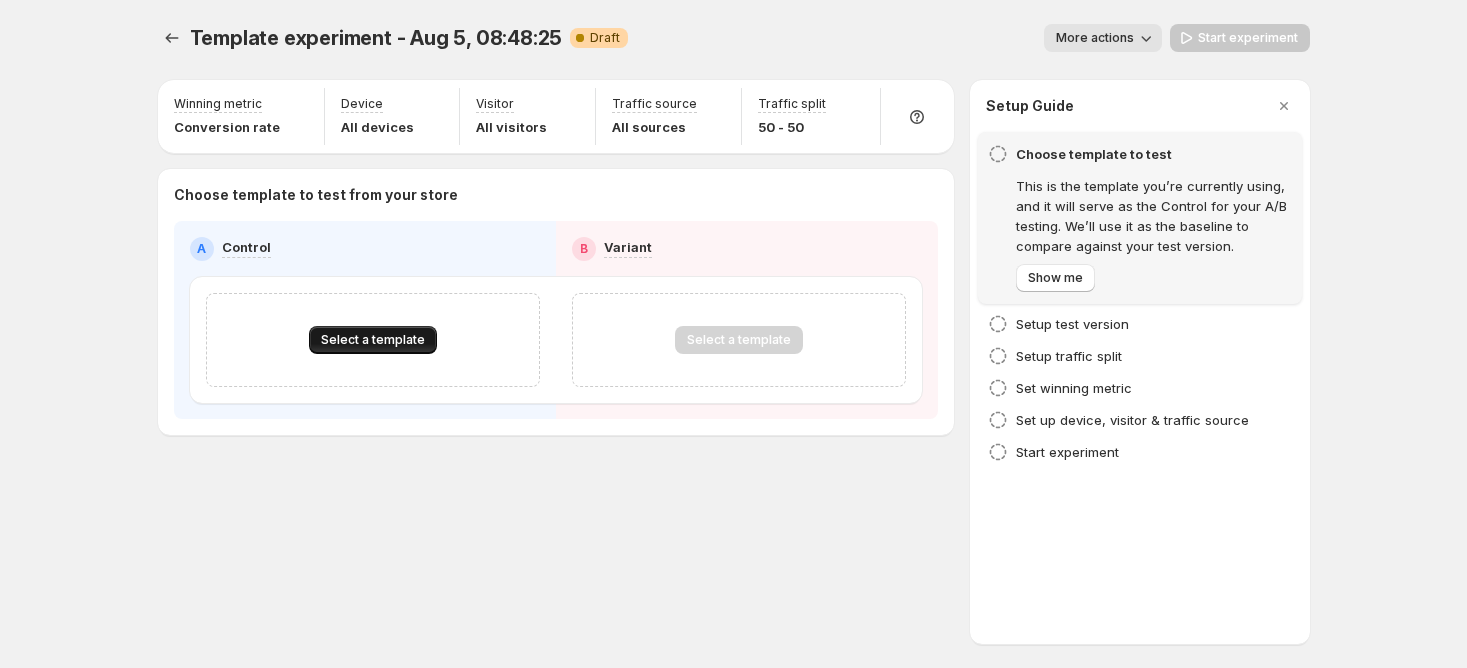 click on "Select a template" at bounding box center (373, 340) 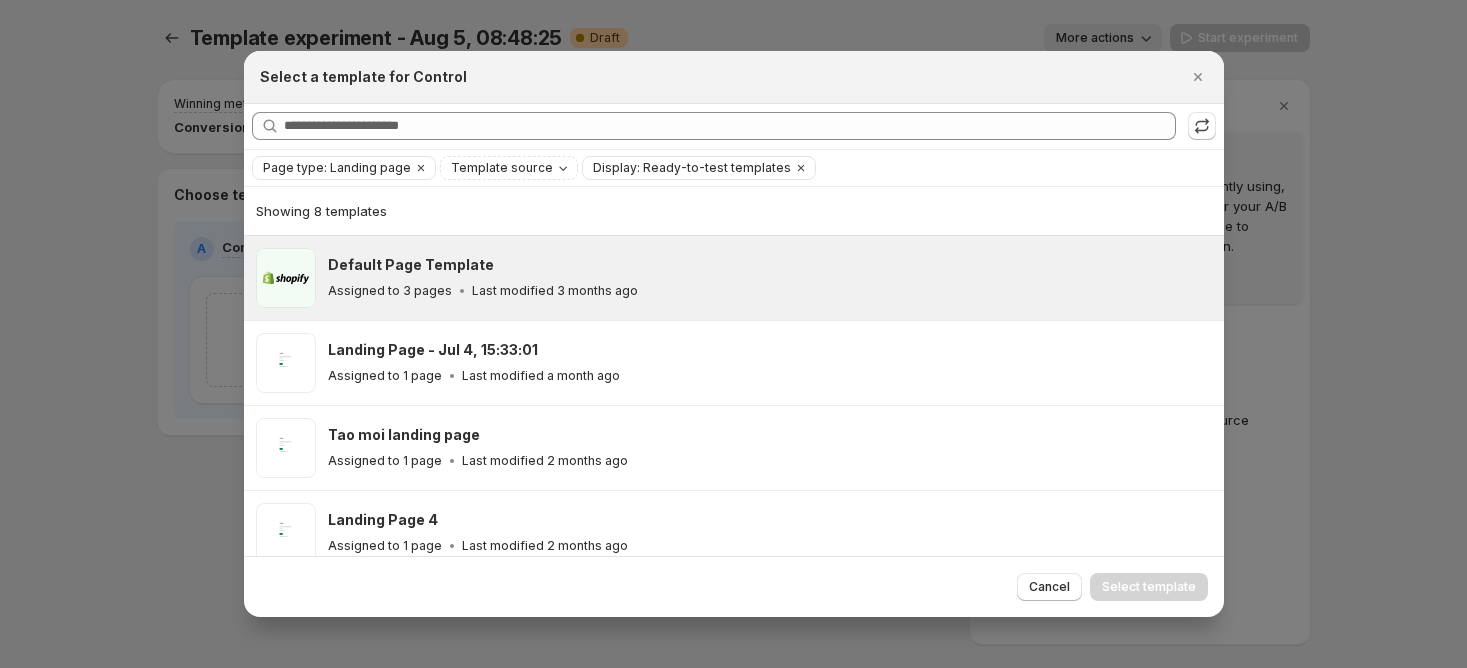 click on "Default Page Template Assigned to 3 pages Last modified 3 months ago" at bounding box center [734, 278] 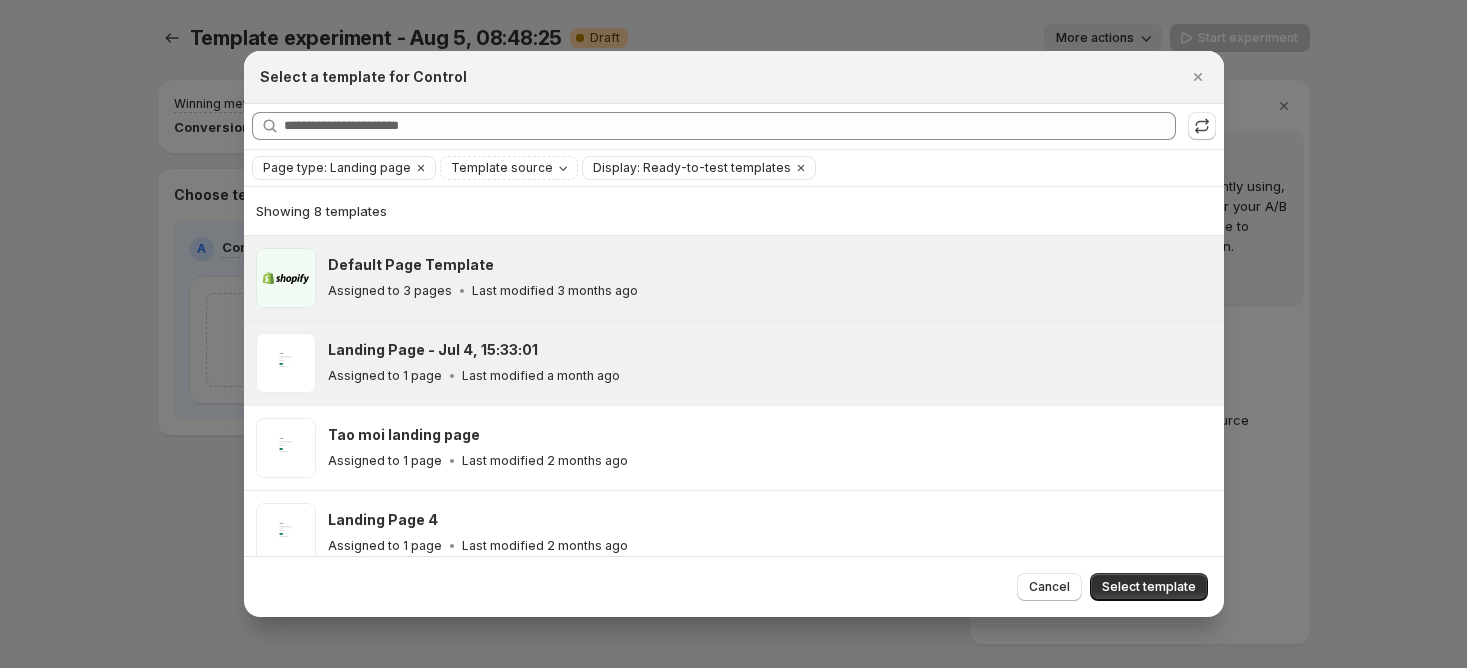 click on "Last modified a month ago" at bounding box center (541, 376) 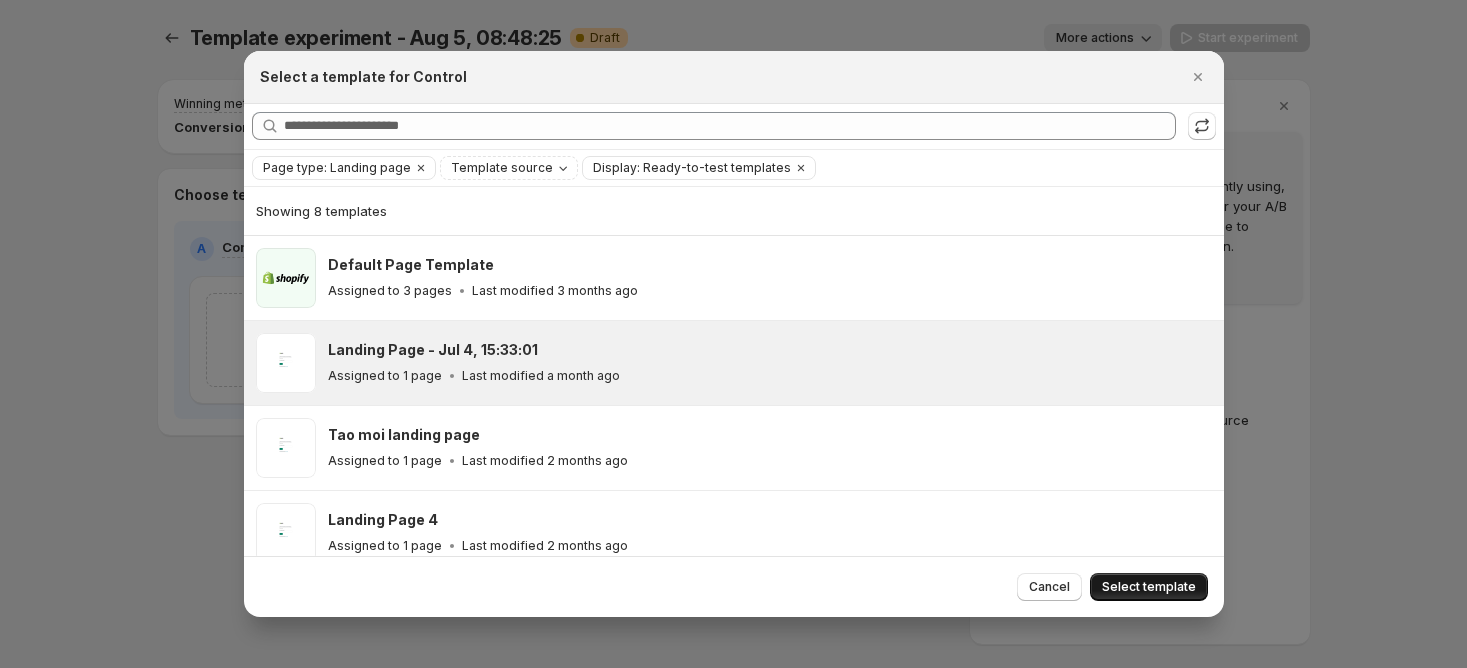 click on "Select template" at bounding box center (1149, 587) 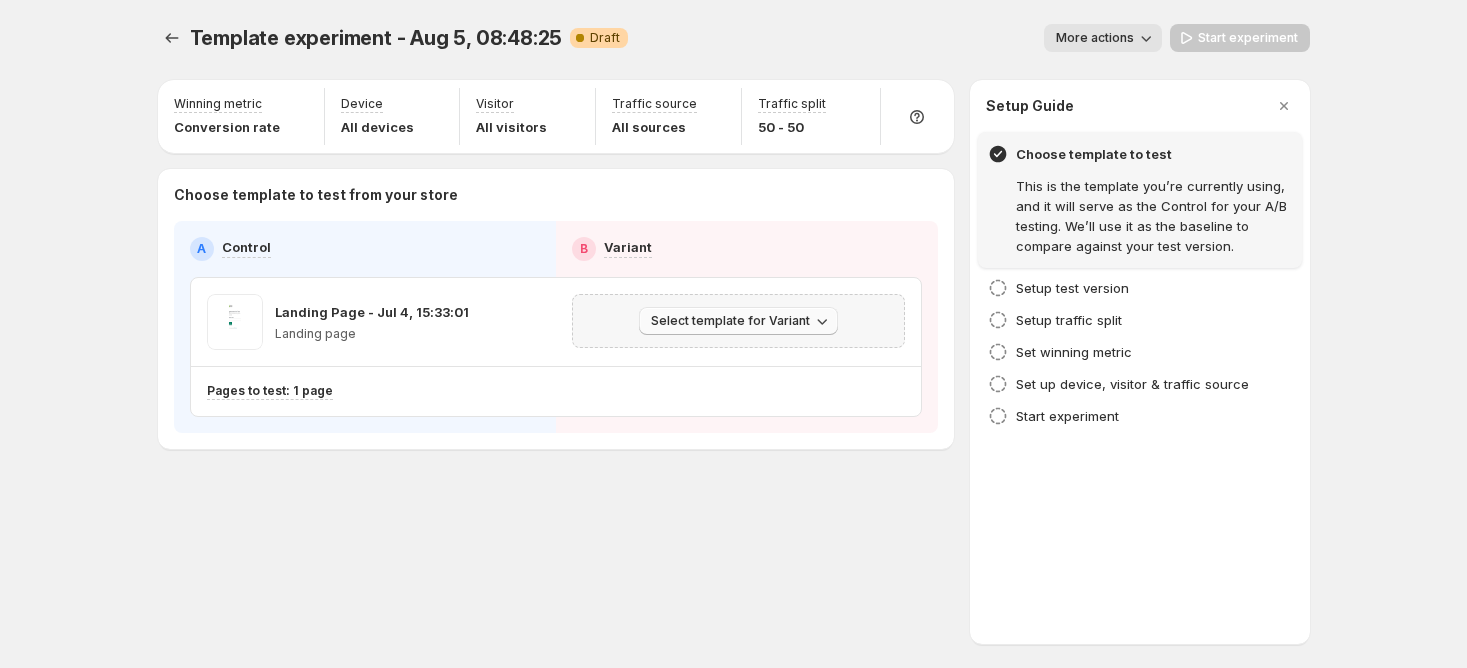 click on "Select template for Variant" at bounding box center (730, 321) 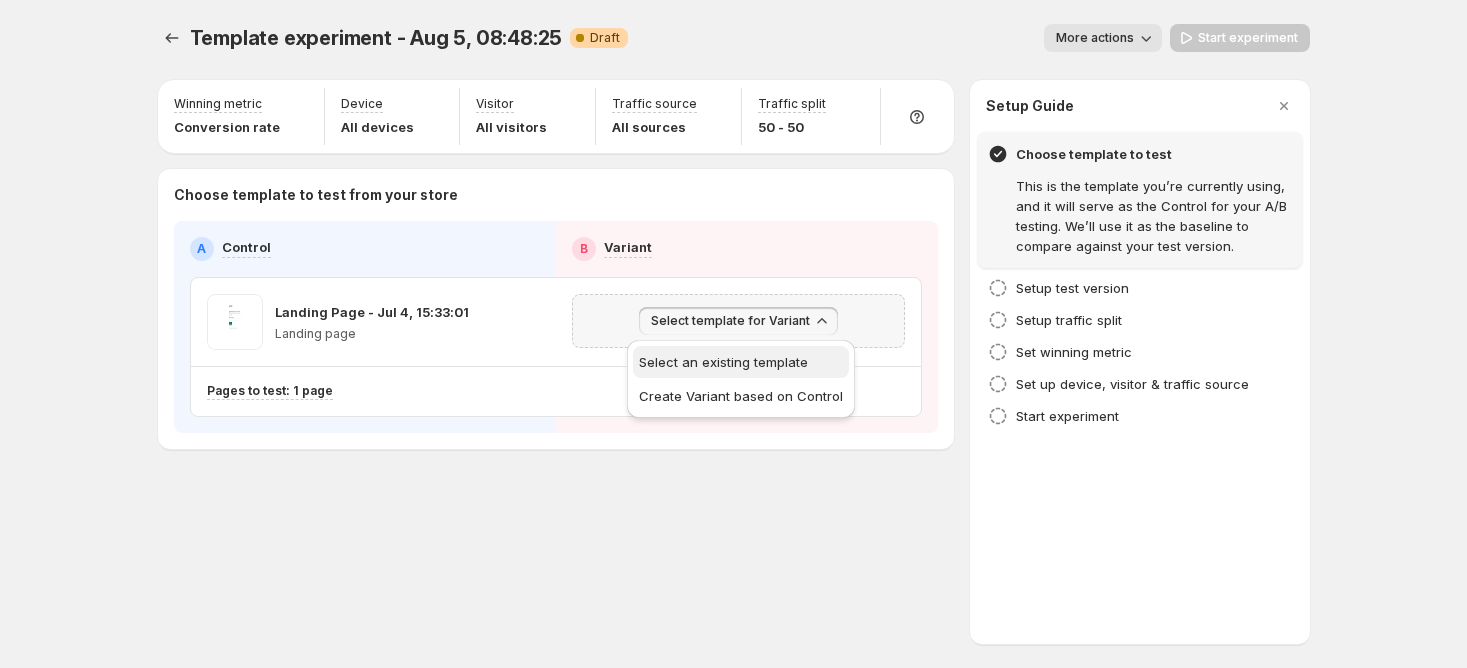 click on "Select an existing template" at bounding box center [741, 362] 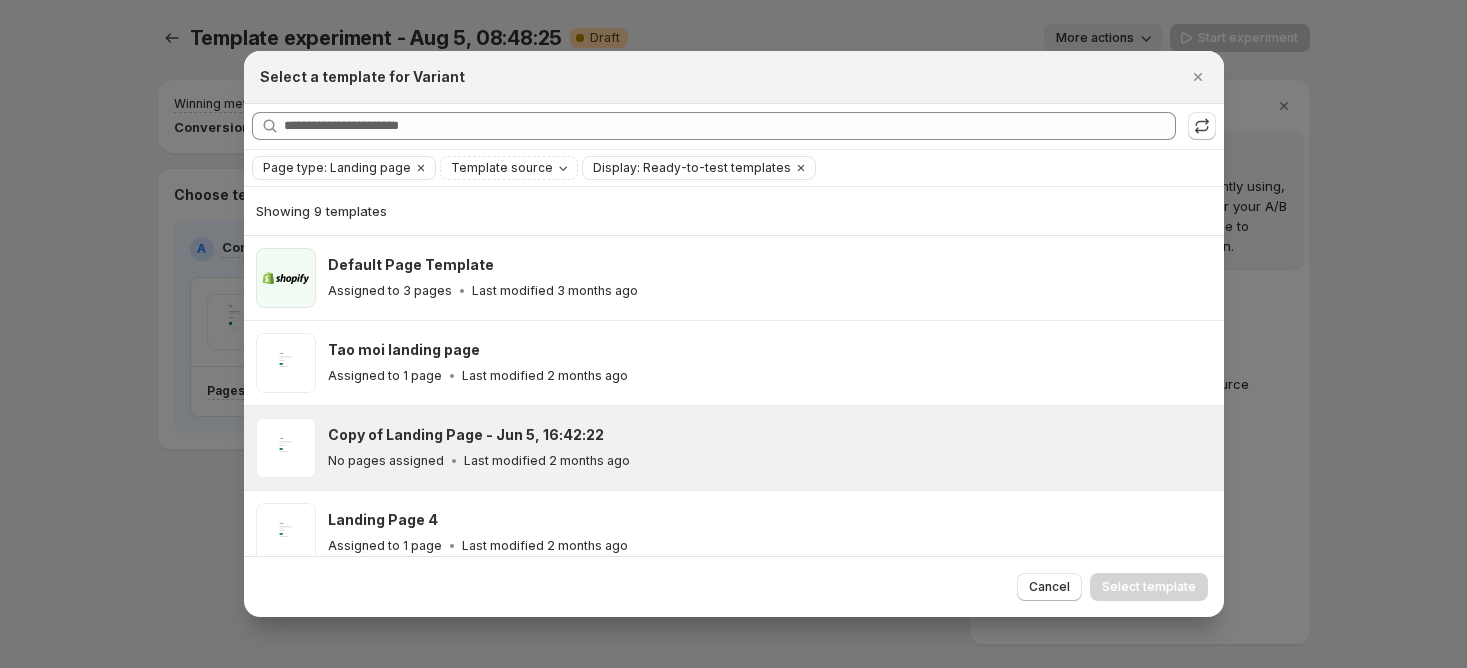 click on "Copy of Landing Page - Jun 5, 16:42:22 No pages assigned Last modified 2 months ago" at bounding box center [770, 448] 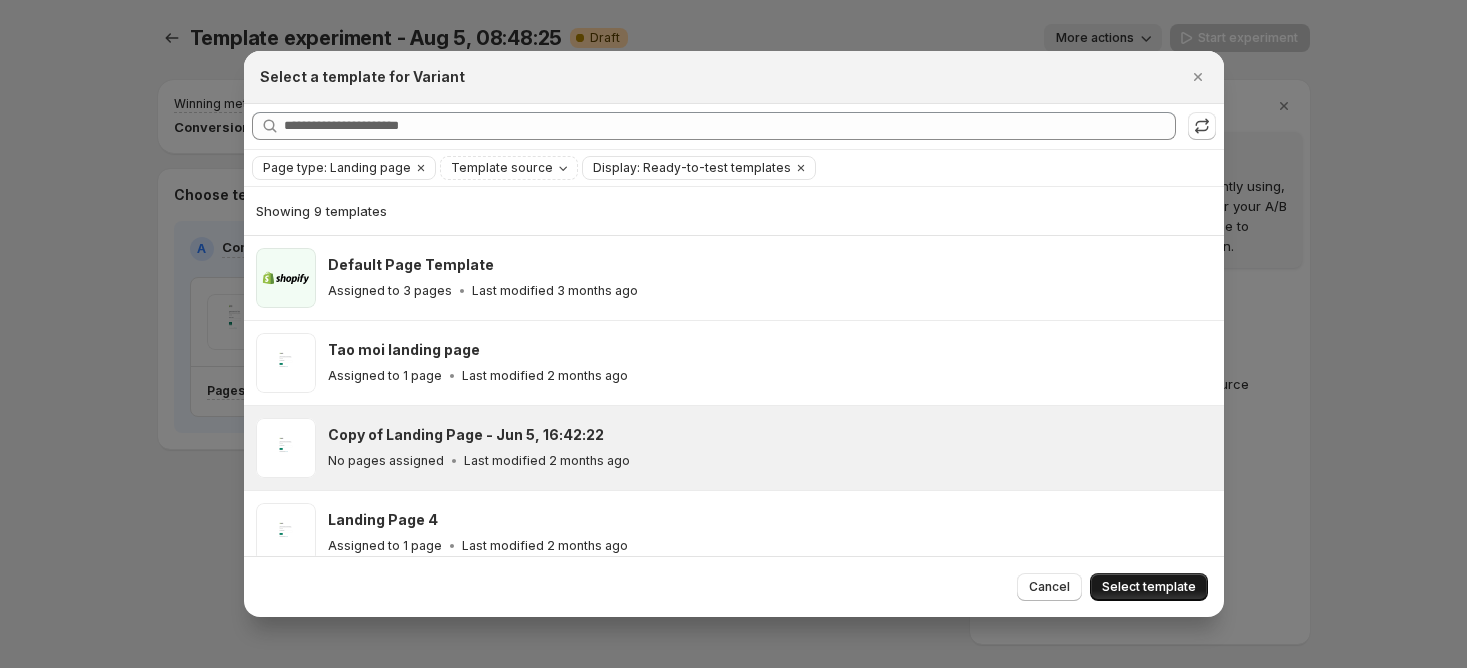 click on "Select template" at bounding box center (1149, 587) 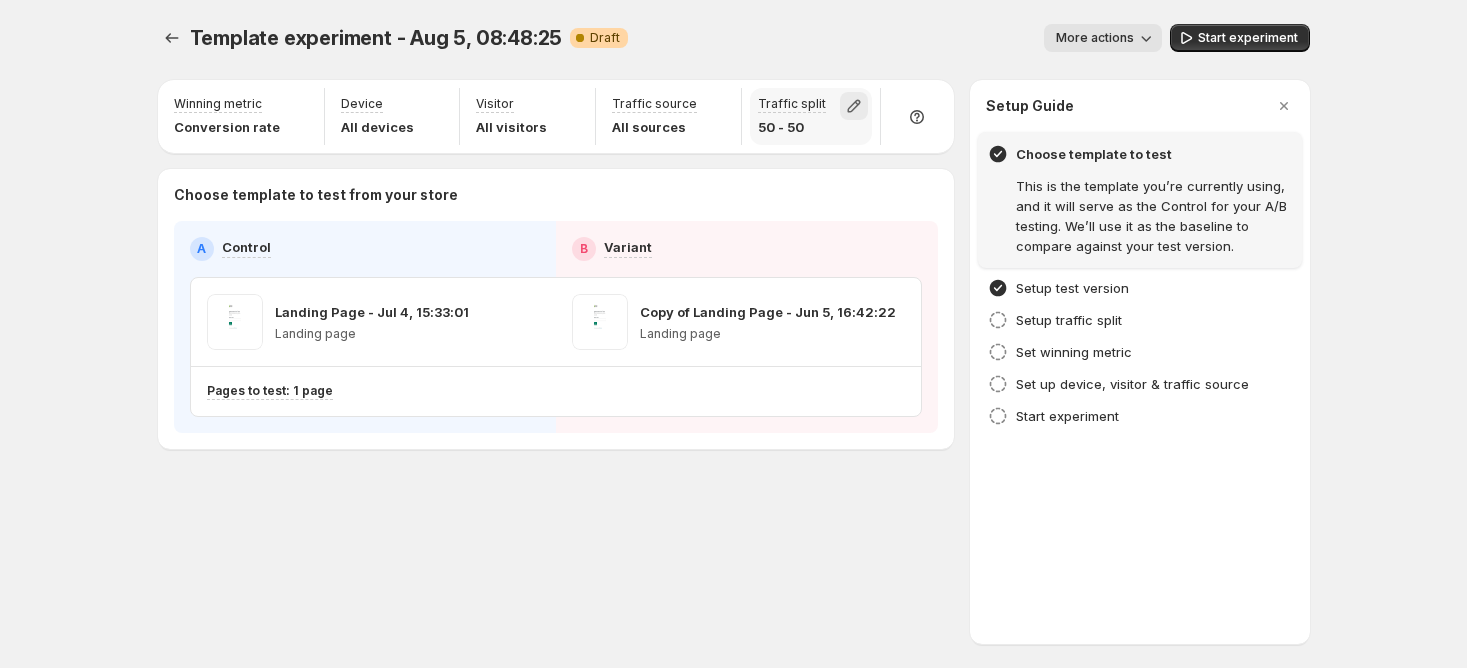 click 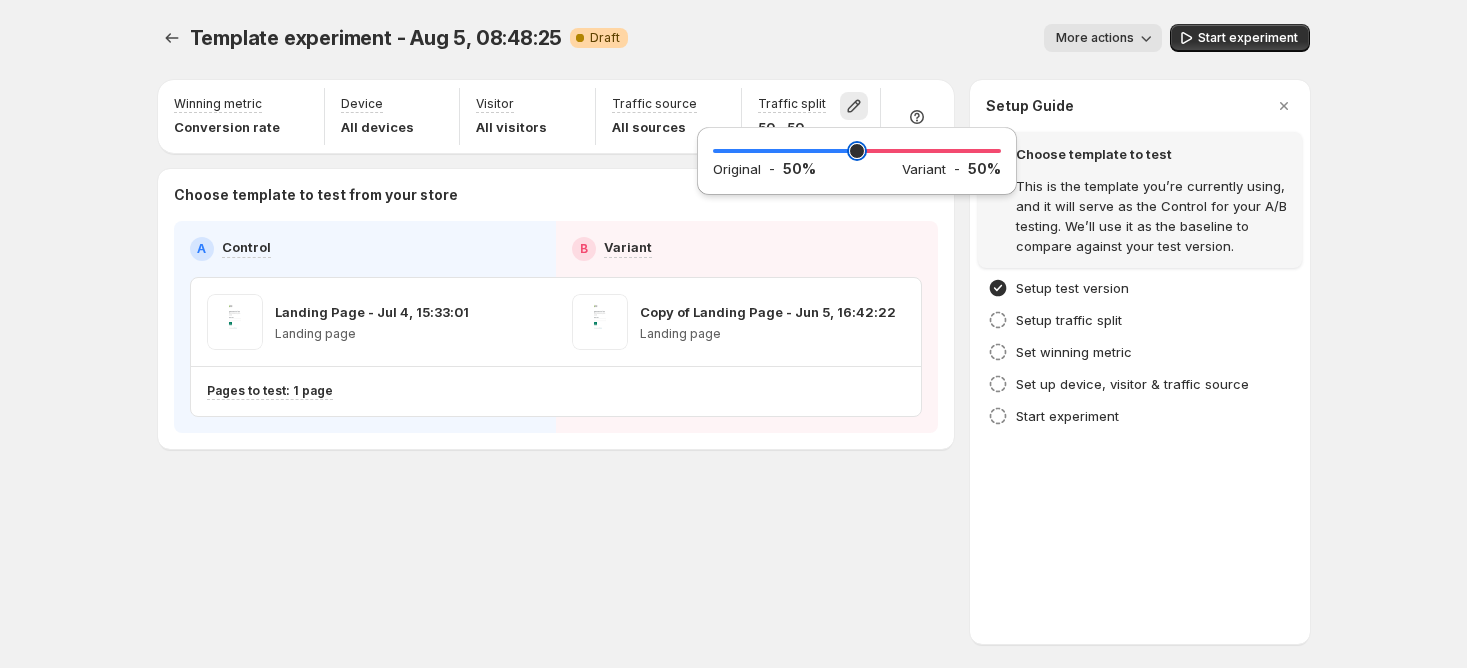 type on "**" 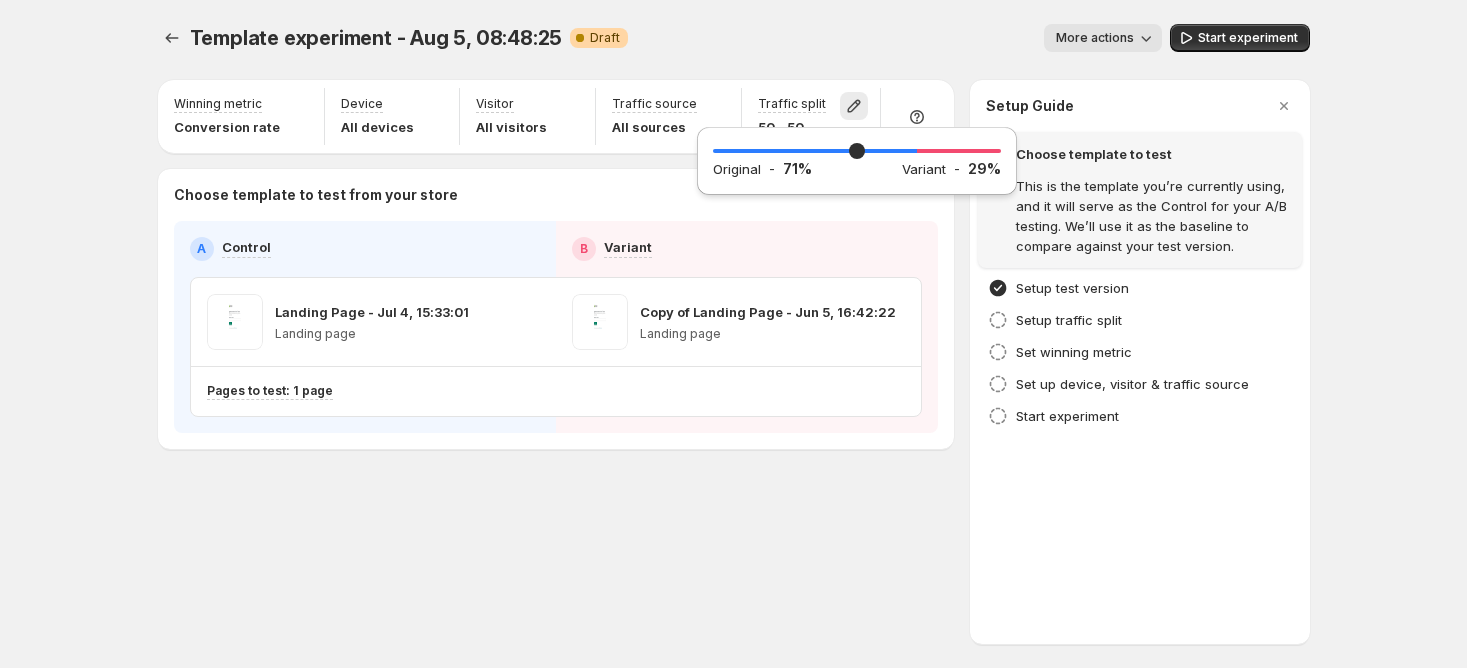 click on "Template experiment - Aug 5, 08:48:25. This page is ready Template experiment - Aug 5, 08:48:25 Warning Complete Draft More actions More actions More actions Start experiment Winning metric Conversion rate Device All devices Visitor All visitors Traffic source All sources Traffic split 50 - 50 Choose template to test from your store A Control B Variant Landing Page - Jul 4, 15:33:01 Landing page Copy of Landing Page - Jun 5, 16:42:22 Landing page Pages to test: 1 page Setup Guide Choose template to test This is the template you’re currently using, and it will serve as the Control for your A/B testing. We’ll use it as the baseline to compare against your test version. Setup test version Setup traffic split Set winning metric Set up device, visitor & traffic source Start experiment" at bounding box center [734, 278] 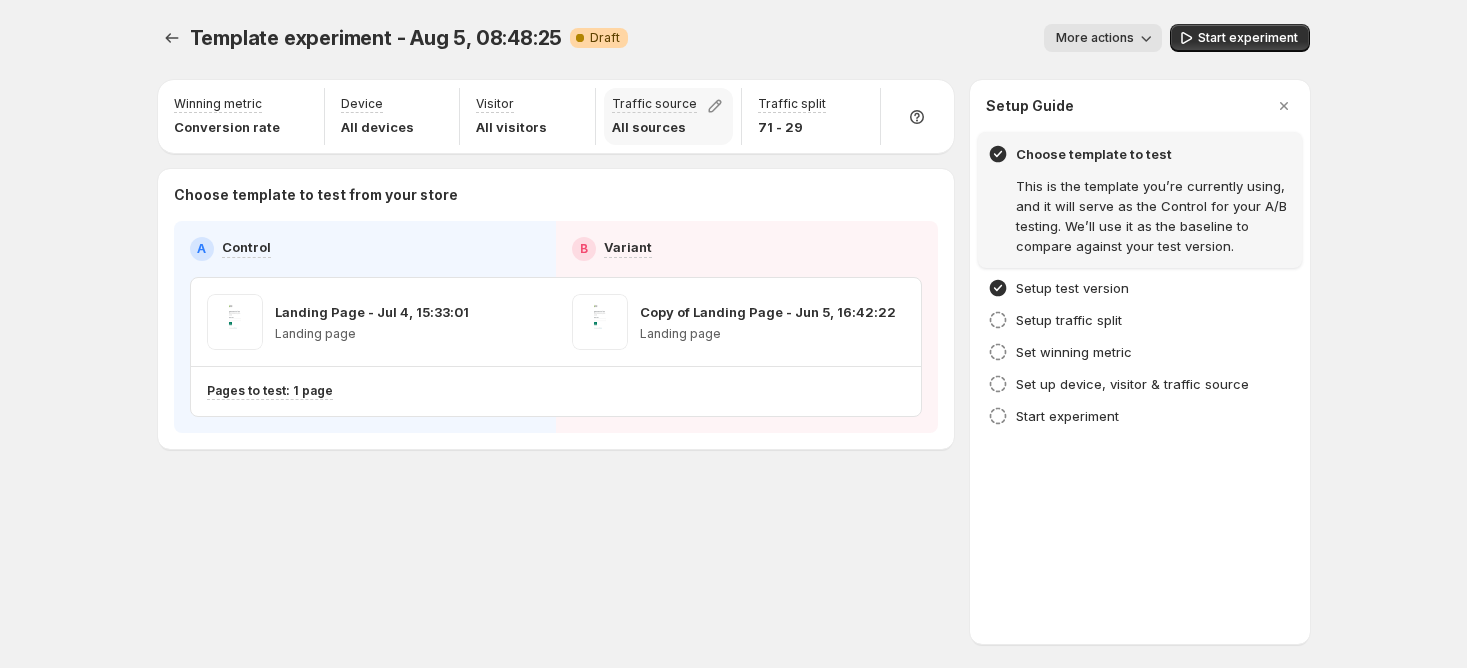 click on "All sources" at bounding box center [654, 127] 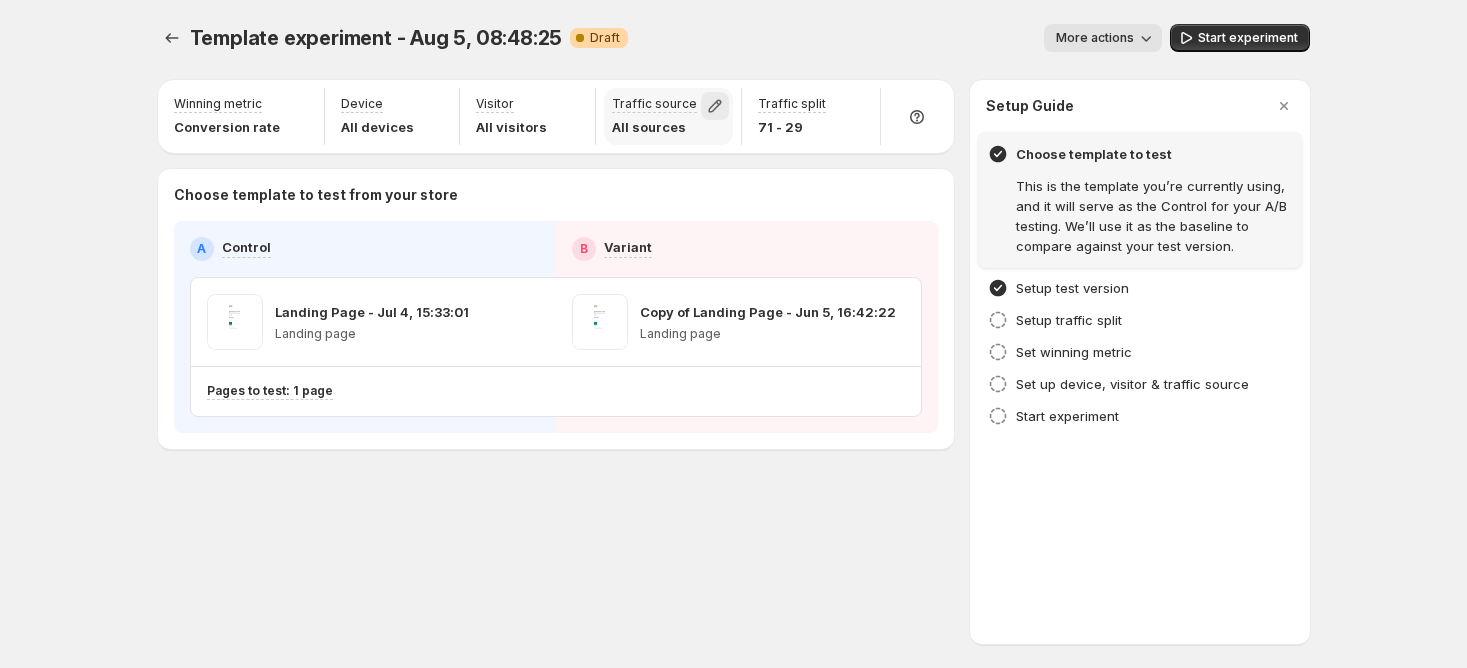 click 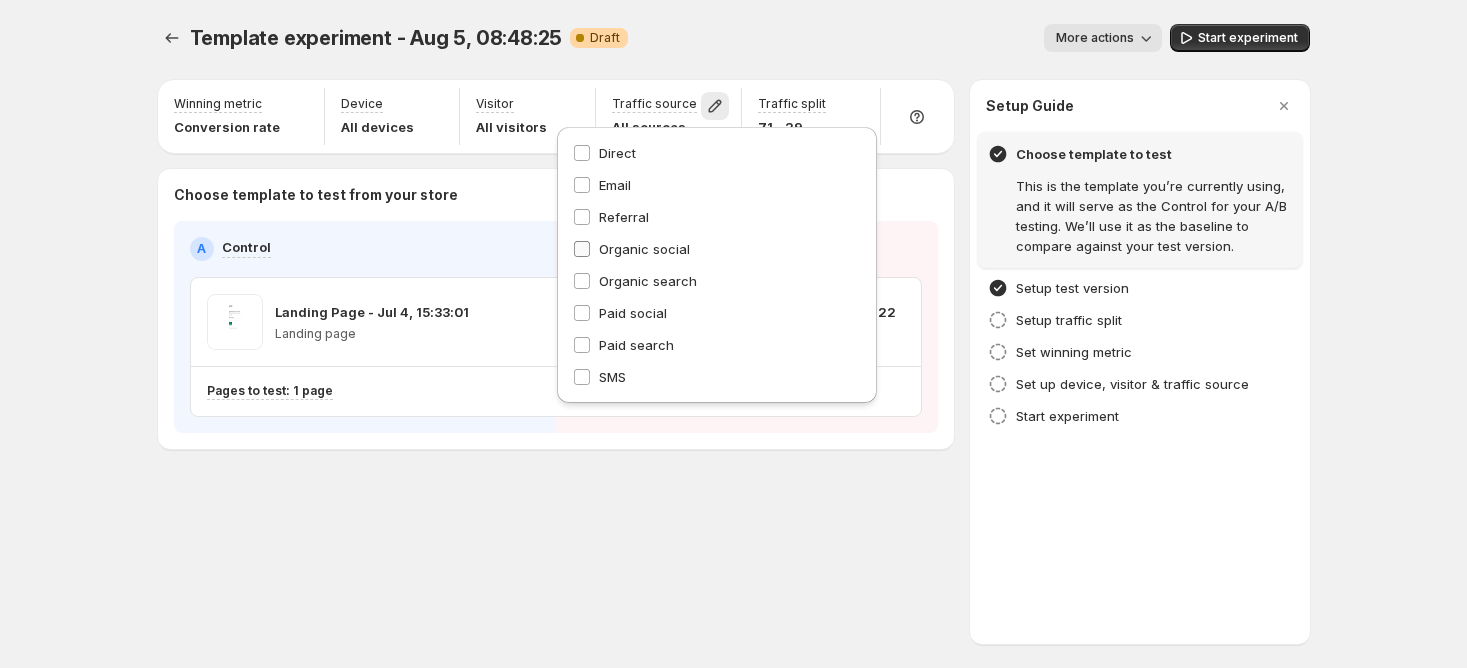 click on "Organic social" at bounding box center (644, 249) 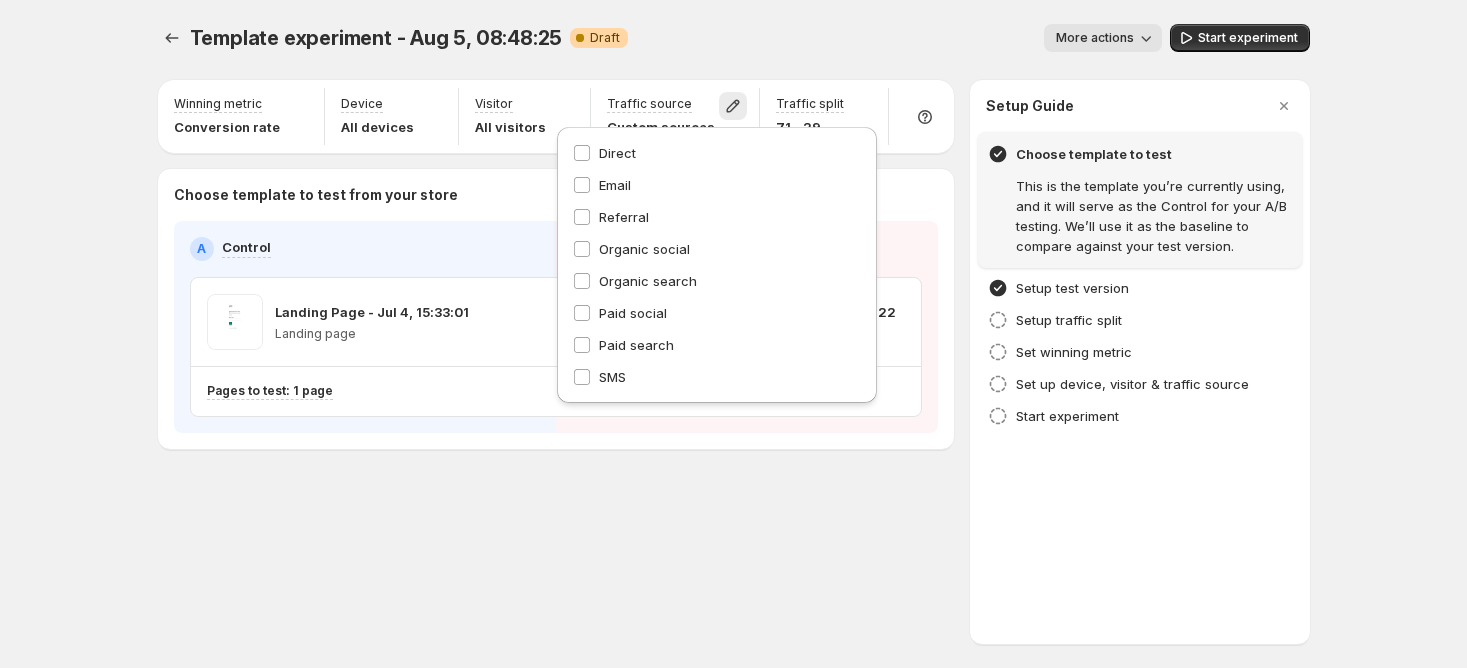 click on "Direct Email Referral Organic social Organic search Paid social Paid search SMS" at bounding box center (717, 270) 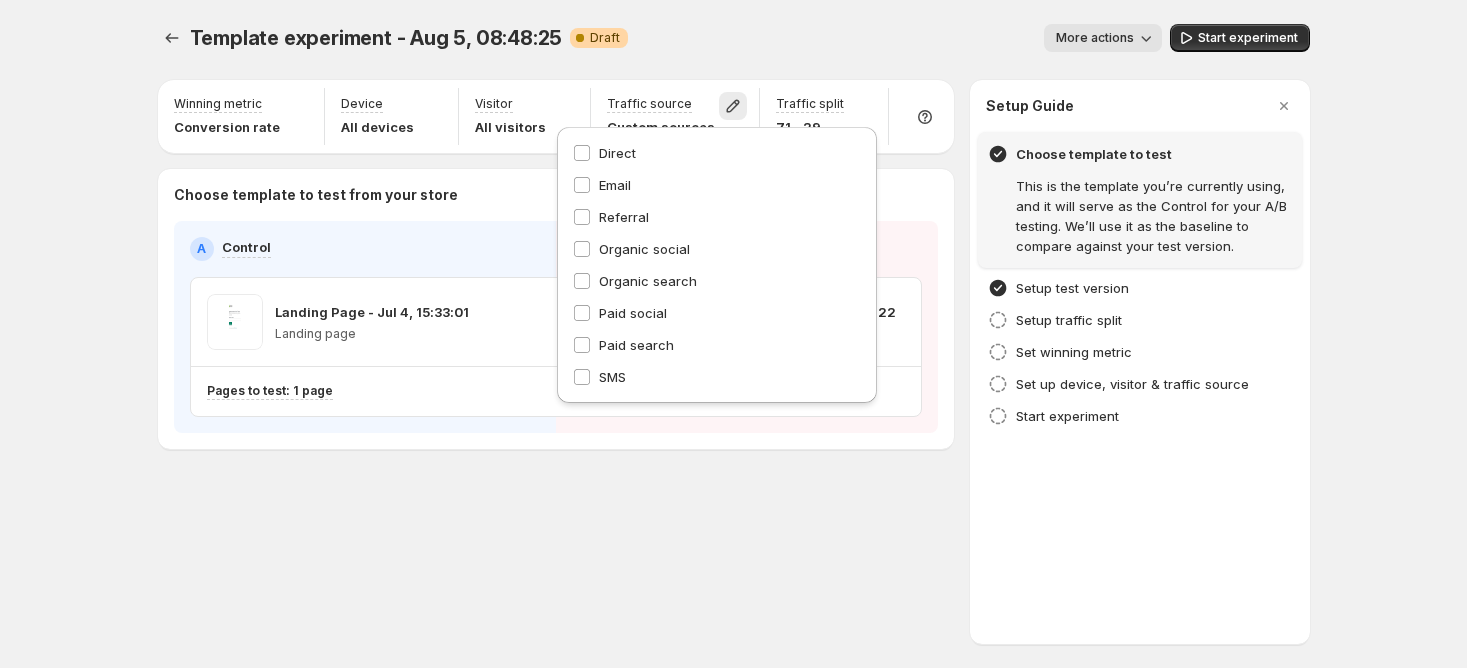 click on "Template experiment - Aug 5, 08:48:25. This page is ready Template experiment - Aug 5, 08:48:25 Warning Complete Draft More actions More actions More actions Start experiment Winning metric Conversion rate Device All devices Visitor All visitors Traffic source Custom sources Traffic split 71 - 29 Choose template to test from your store A Control B Variant Landing Page - Jul 4, 15:33:01 Landing page Copy of Landing Page - Jun 5, 16:42:22 Landing page Pages to test: 1 page Setup Guide Choose template to test This is the template you’re currently using, and it will serve as the Control for your A/B testing. We’ll use it as the baseline to compare against your test version. Setup test version Setup traffic split Set winning metric Set up device, visitor & traffic source Start experiment" at bounding box center [734, 278] 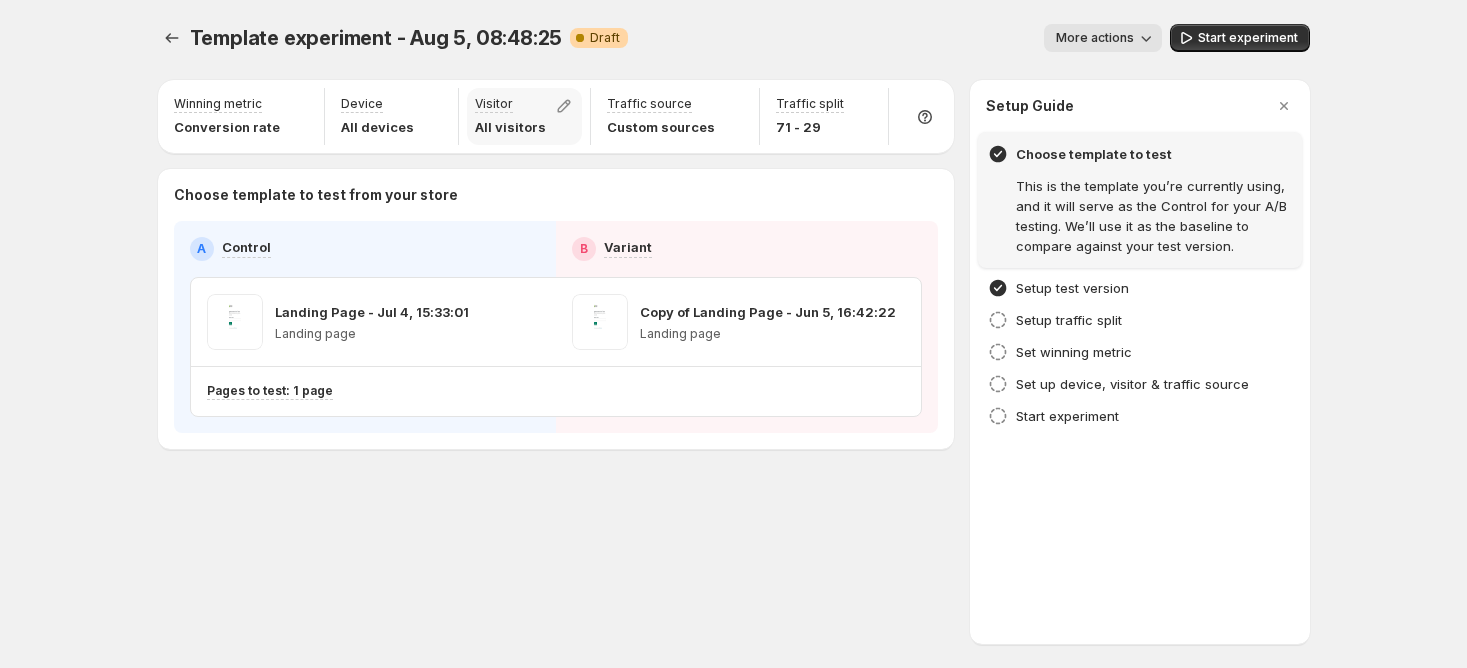click on "All visitors" at bounding box center (510, 127) 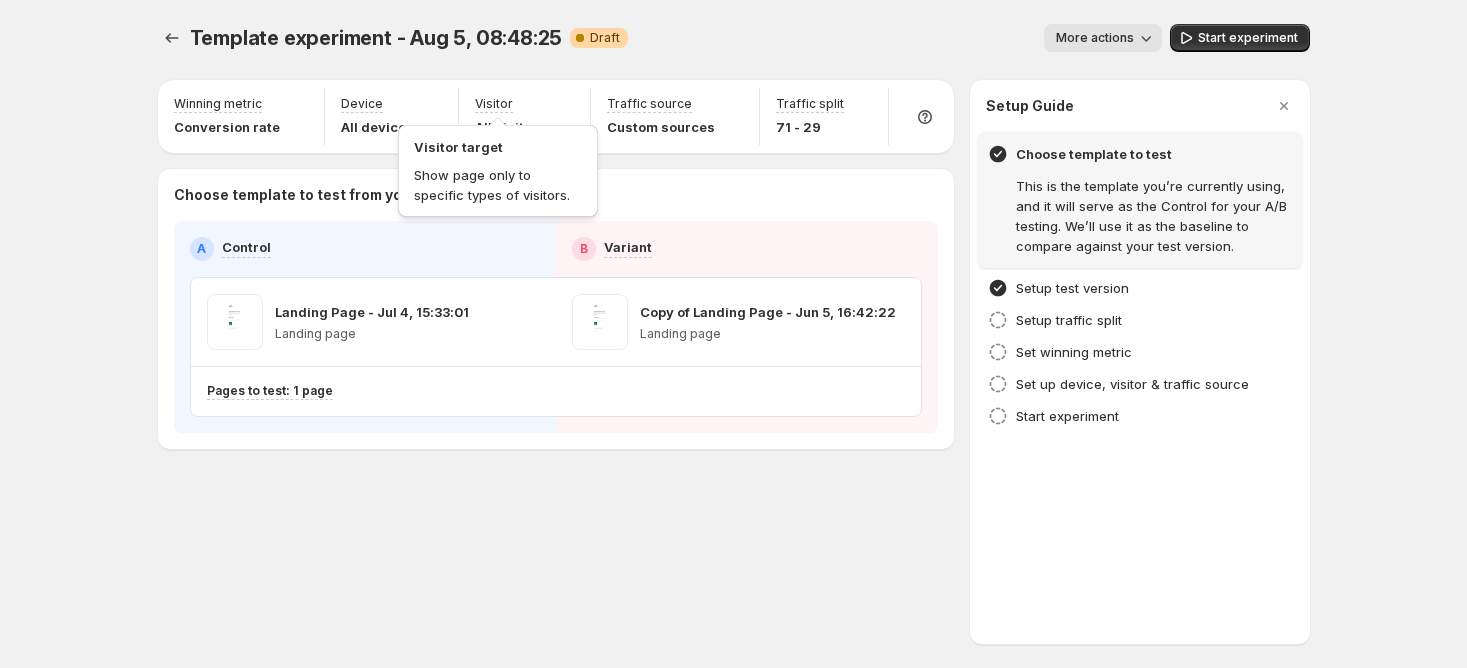 click on "Visitor target Show page only to specific types of visitors." at bounding box center [498, 167] 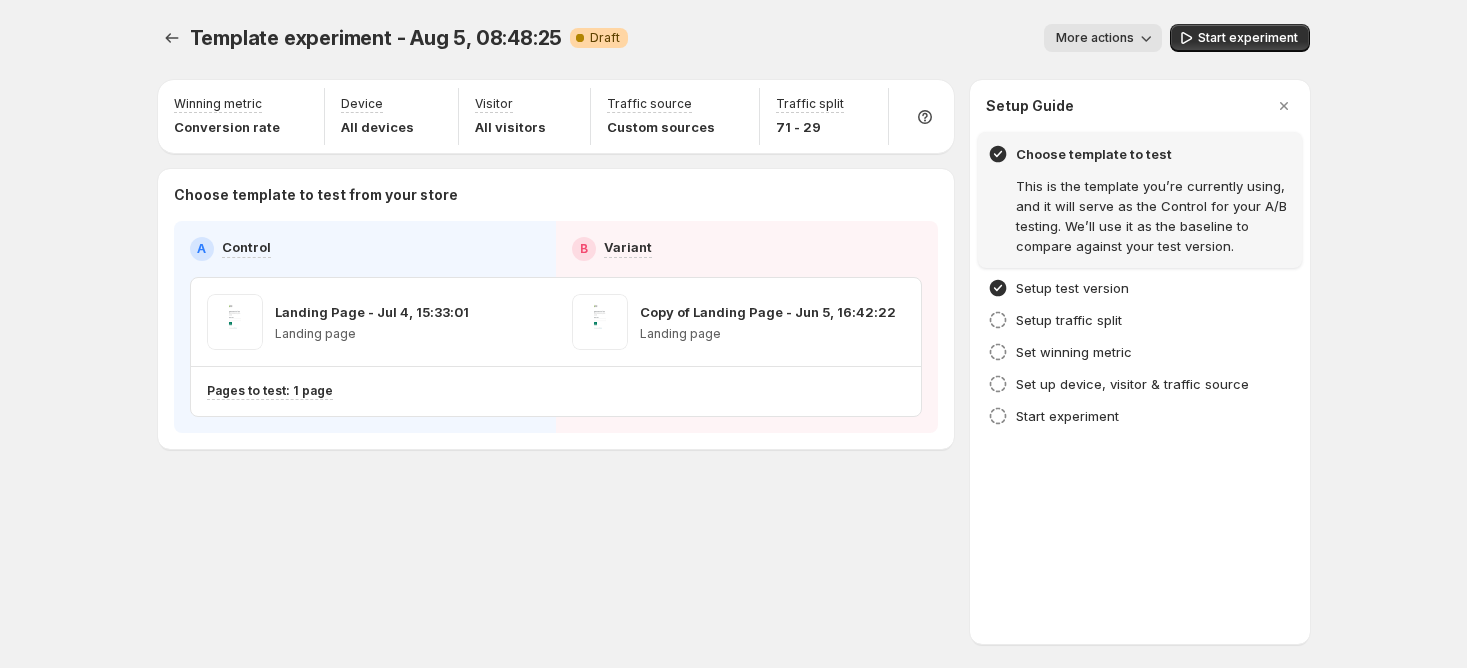 click on "Template experiment - Aug 5, 08:48:25. This page is ready Template experiment - Aug 5, 08:48:25 Warning Complete Draft More actions More actions More actions Start experiment Winning metric Conversion rate Device All devices Visitor All visitors Traffic source Custom sources Traffic split 71 - 29 Choose template to test from your store A Control B Variant Landing Page - Jul 4, 15:33:01 Landing page Copy of Landing Page - Jun 5, 16:42:22 Landing page Pages to test: 1 page Setup Guide Choose template to test This is the template you’re currently using, and it will serve as the Control for your A/B testing. We’ll use it as the baseline to compare against your test version. Setup test version Setup traffic split Set winning metric Set up device, visitor & traffic source Start experiment" at bounding box center [734, 278] 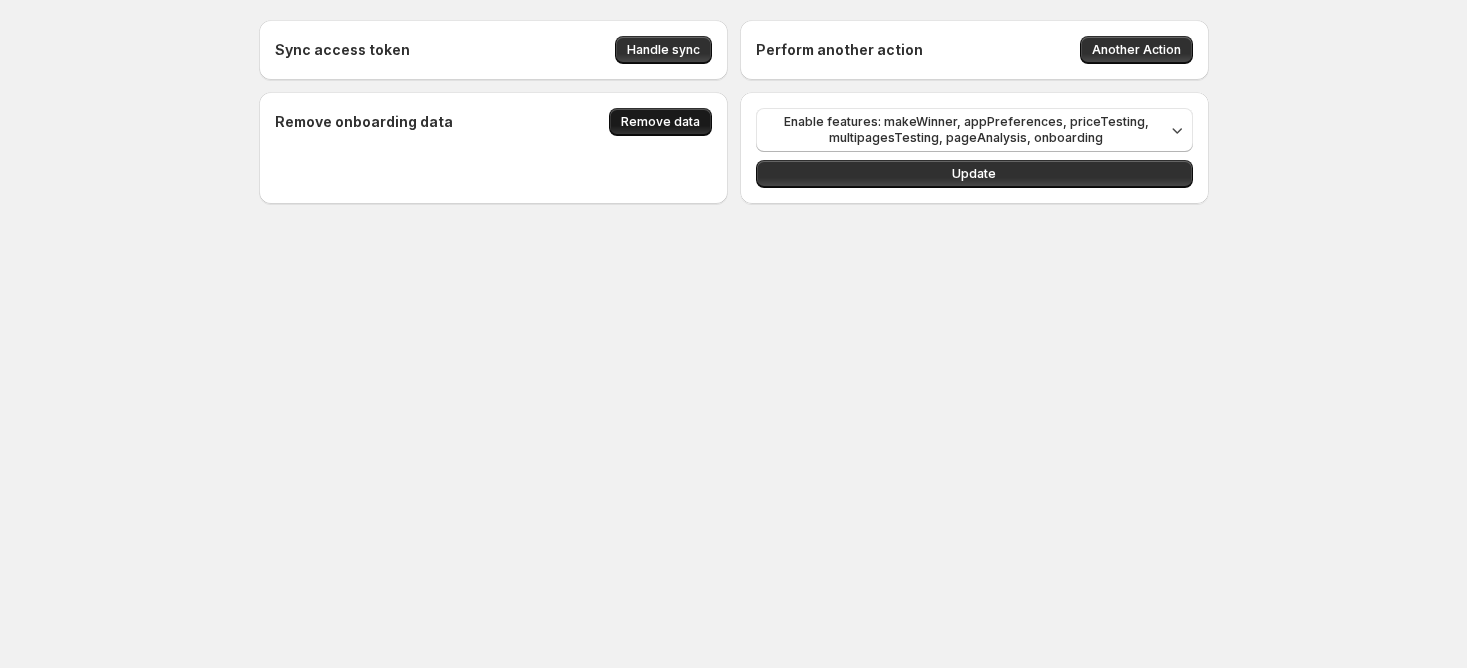 click on "Remove data" at bounding box center [660, 122] 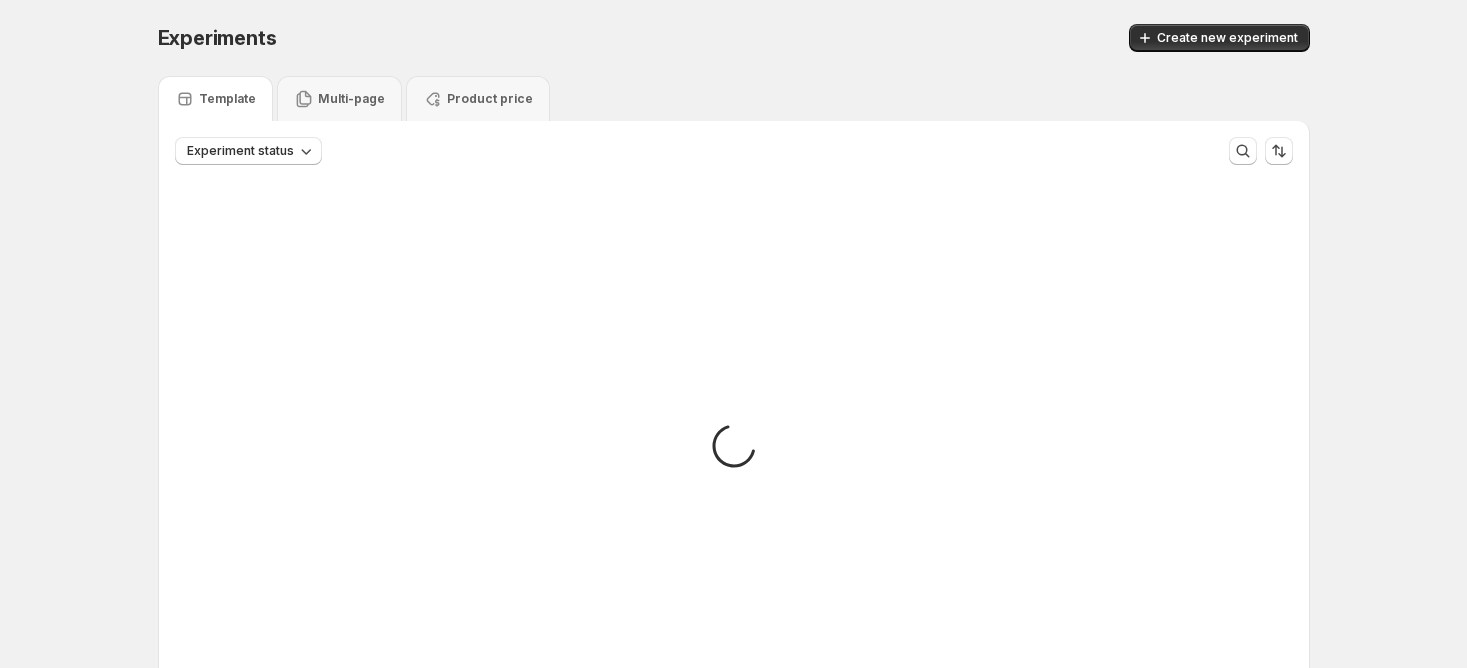 scroll, scrollTop: 0, scrollLeft: 0, axis: both 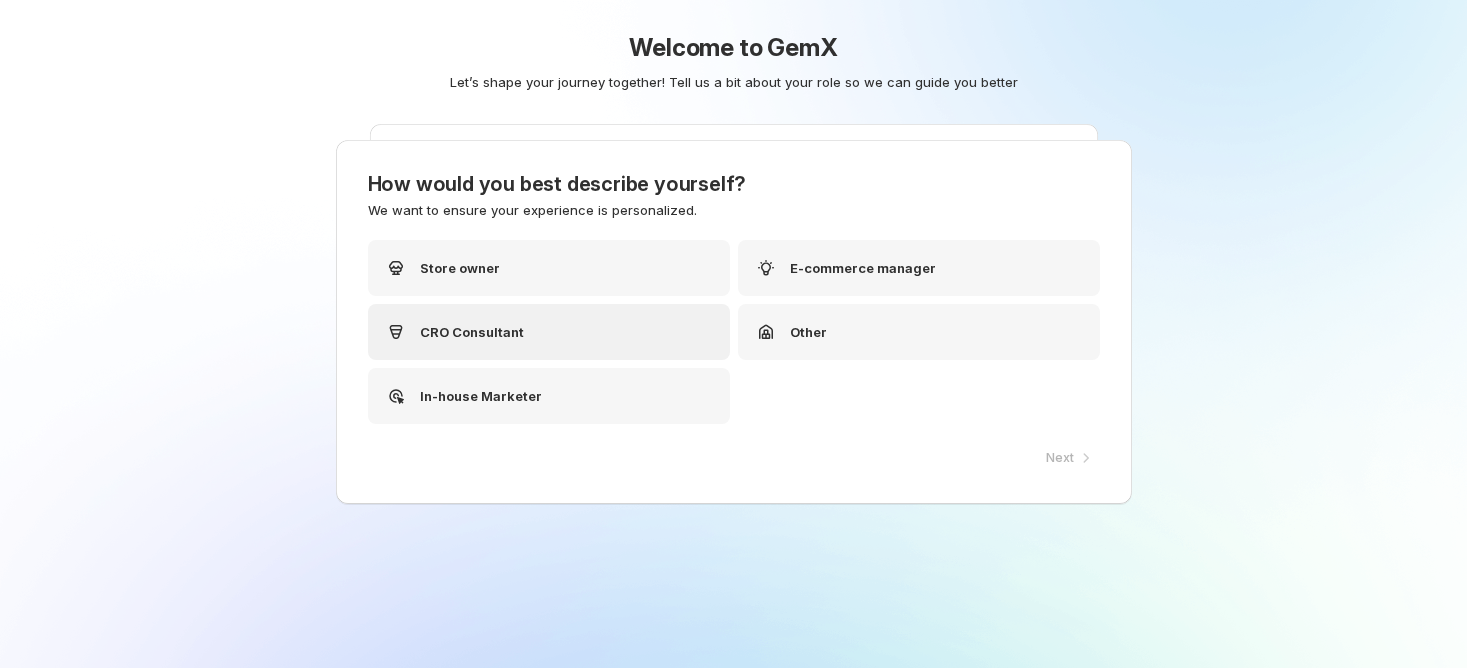click on "CRO Consultant" at bounding box center [549, 332] 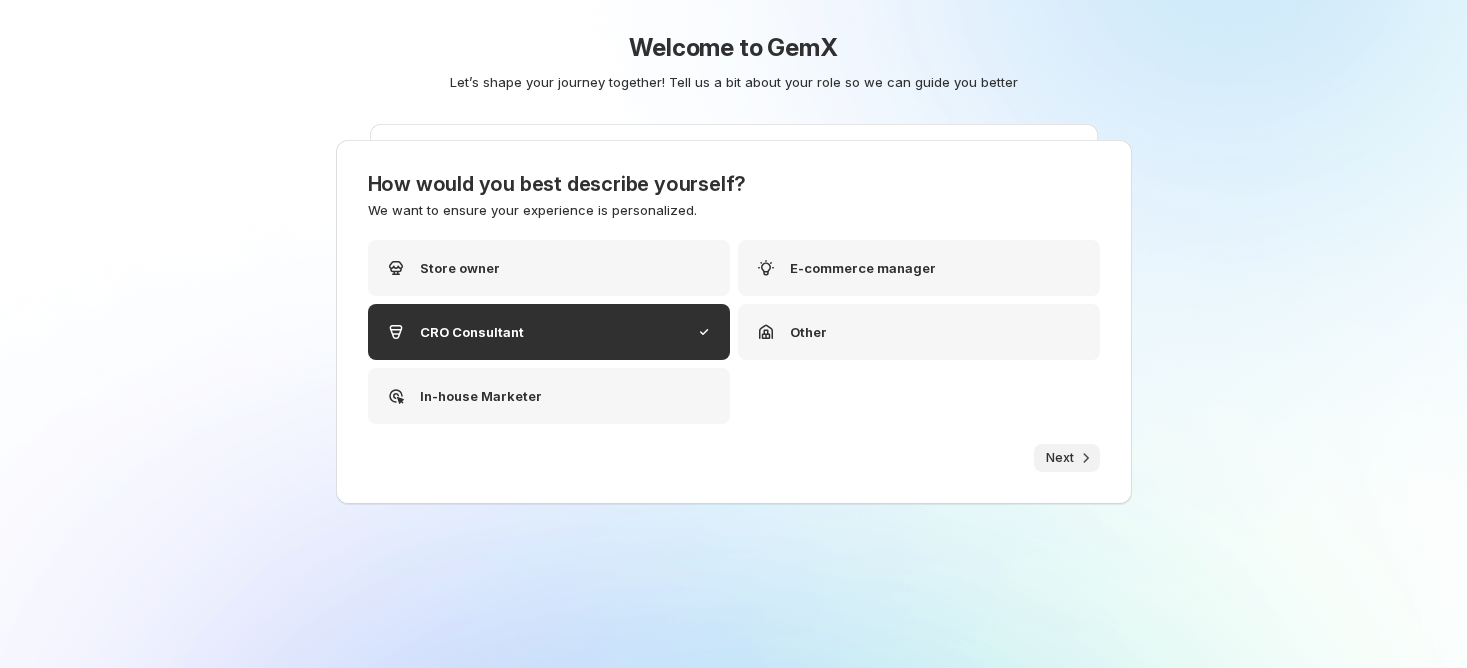click on "Next" at bounding box center (1060, 458) 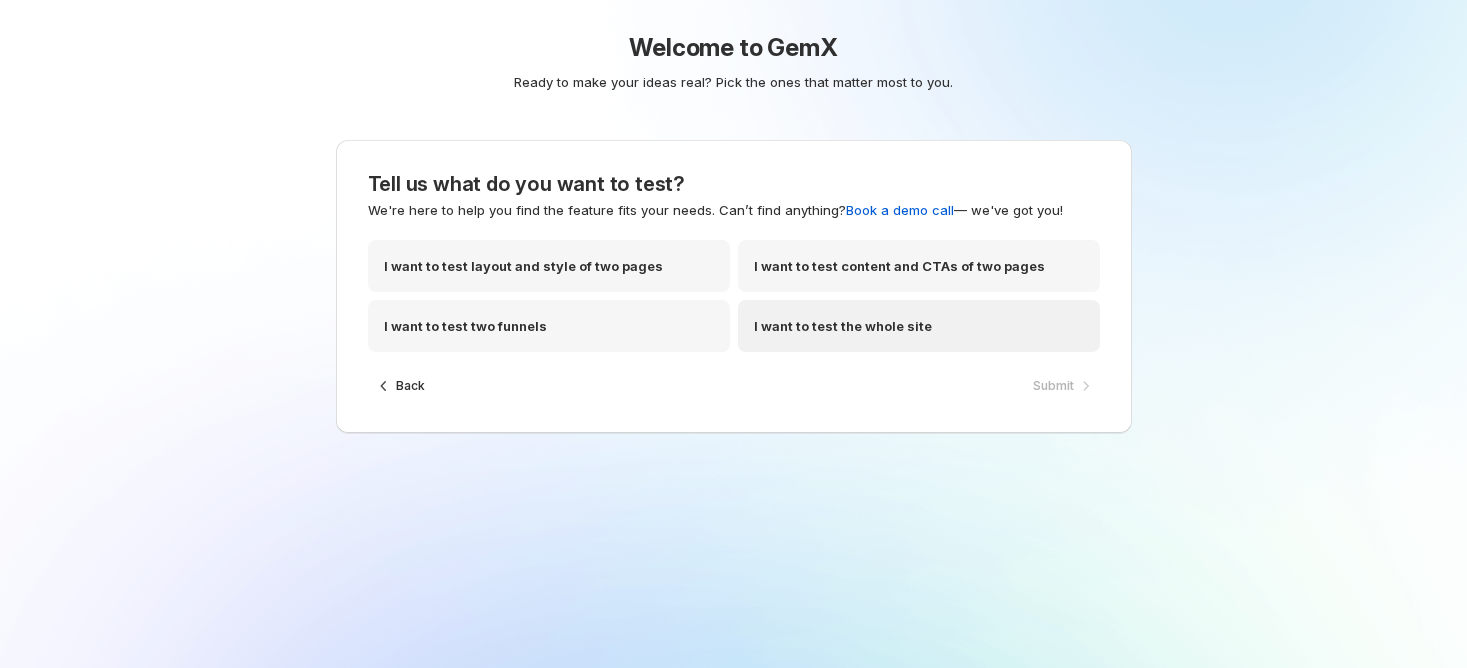 click on "I want to test the whole site" at bounding box center [919, 326] 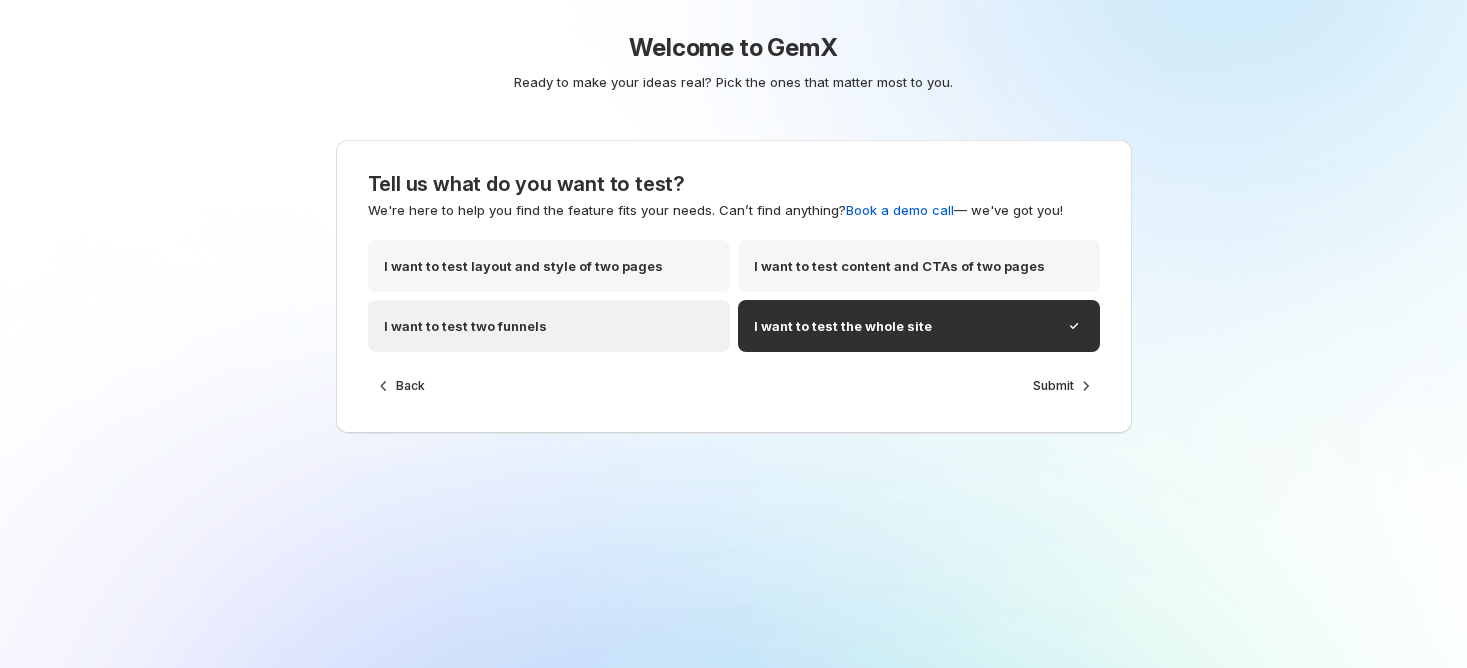 click on "I want to test two funnels" at bounding box center [549, 326] 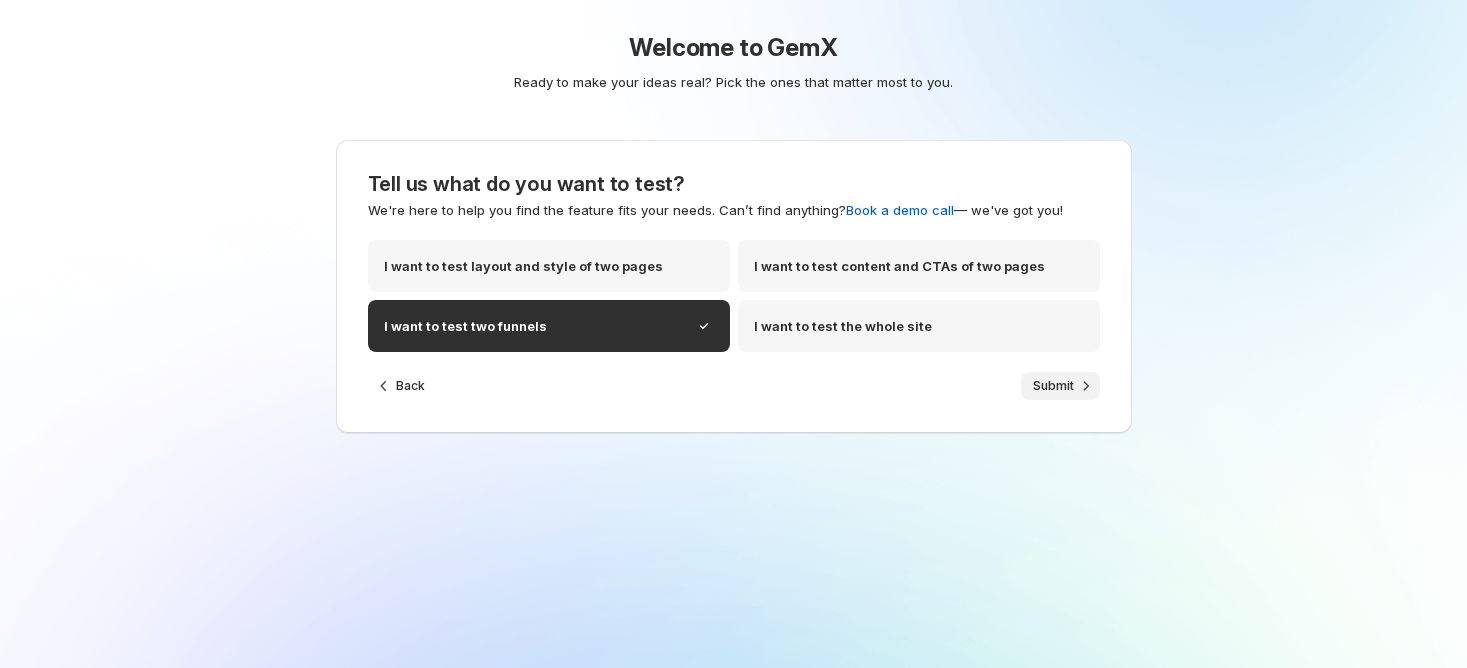 click on "Submit" at bounding box center (1053, 386) 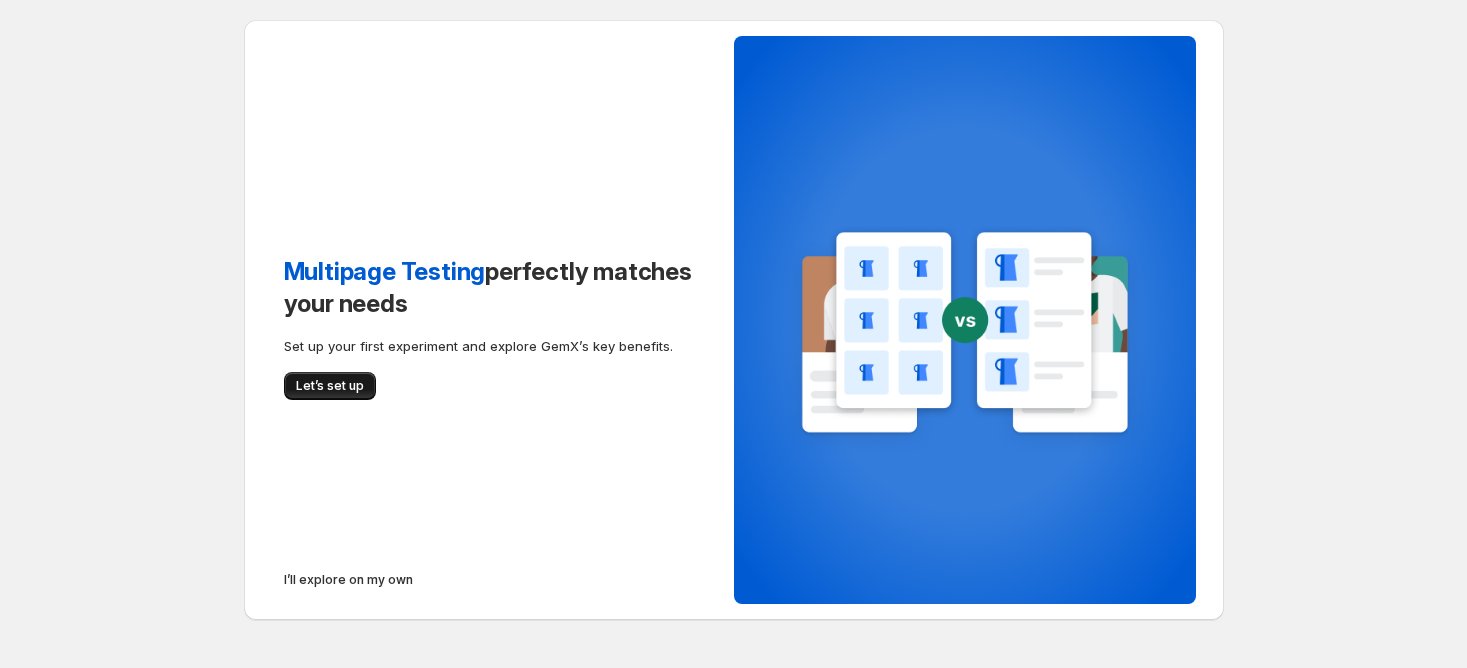 click on "Let’s set up" at bounding box center [330, 386] 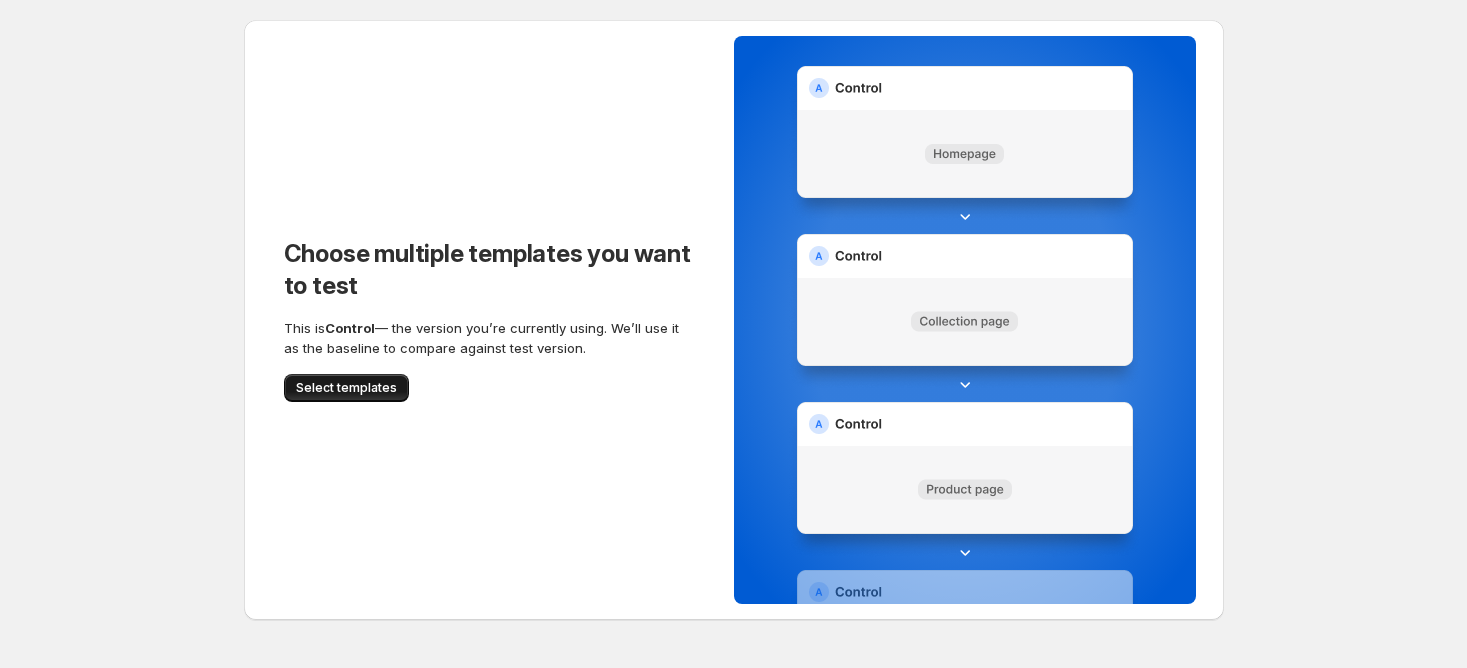 click on "Select templates" at bounding box center [346, 388] 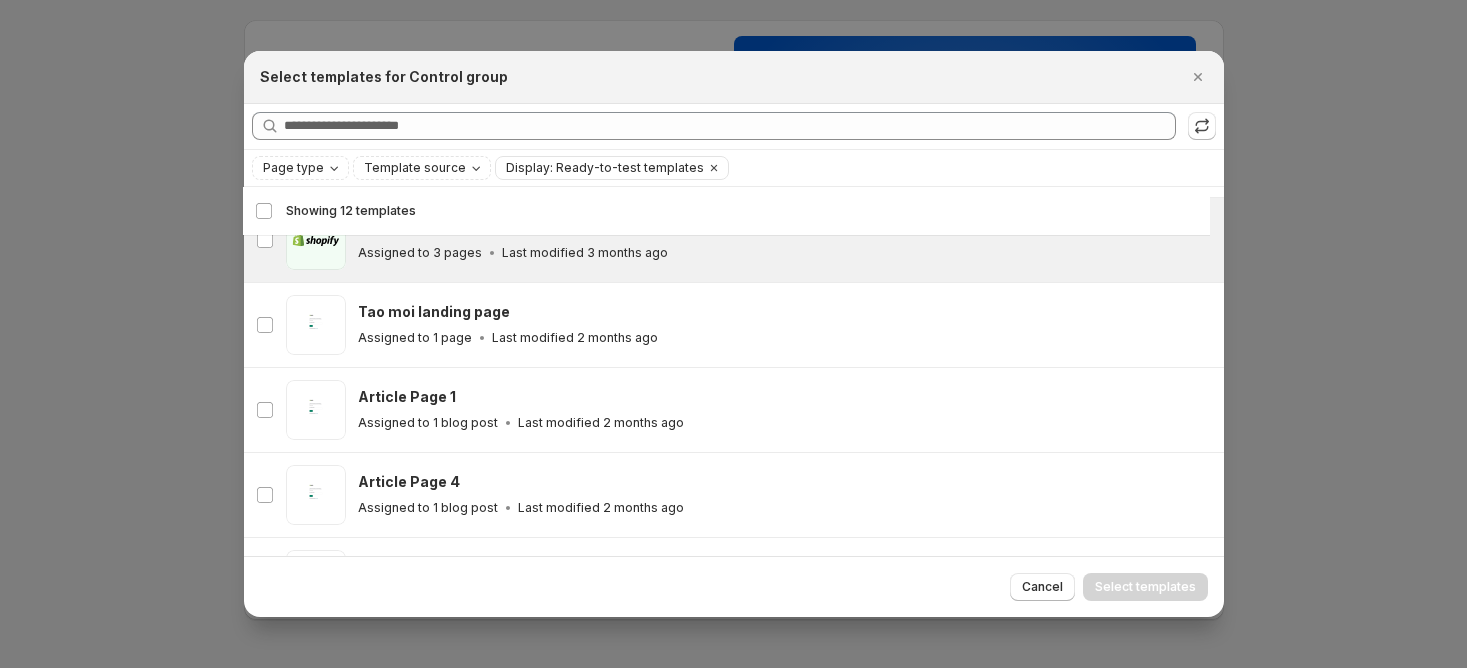 scroll, scrollTop: 183, scrollLeft: 0, axis: vertical 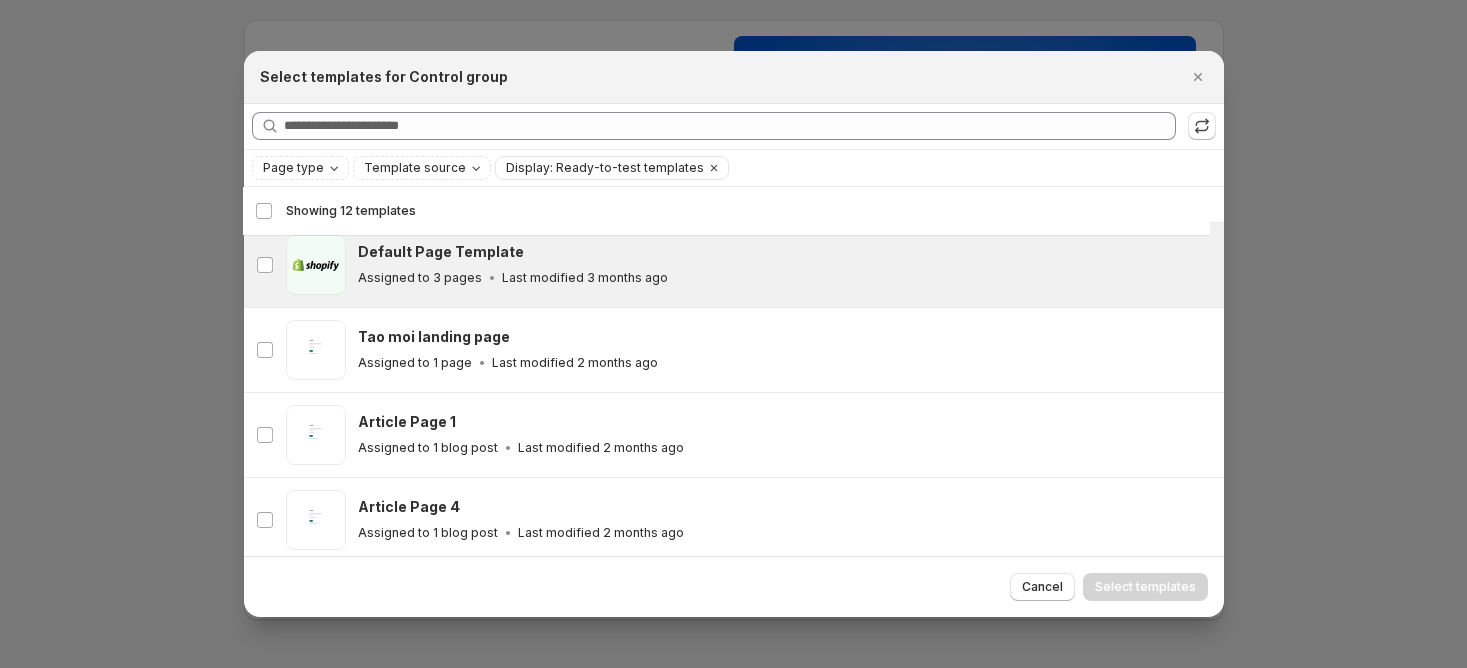 click on "Assigned to 1 blog post Last modified 2 months ago" at bounding box center [782, 448] 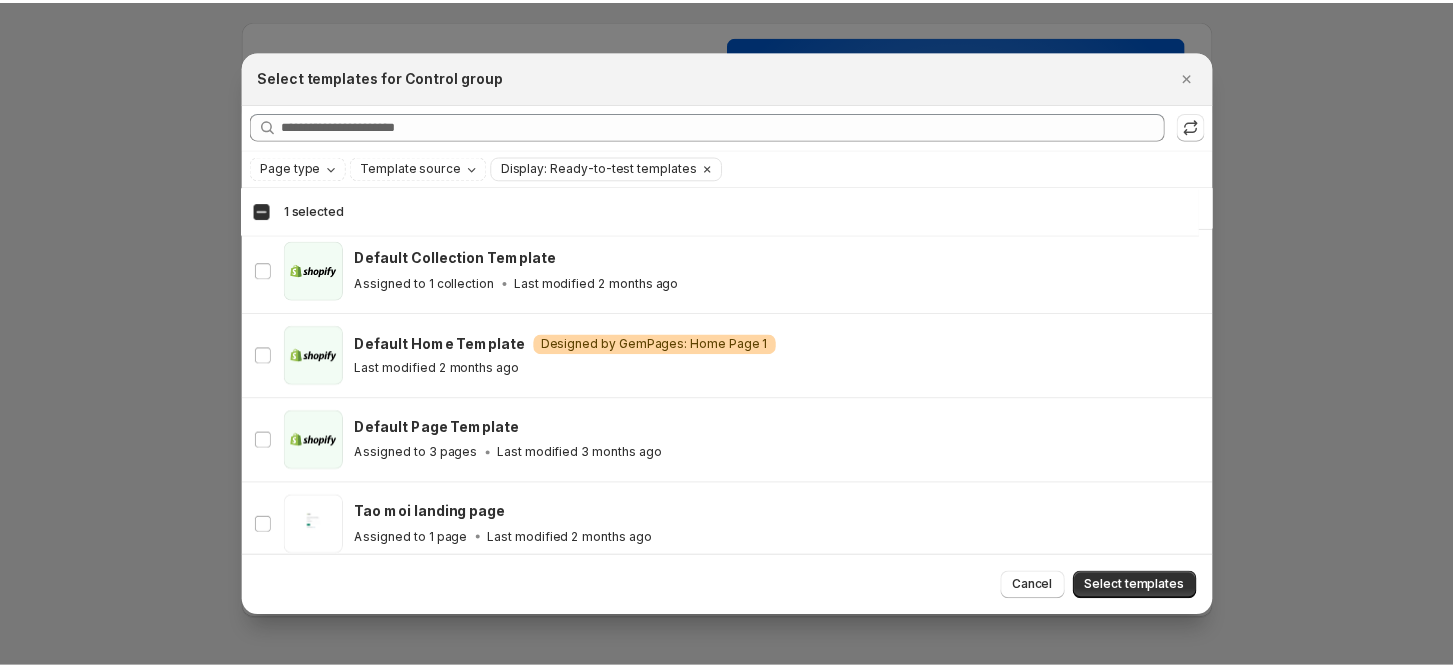 scroll, scrollTop: 0, scrollLeft: 0, axis: both 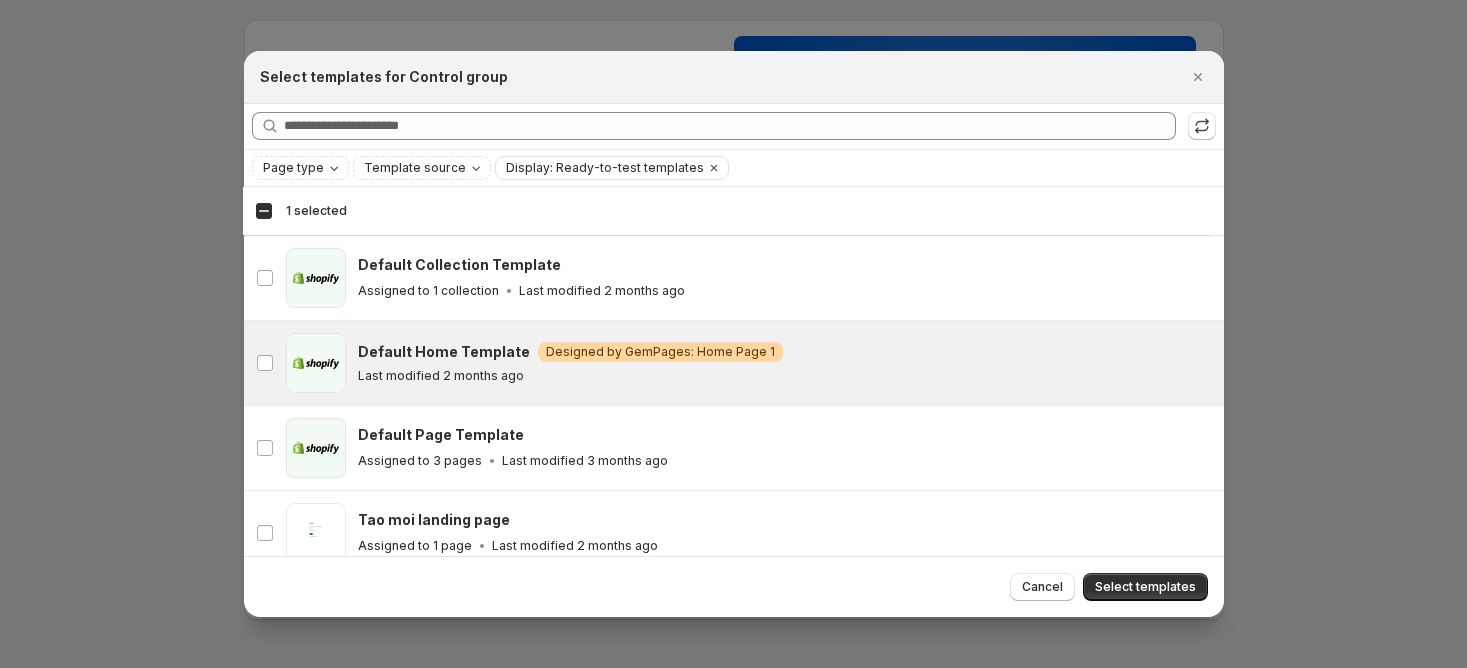 click on "Default Home Template Warning Designed by GemPages: Home Page 1 Last modified 2 months ago" at bounding box center (785, 363) 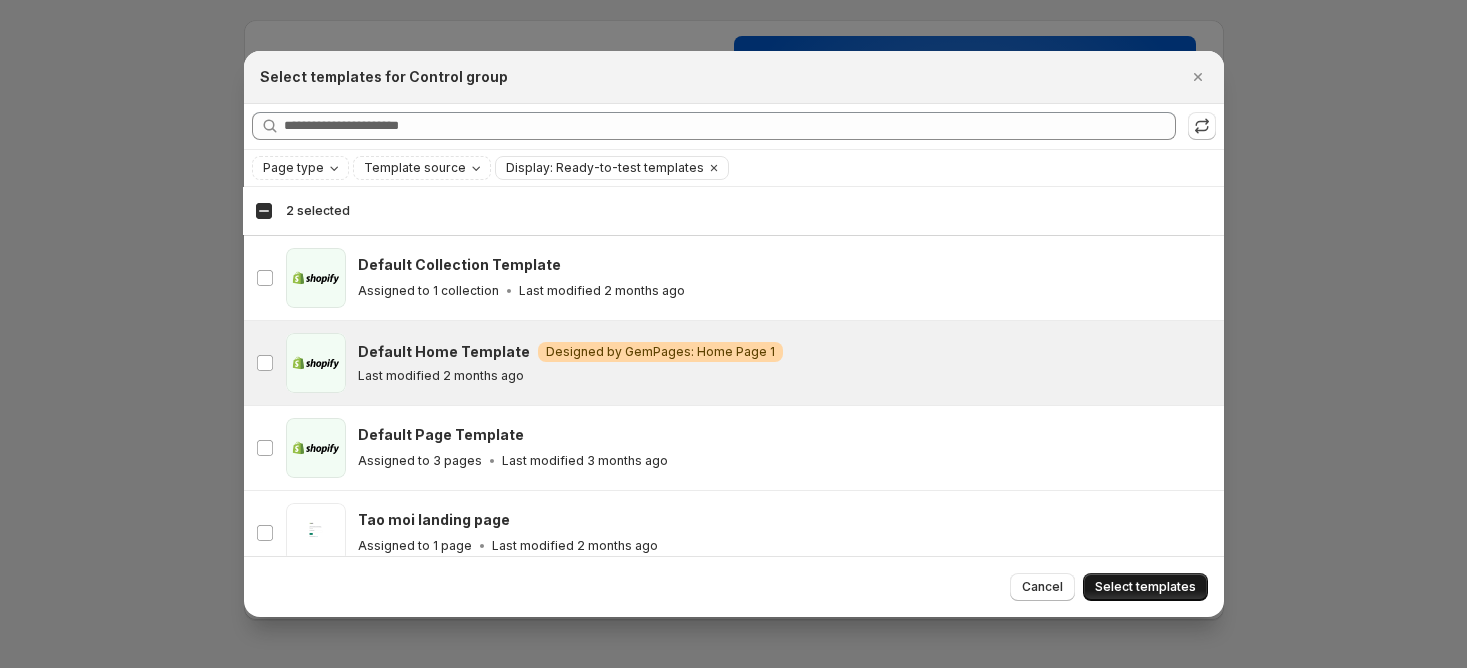 click on "Select templates" at bounding box center (1145, 587) 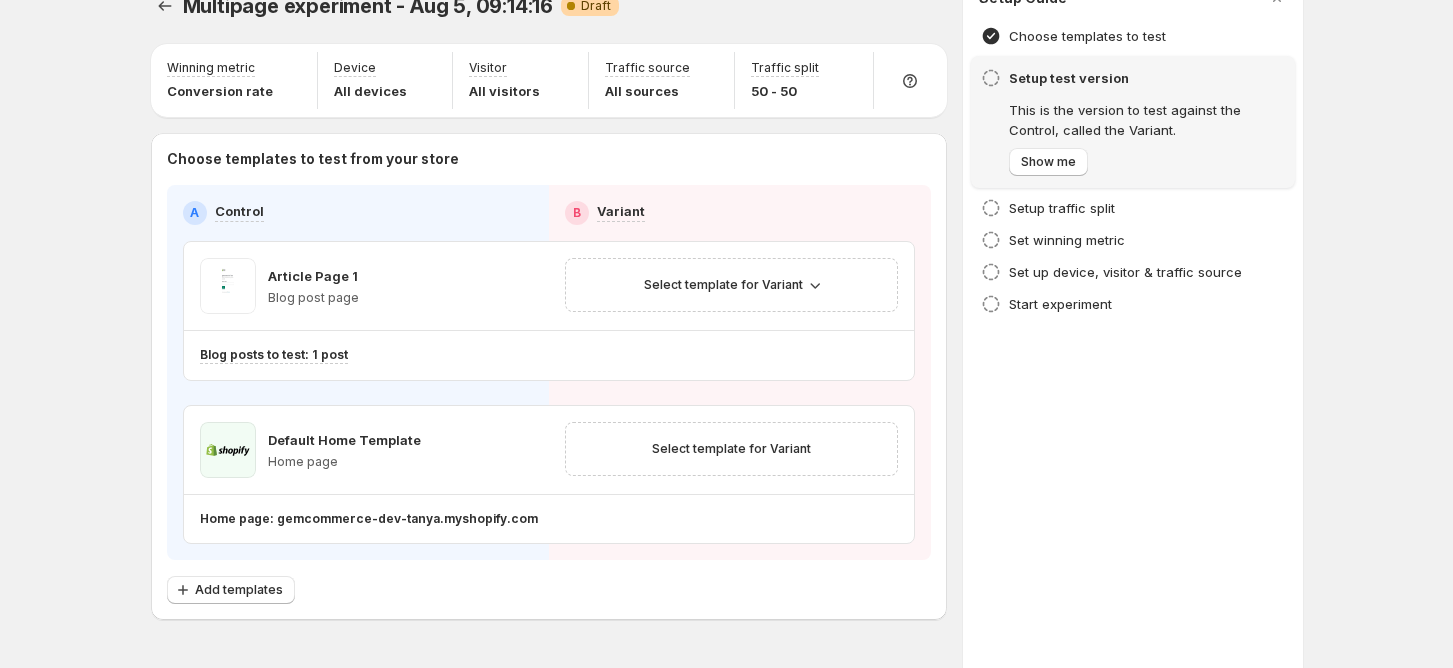 scroll, scrollTop: 0, scrollLeft: 0, axis: both 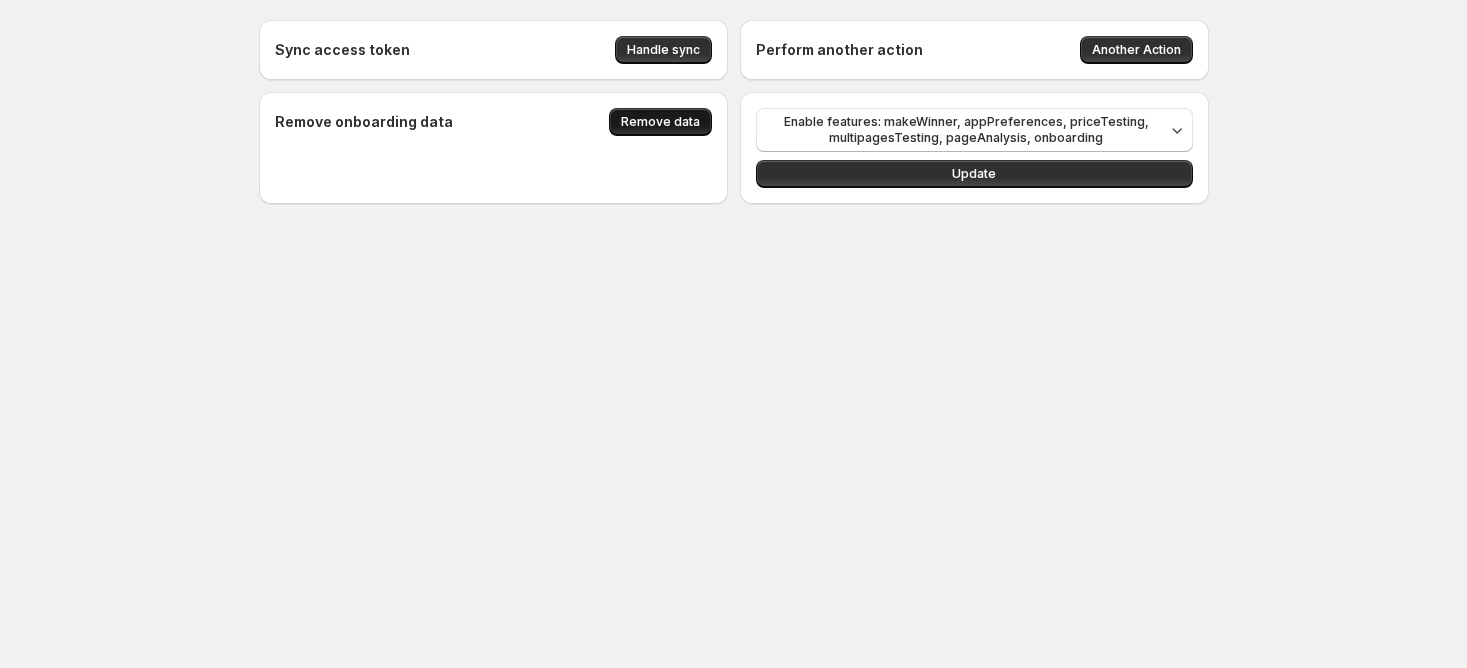 click on "Remove data" at bounding box center [660, 122] 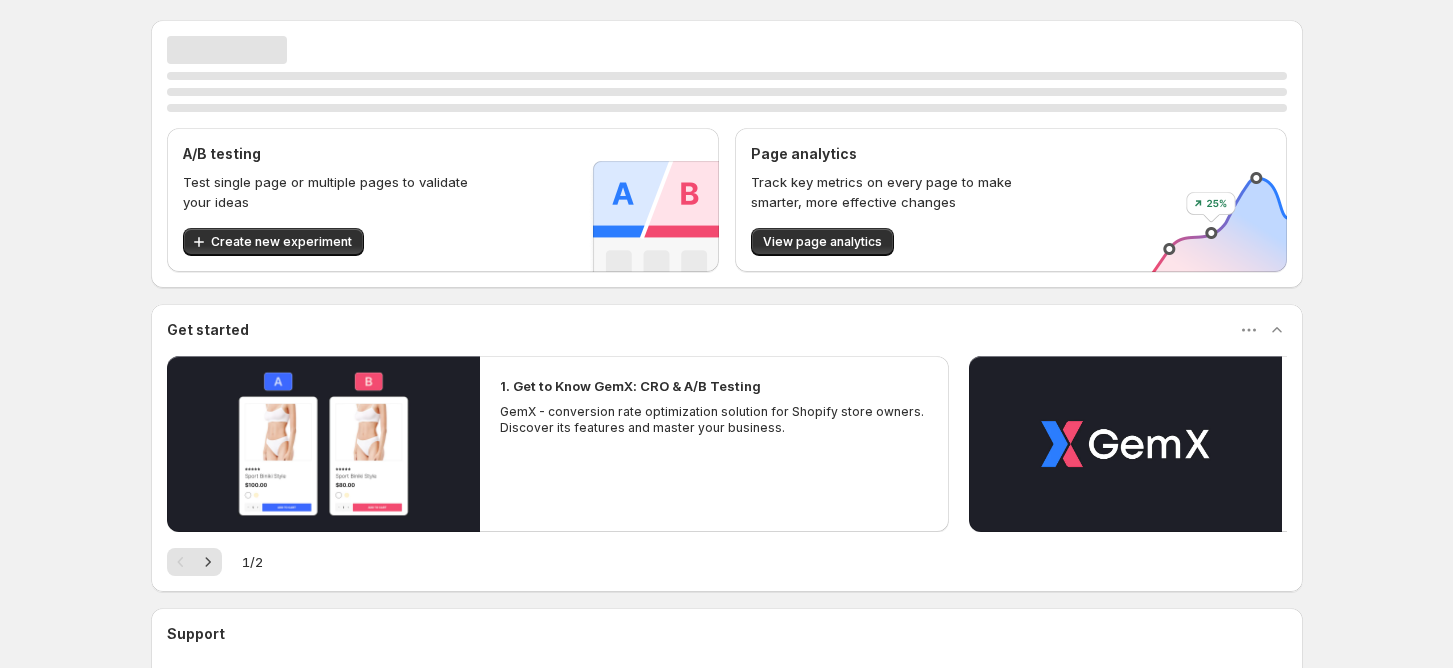 scroll, scrollTop: 0, scrollLeft: 0, axis: both 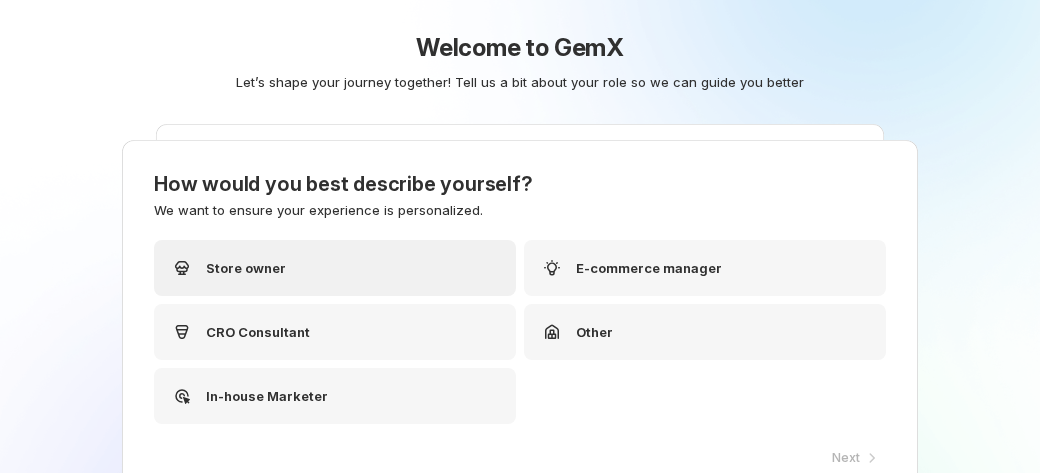 click on "Store owner" at bounding box center [335, 268] 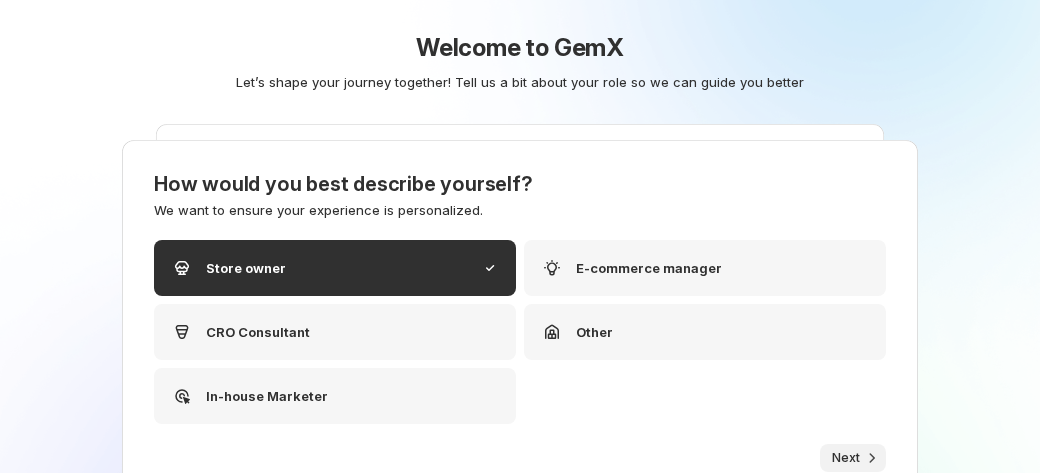 click on "Next" at bounding box center (846, 458) 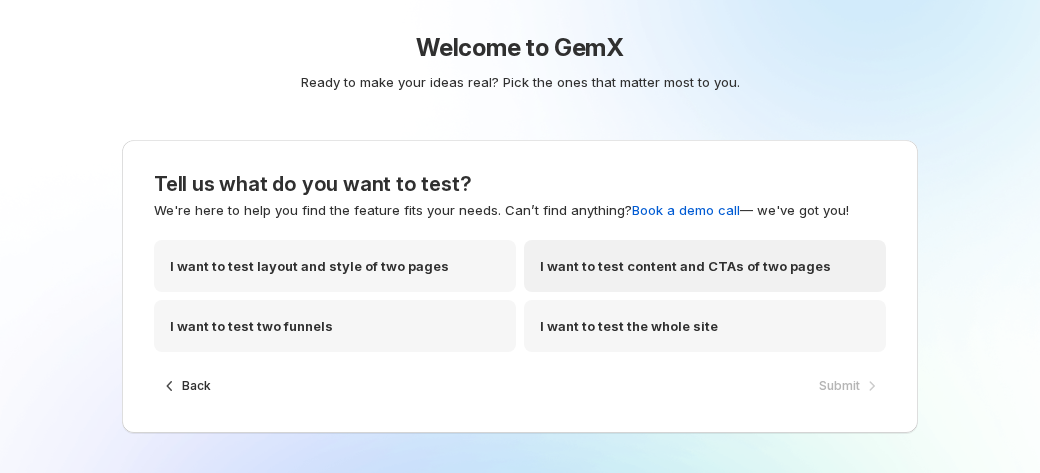 click on "I want to test content and CTAs of two pages" at bounding box center (685, 266) 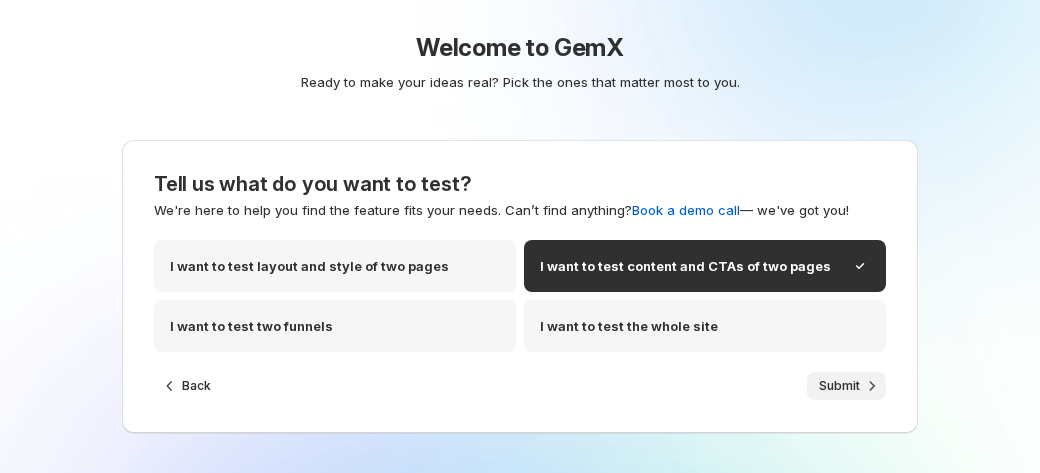 click on "Submit" at bounding box center [839, 386] 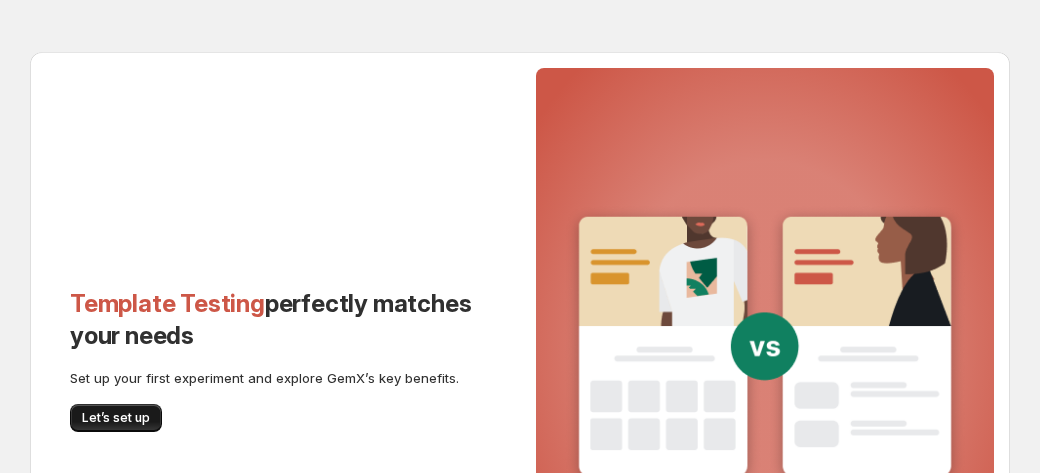 click on "Let’s set up" at bounding box center (116, 418) 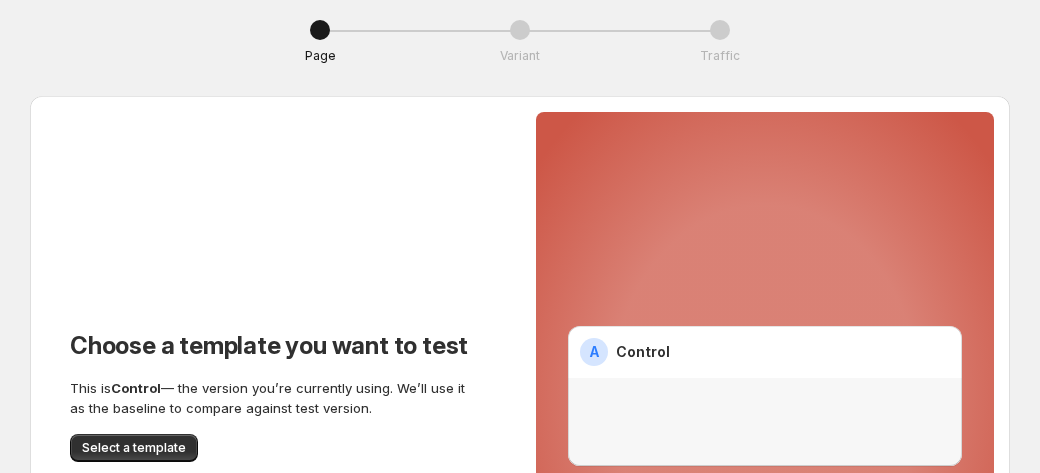click on "Choose a template you want to test This is  Control  — the version you’re currently using. We’ll use it as the baseline to compare against test version. Select a template" at bounding box center [275, 396] 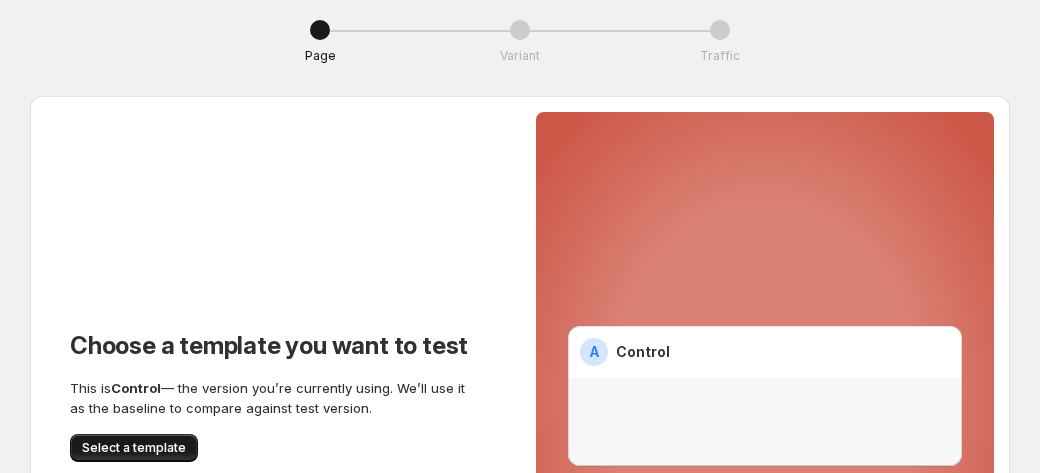 click on "Select a template" at bounding box center (134, 448) 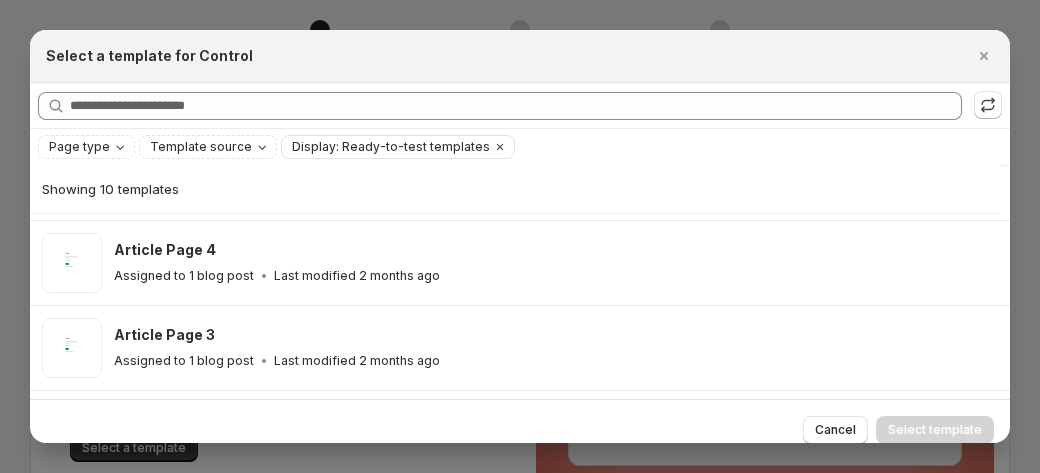 scroll, scrollTop: 349, scrollLeft: 0, axis: vertical 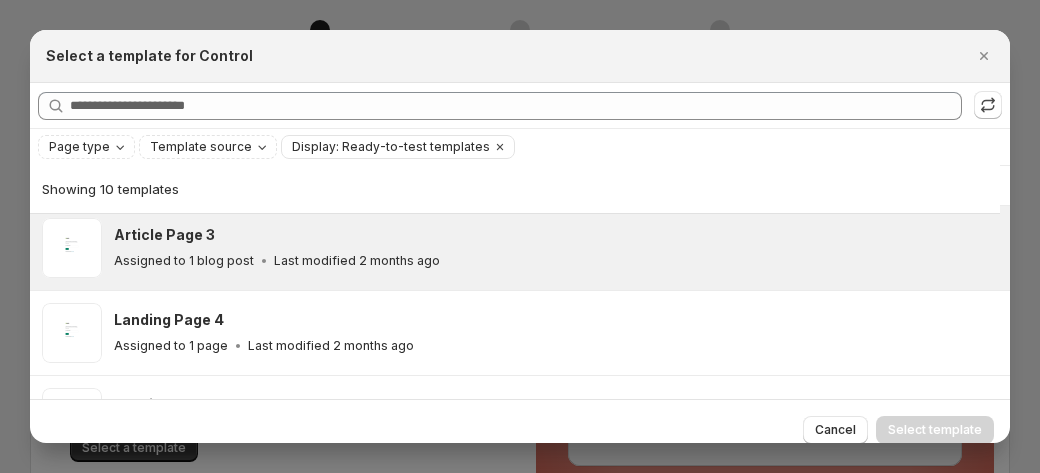 click on "Last modified 2 months ago" at bounding box center (357, 261) 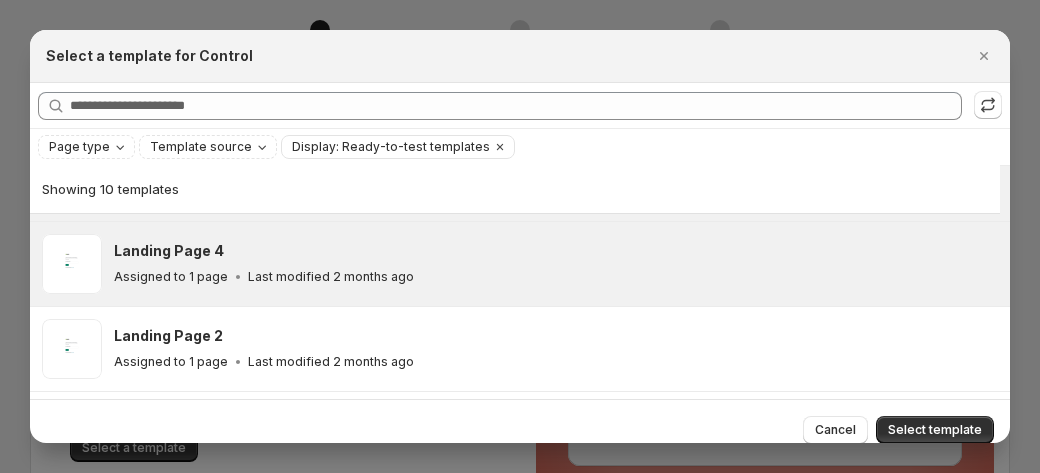 scroll, scrollTop: 449, scrollLeft: 0, axis: vertical 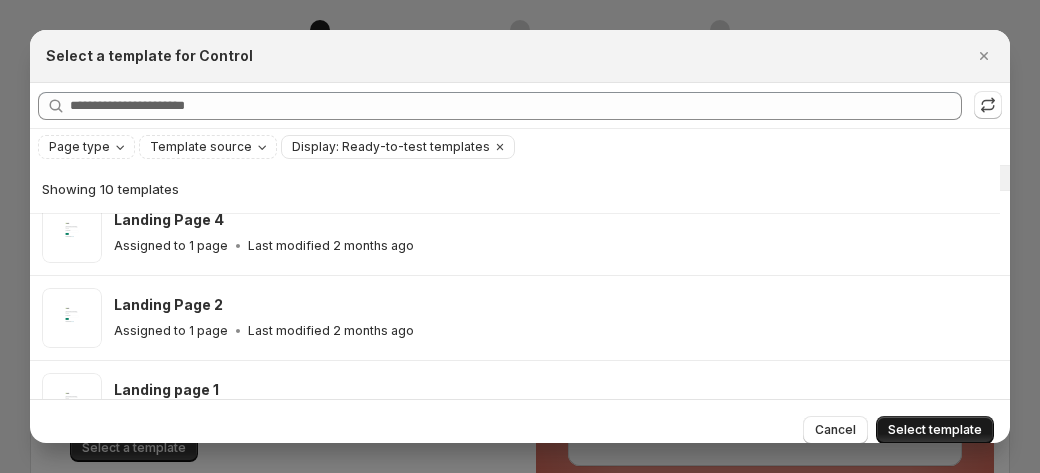 click on "Select template" at bounding box center [935, 430] 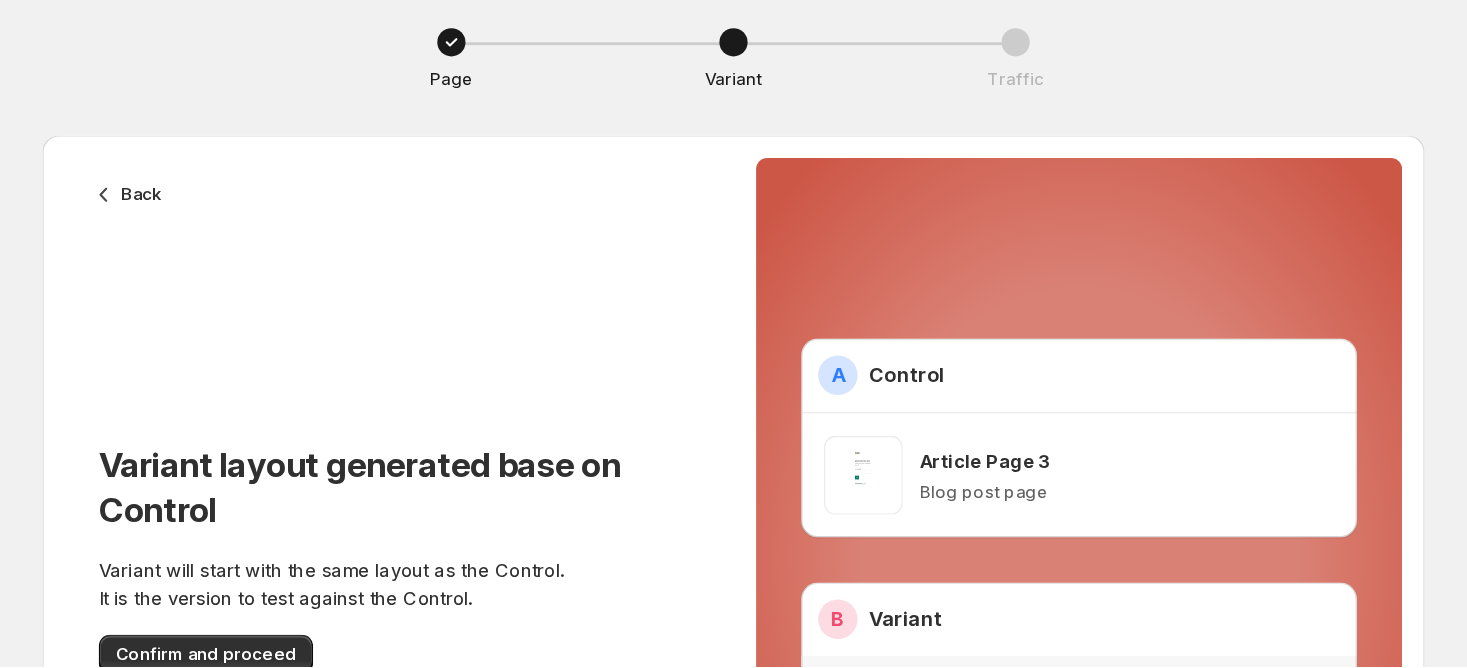 scroll, scrollTop: 364, scrollLeft: 0, axis: vertical 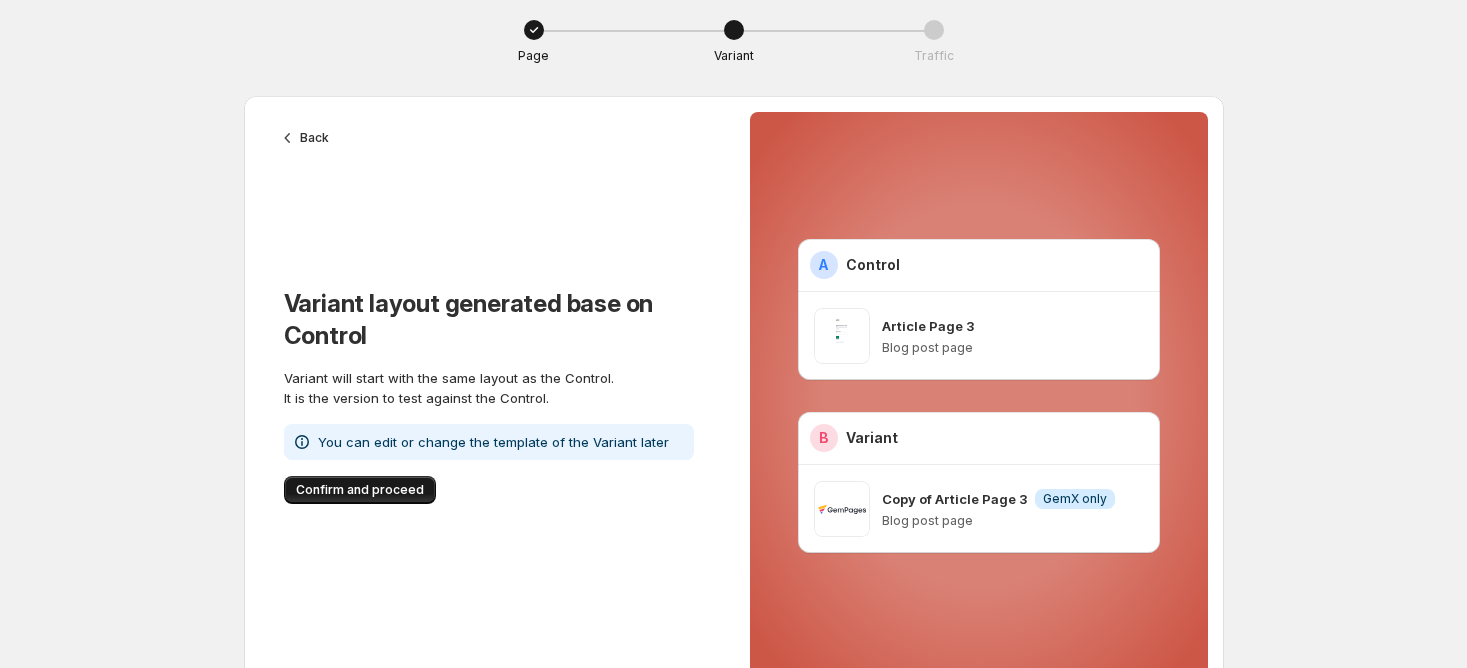 click on "Confirm and proceed" at bounding box center [360, 490] 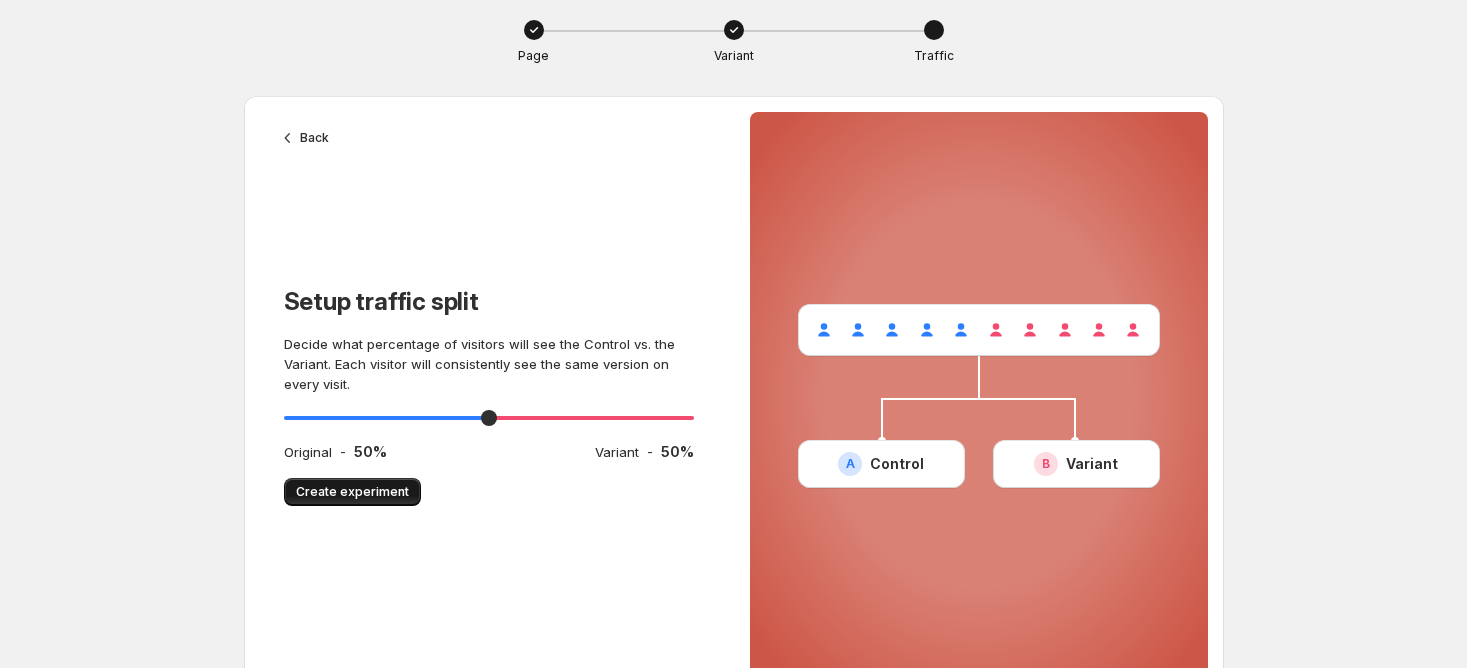 click on "Create experiment" at bounding box center (352, 492) 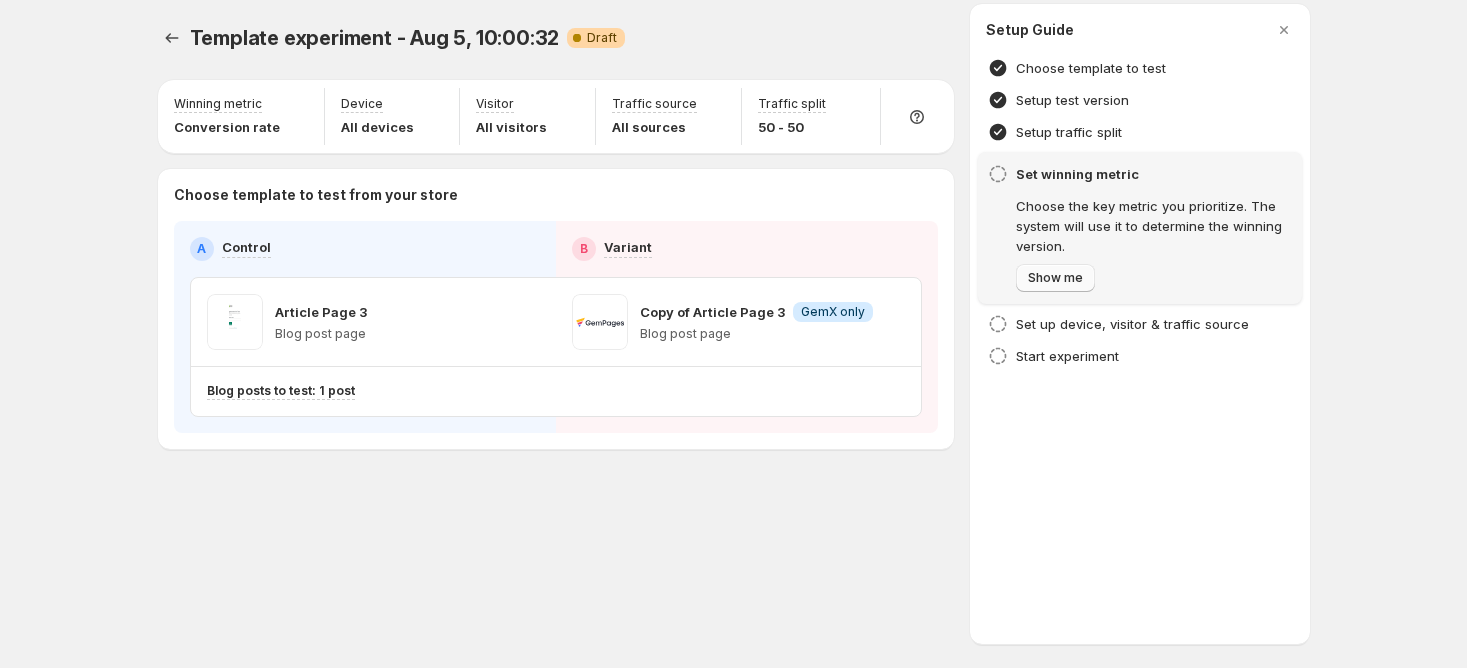click on "Show me" at bounding box center [1055, 278] 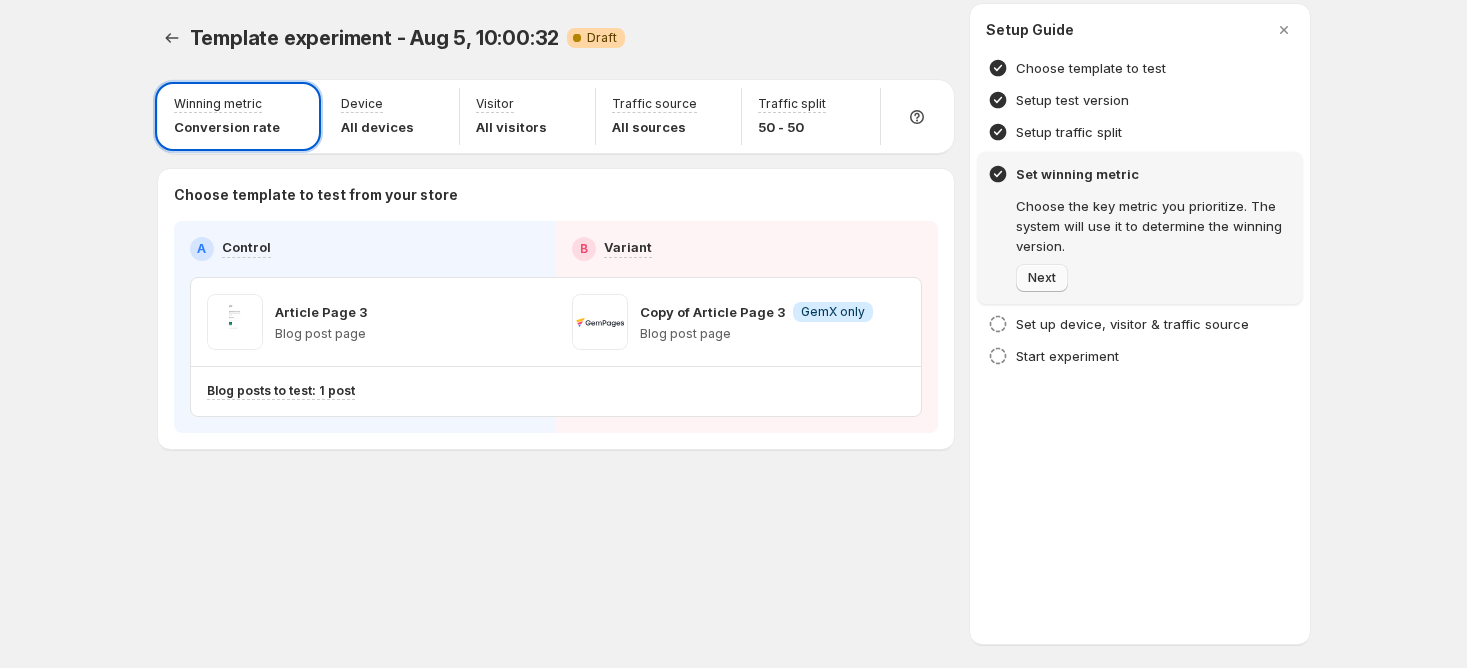 click on "Next" at bounding box center (1042, 278) 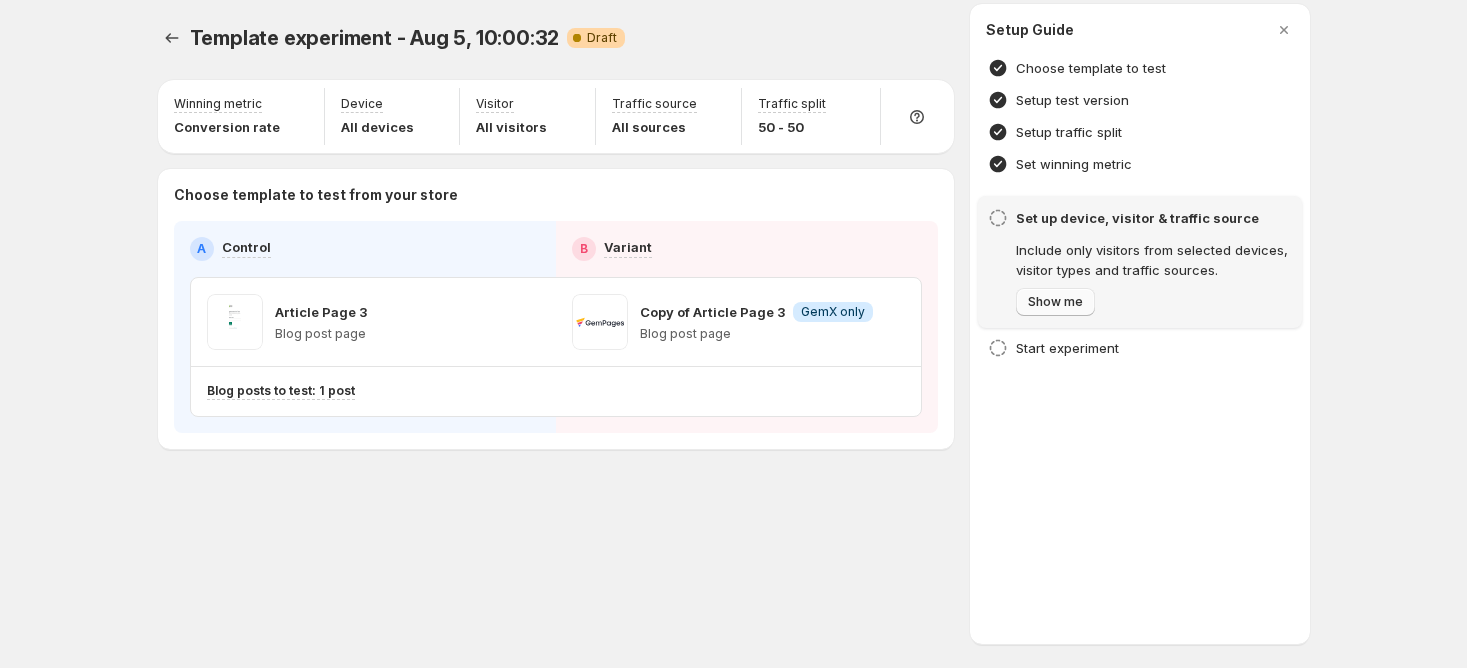 click on "Show me" at bounding box center [1055, 302] 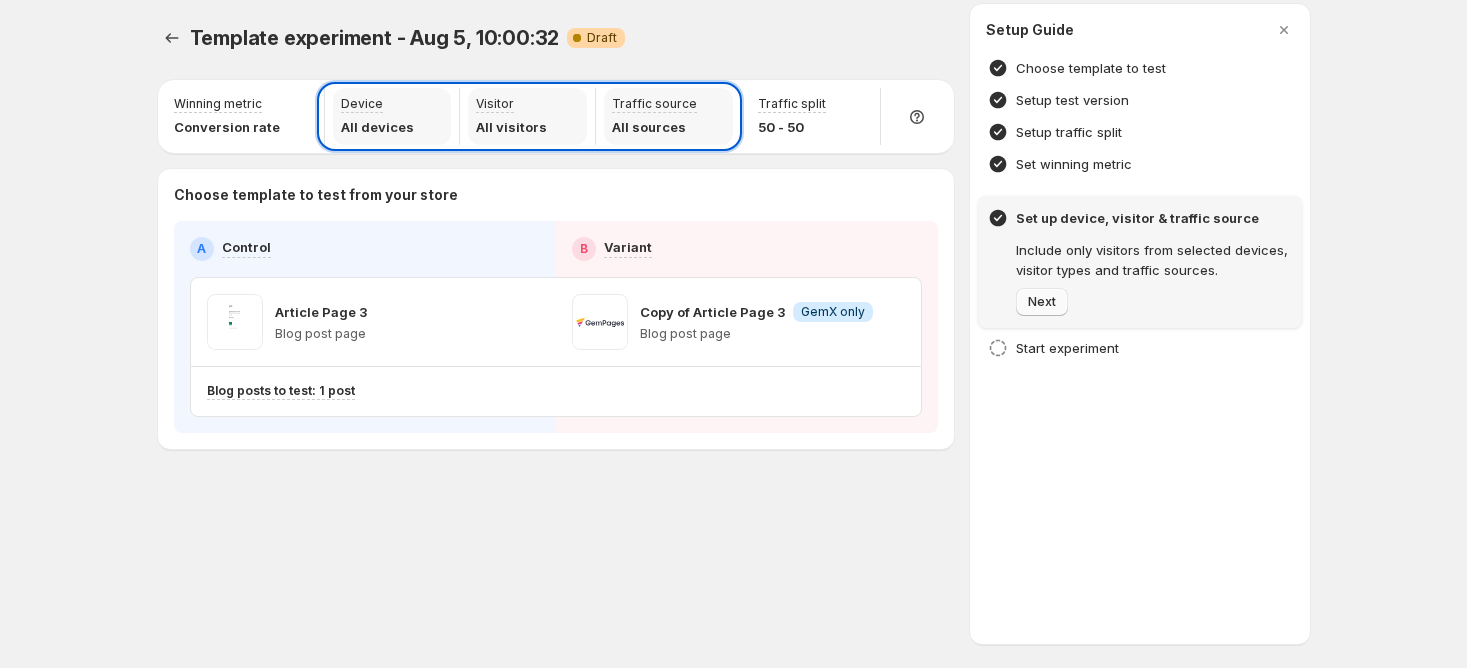click on "Next" at bounding box center (1042, 302) 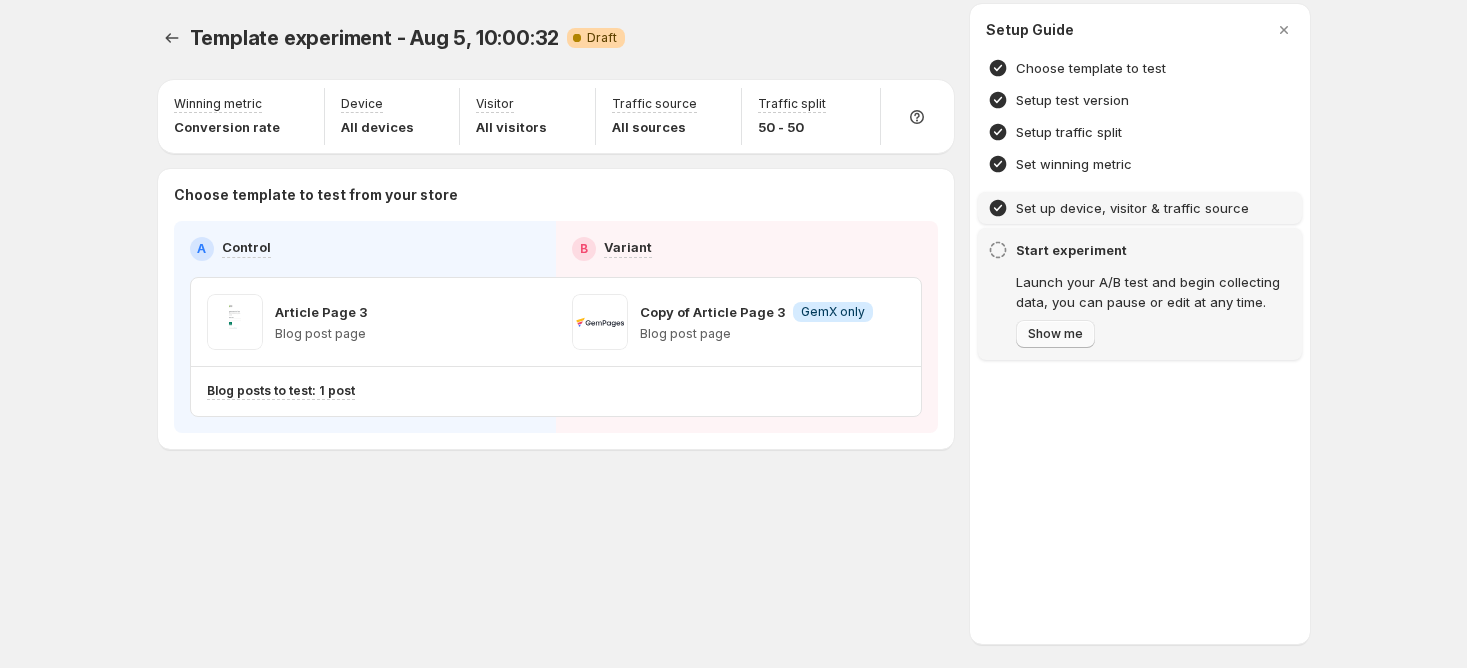 click on "Show me" at bounding box center [1055, 334] 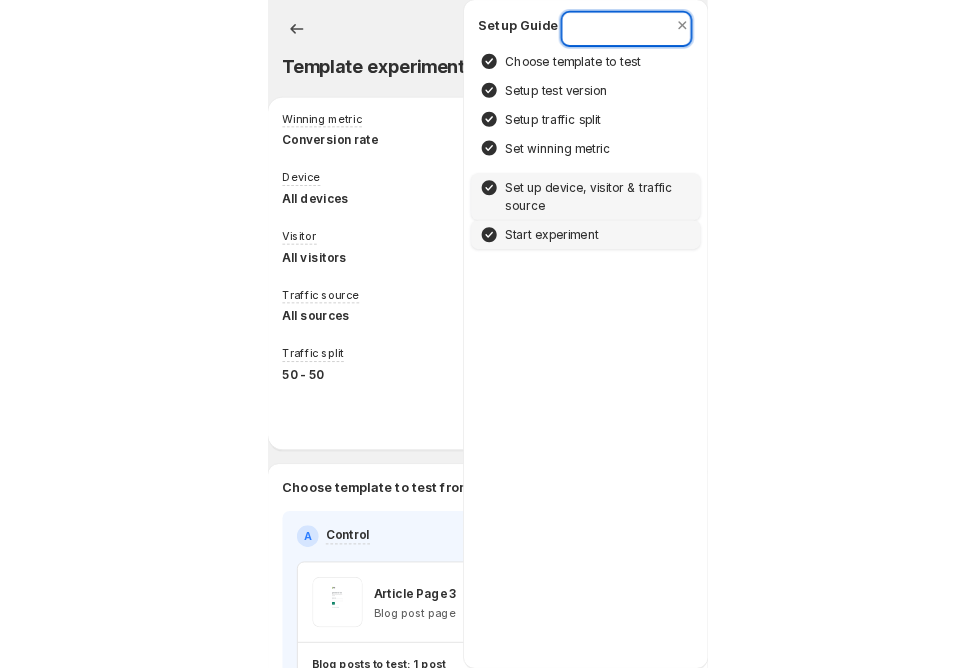scroll, scrollTop: 0, scrollLeft: 0, axis: both 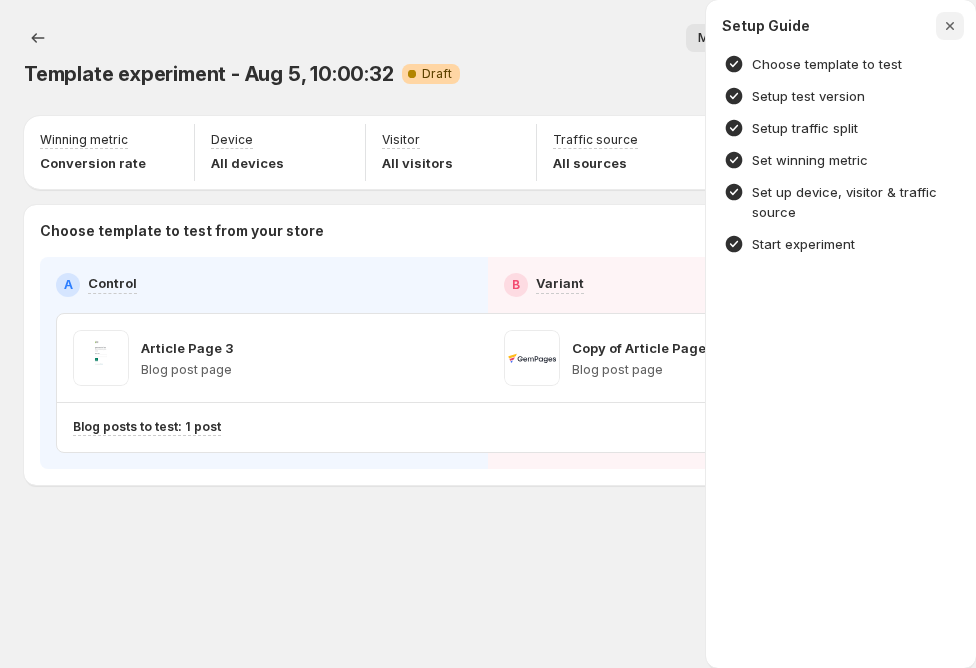 click 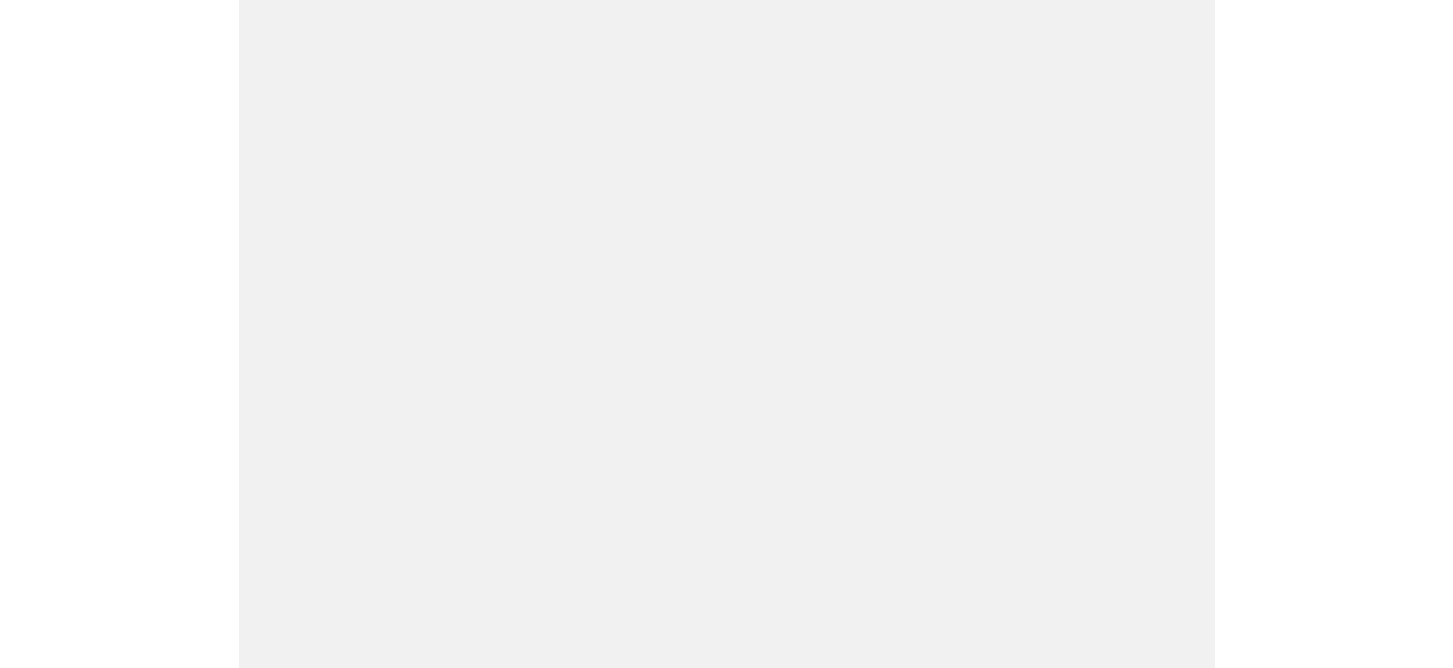 scroll, scrollTop: 0, scrollLeft: 0, axis: both 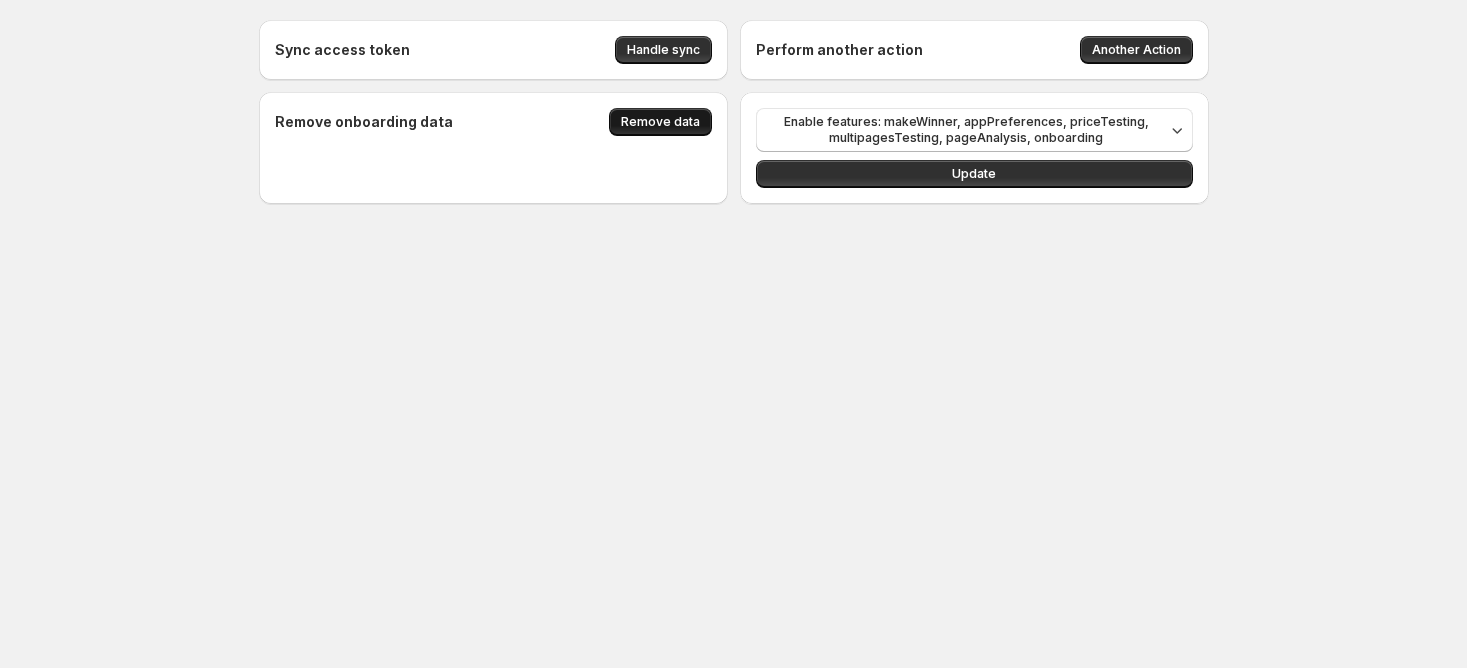 click on "Remove data" at bounding box center [660, 122] 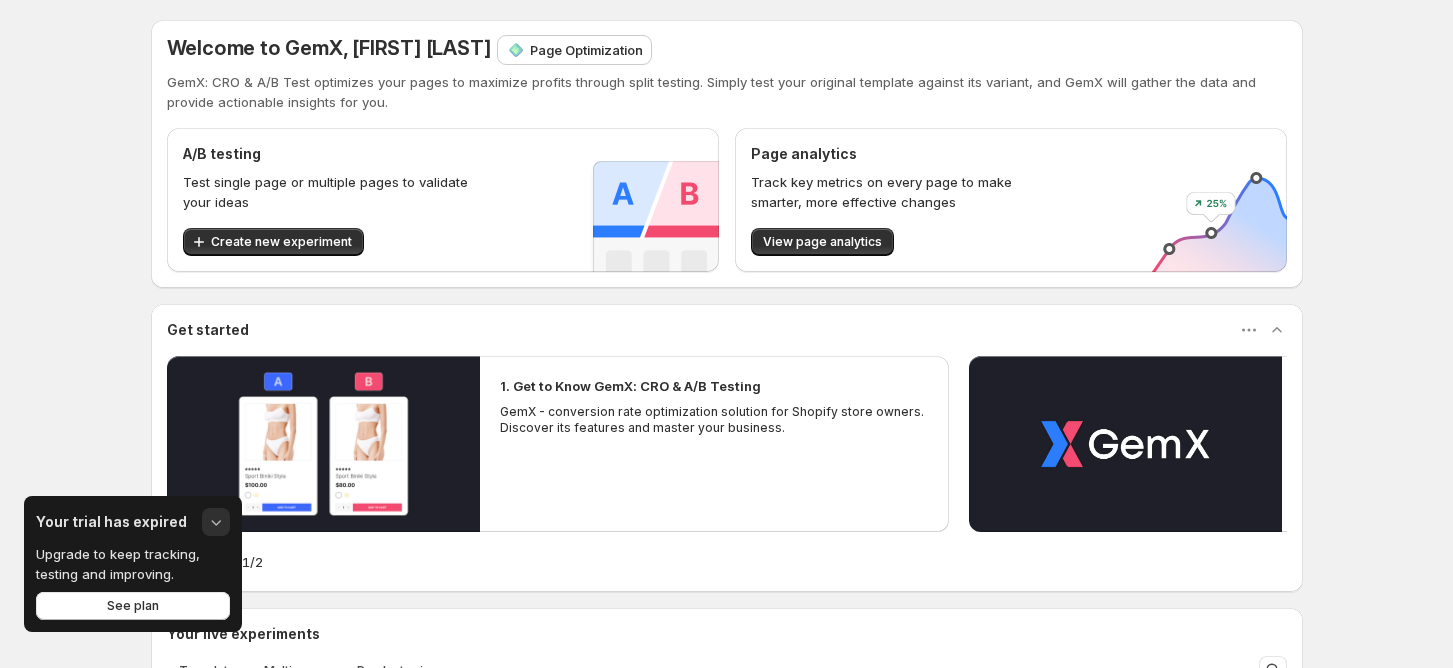 click 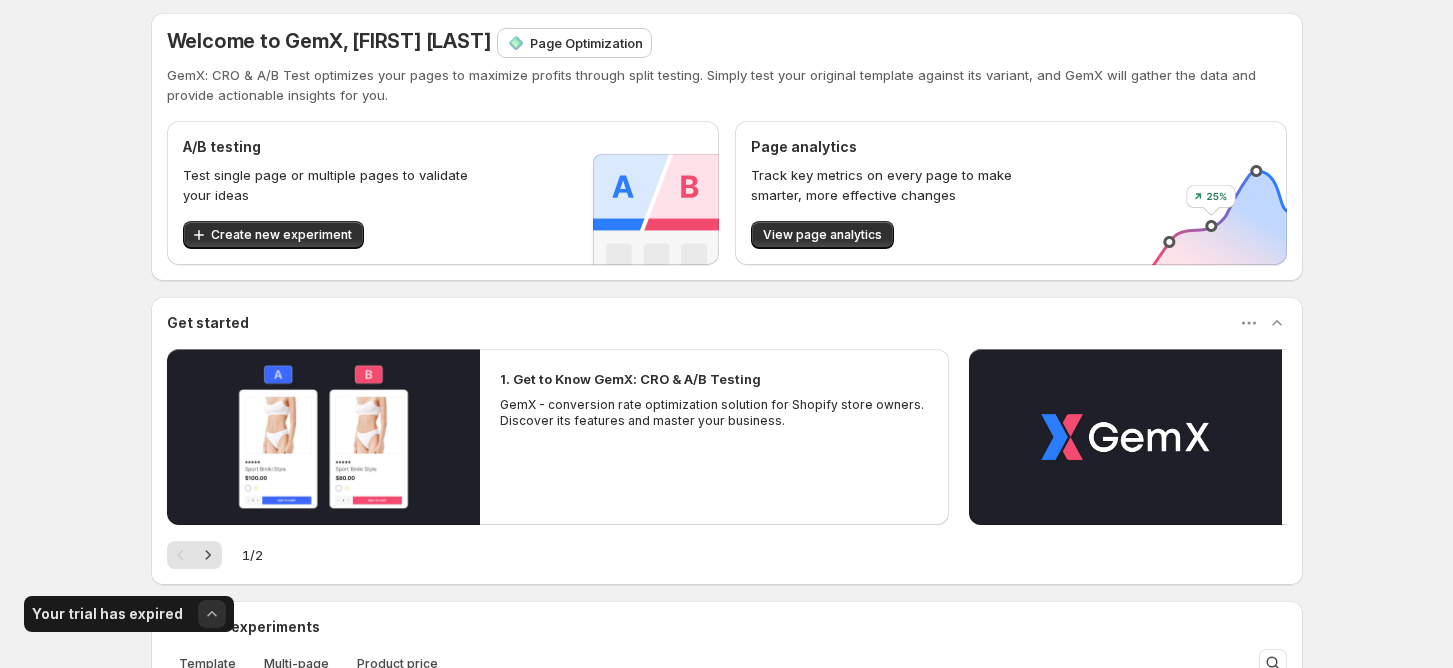 scroll, scrollTop: 0, scrollLeft: 0, axis: both 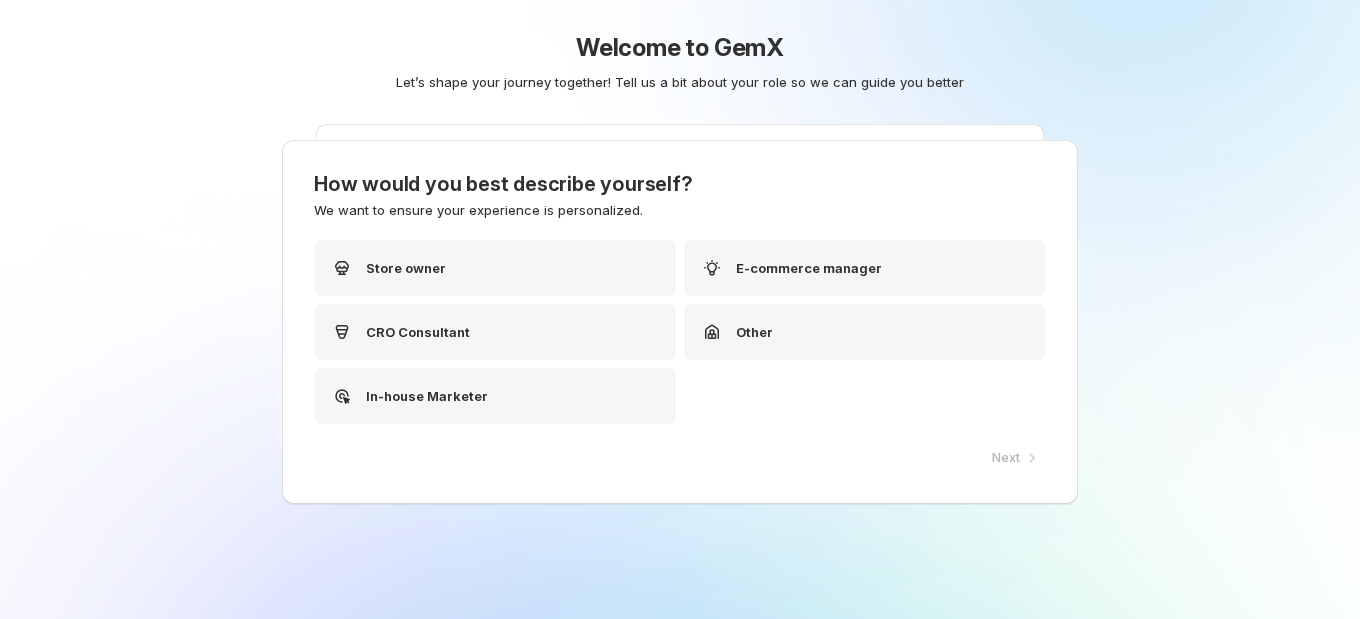 click on "Welcome to GemX Let’s shape your journey together! Tell us a bit about your role so we can guide you better How would you best describe yourself? We want to ensure your experience is personalized. Store owner E-commerce manager CRO Consultant Other In-house Marketer Next Tell us what do you want to test? We're here to help you find the feature fits your needs. Can’t find anything?  Book a demo call  — we've got you! I want to test layout and style of two pages I want to test content and CTAs of two pages I want to test two funnels I want to test the whole site Submit" at bounding box center (680, 309) 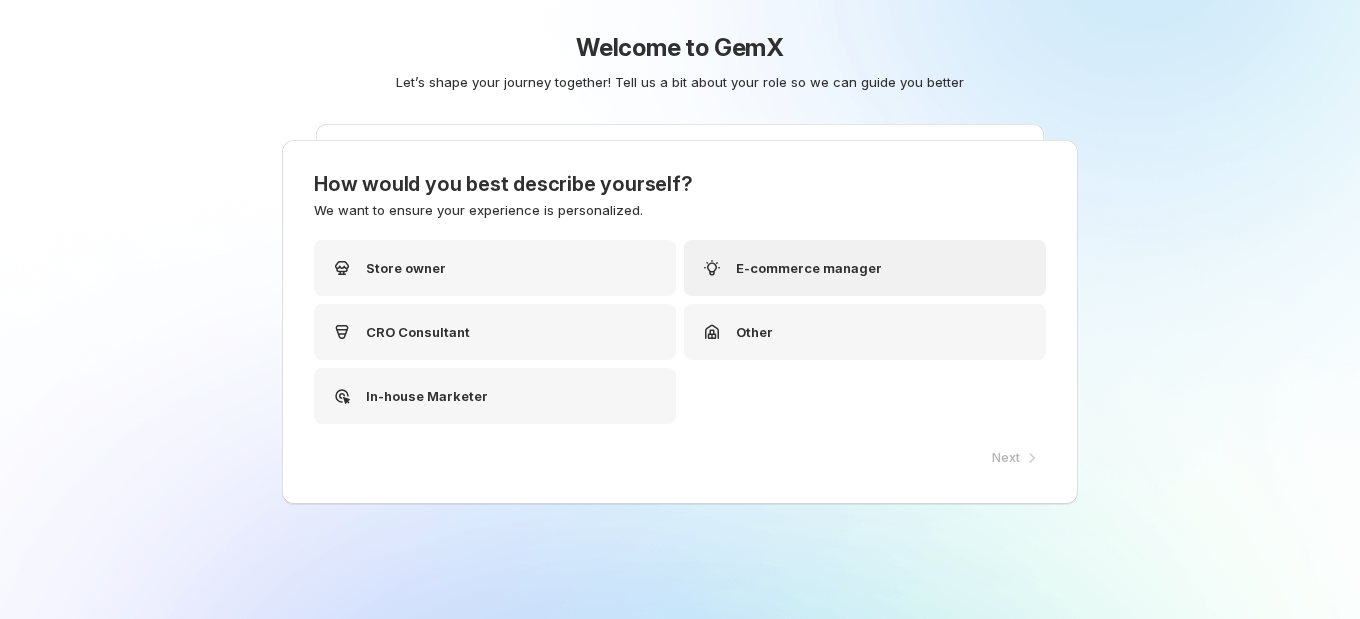 click on "E-commerce manager" at bounding box center (809, 268) 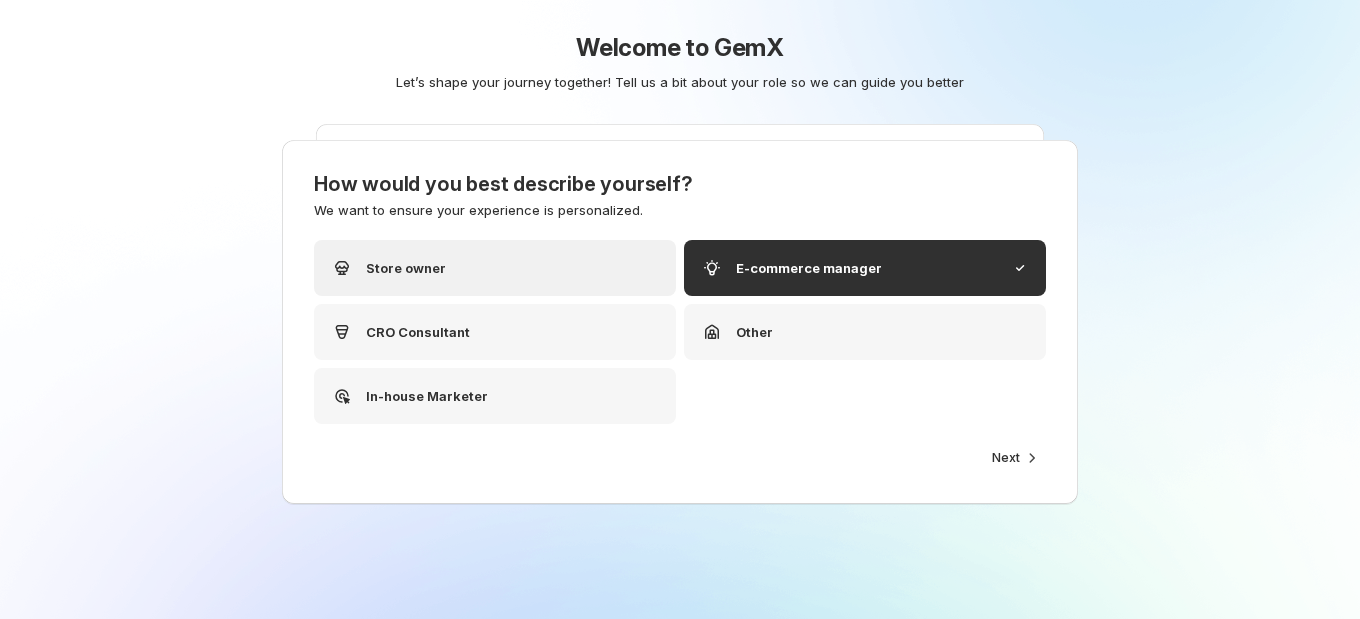 click on "Store owner" at bounding box center [495, 268] 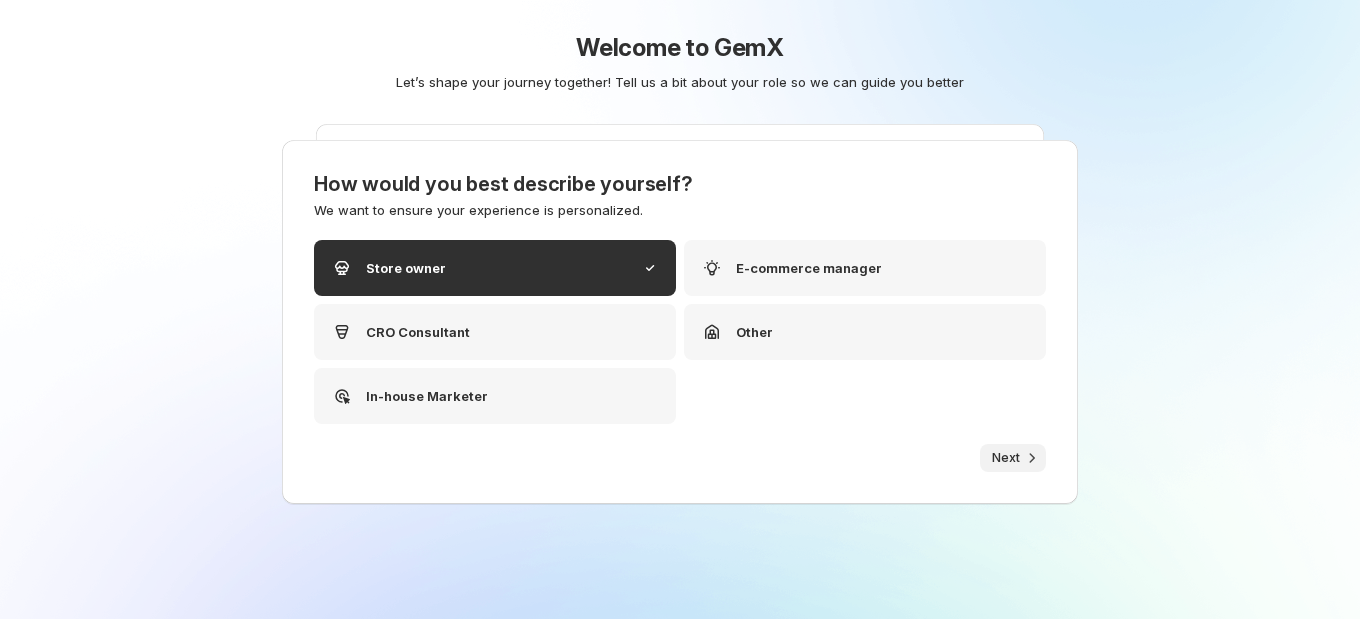 click on "Next" at bounding box center [1006, 458] 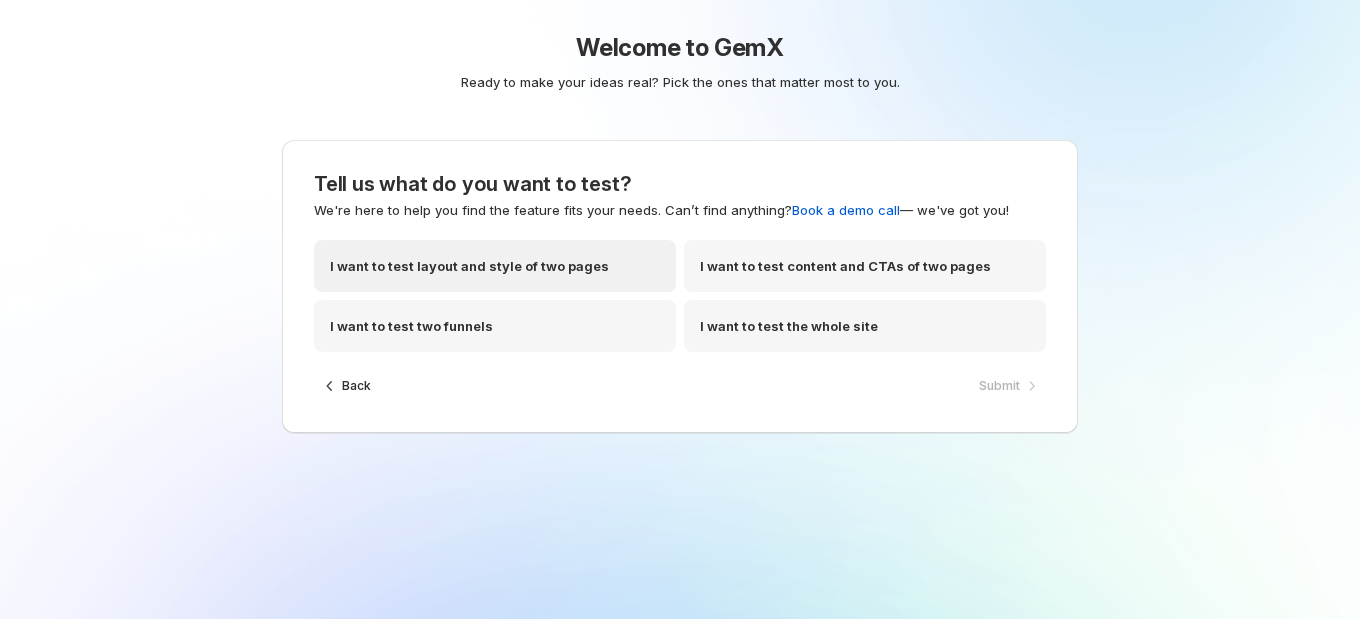 click on "I want to test layout and style of two pages" at bounding box center (469, 266) 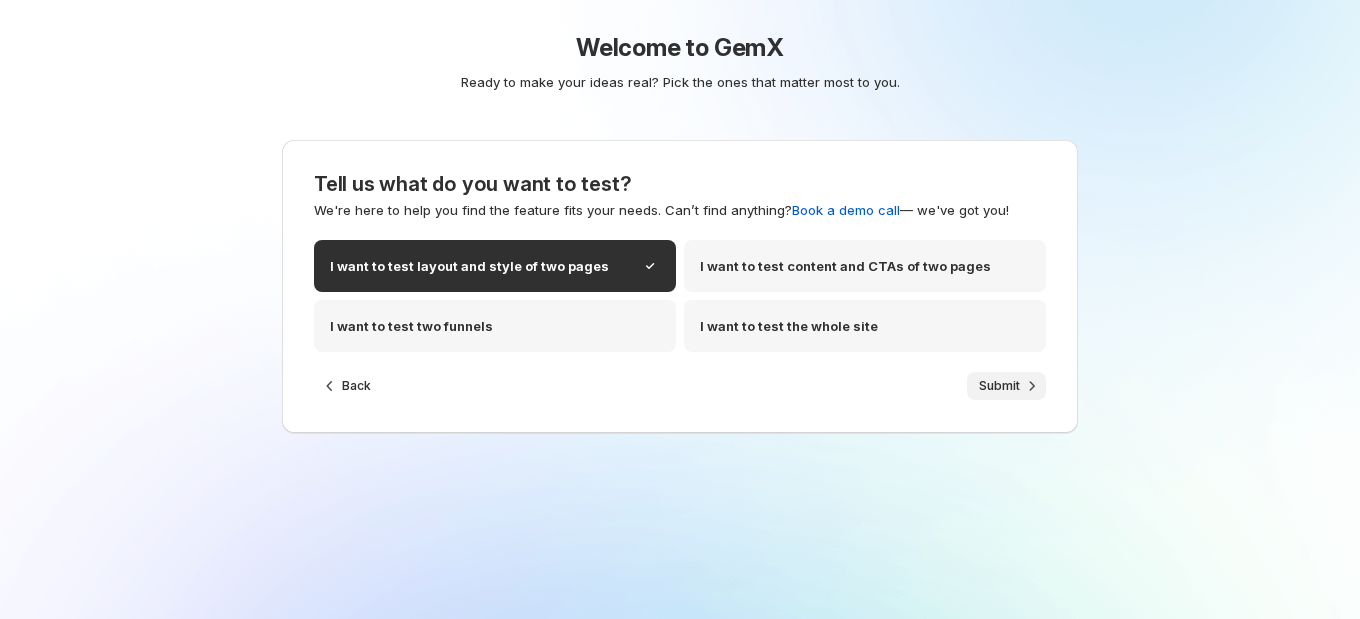 click on "Submit" at bounding box center (999, 386) 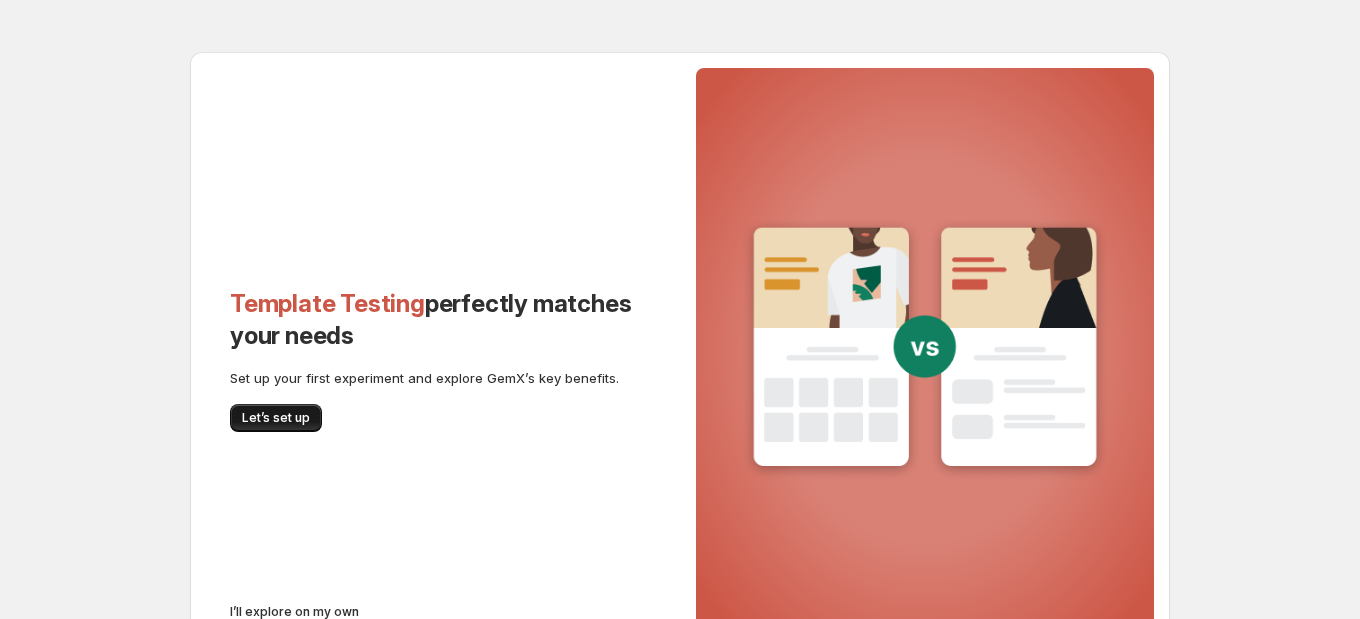 click on "Let’s set up" at bounding box center (276, 418) 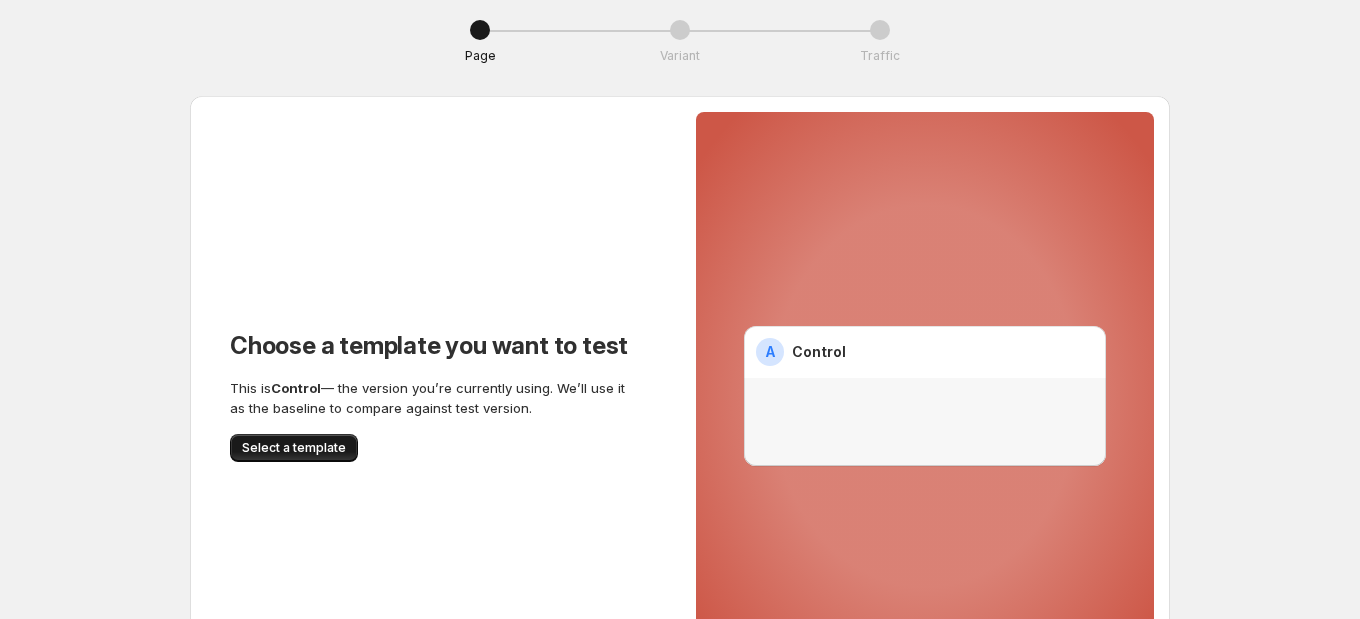click on "Select a template" at bounding box center [294, 448] 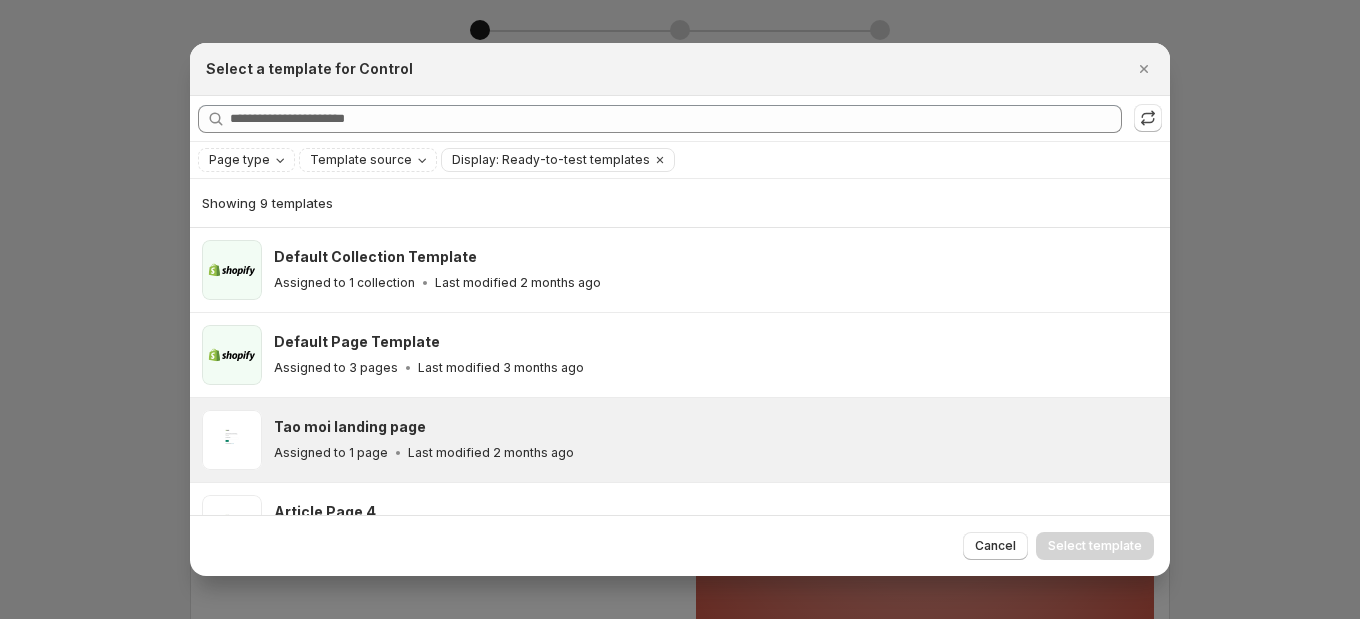 click on "Tao moi landing page" at bounding box center [350, 427] 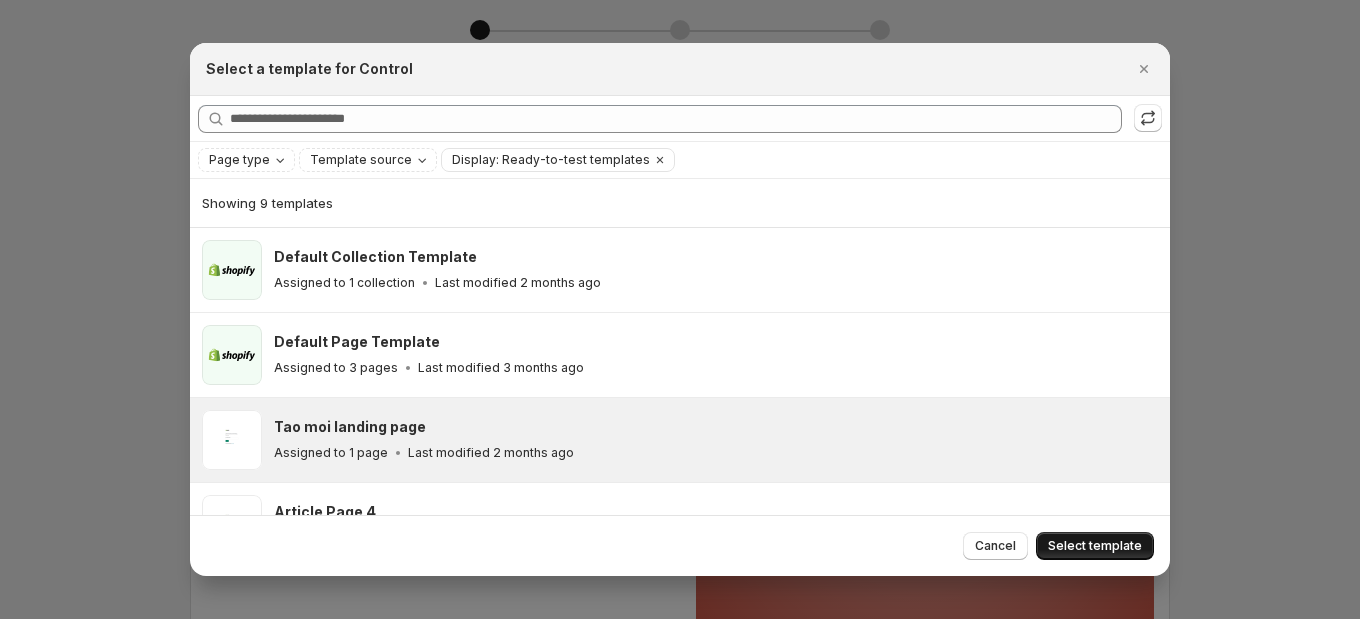 click on "Select template" at bounding box center (1095, 546) 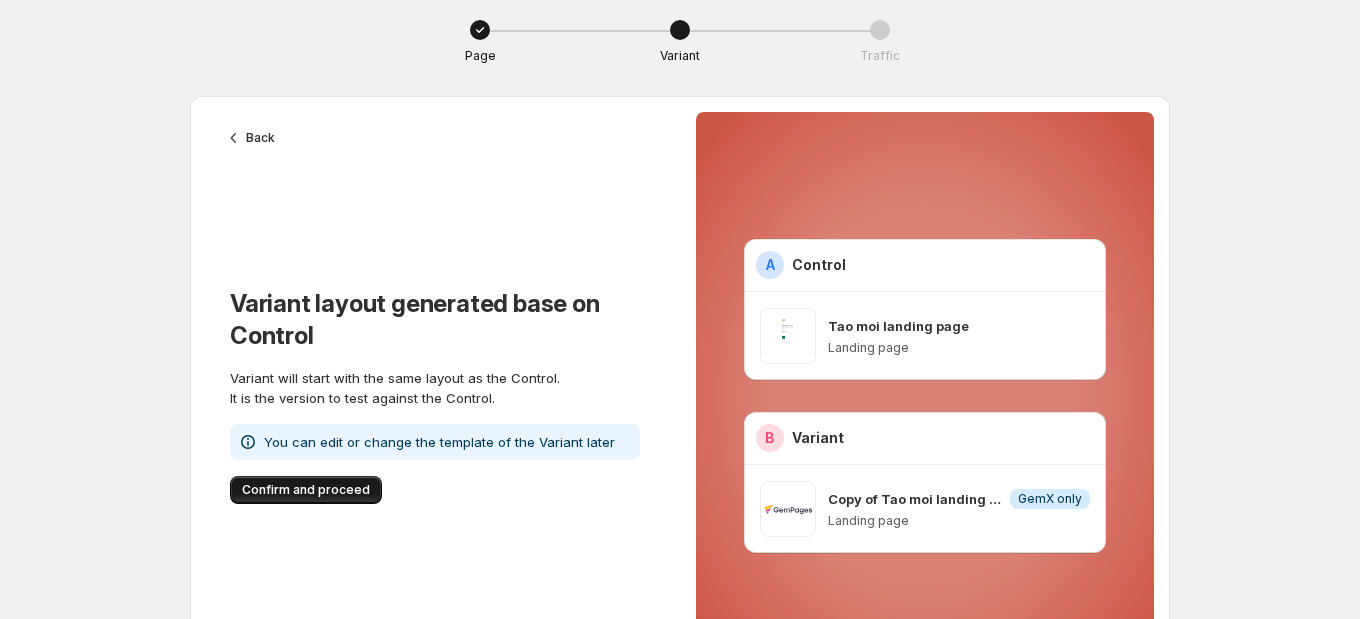 click on "Confirm and proceed" at bounding box center (306, 490) 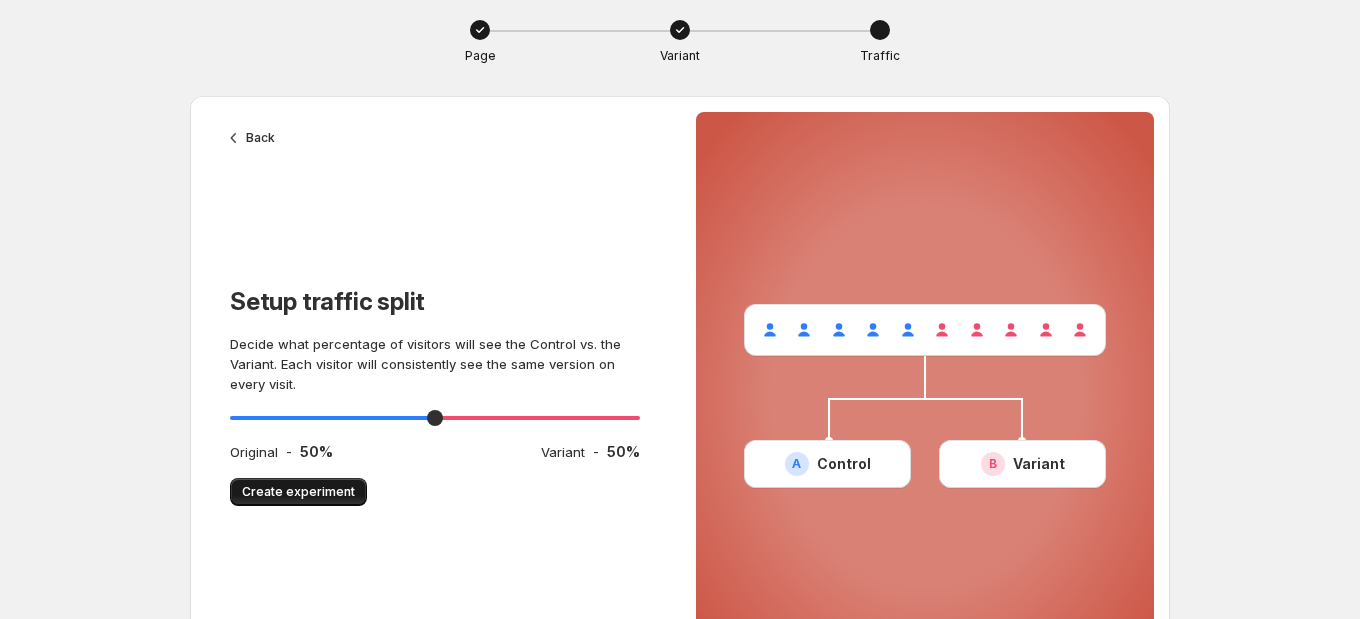 click on "Create experiment" at bounding box center (298, 492) 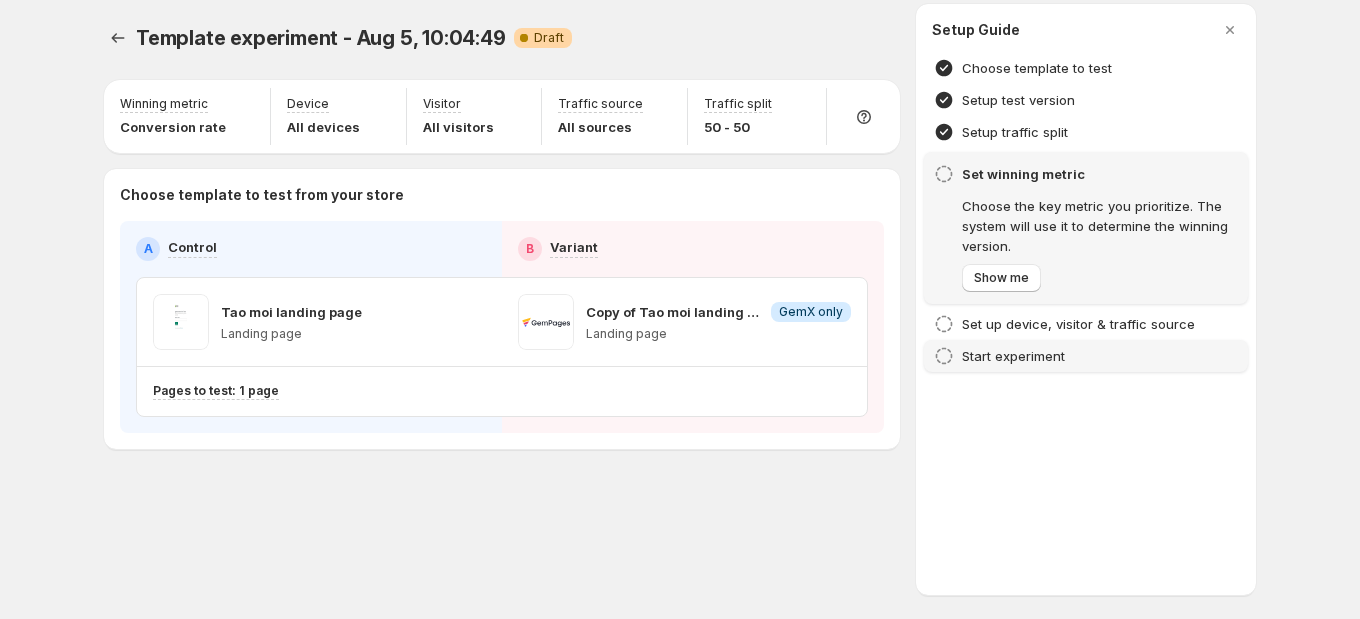 click on "Start experiment" at bounding box center (1086, 356) 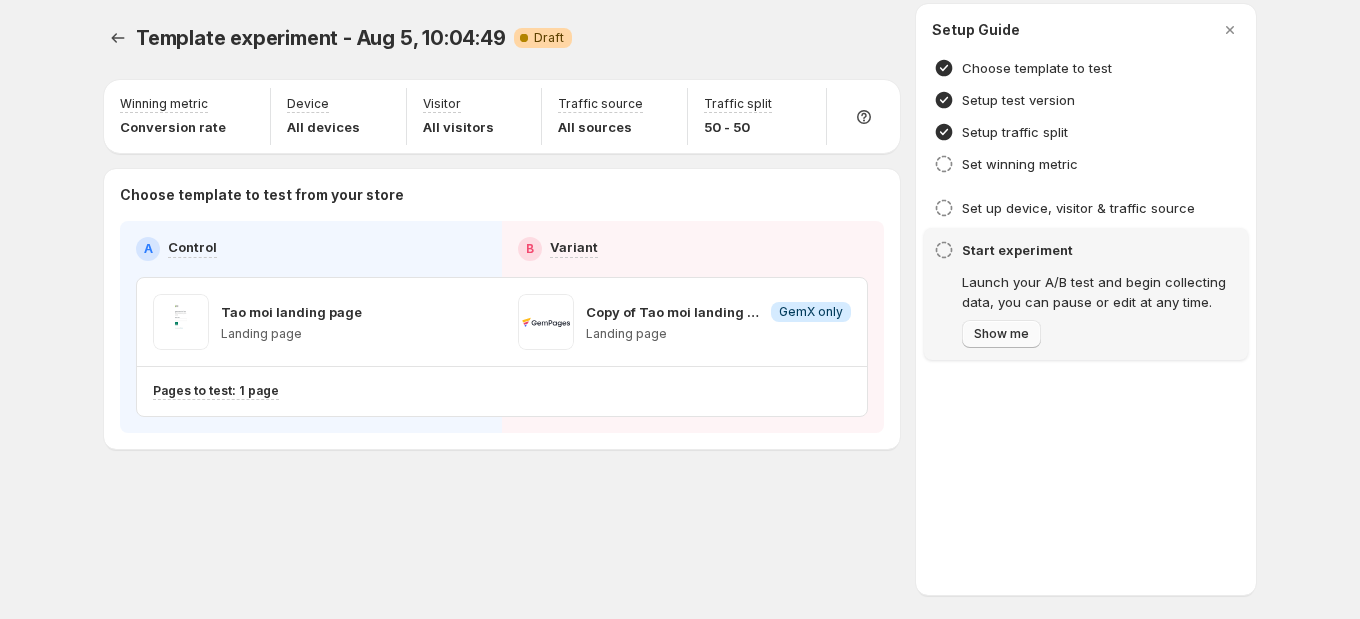 click on "Show me" at bounding box center [1001, 334] 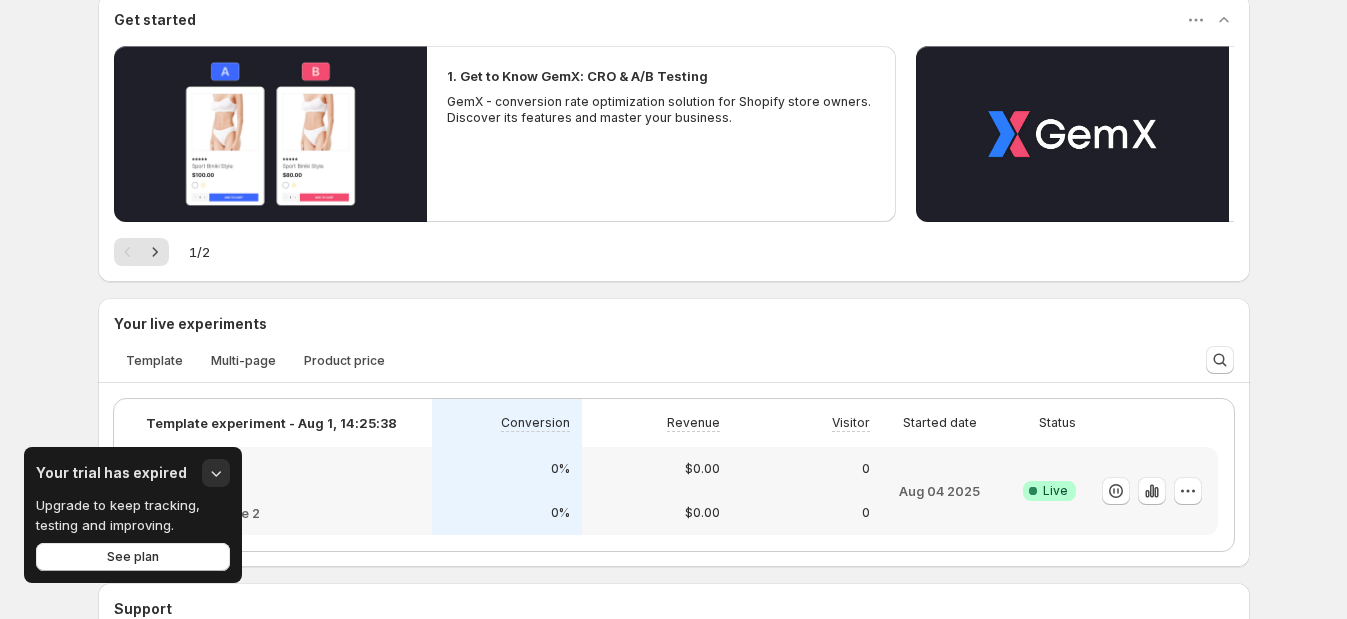 scroll, scrollTop: 350, scrollLeft: 0, axis: vertical 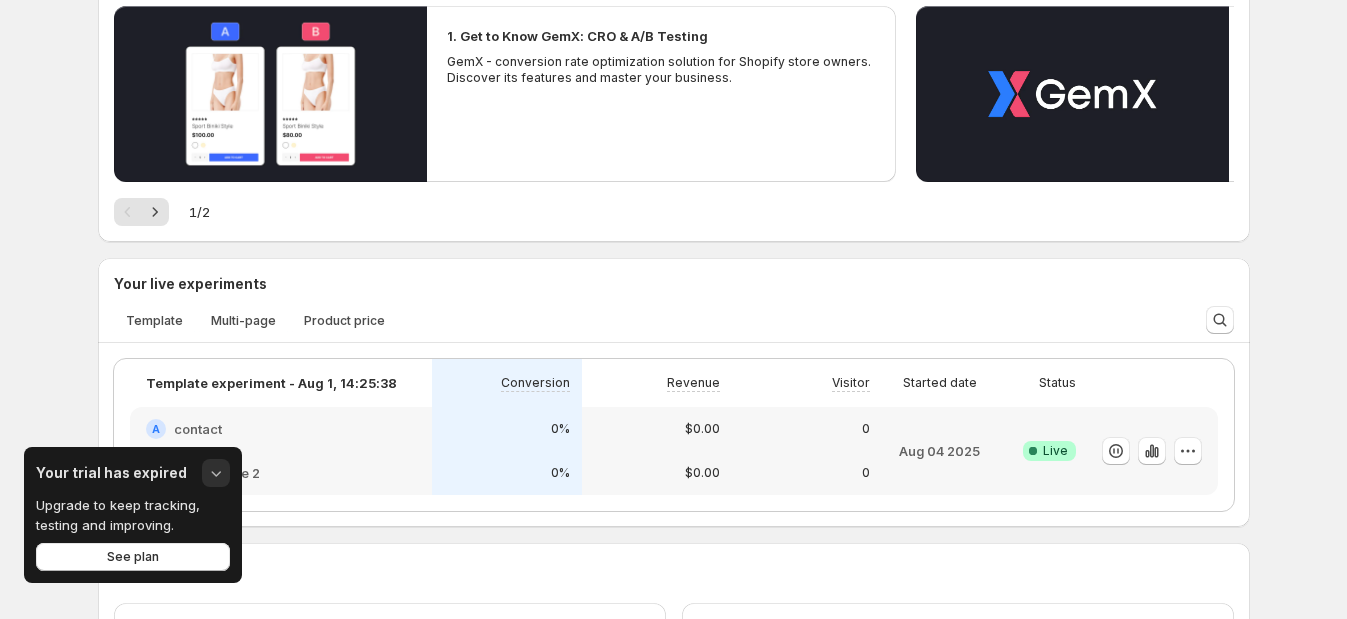 click 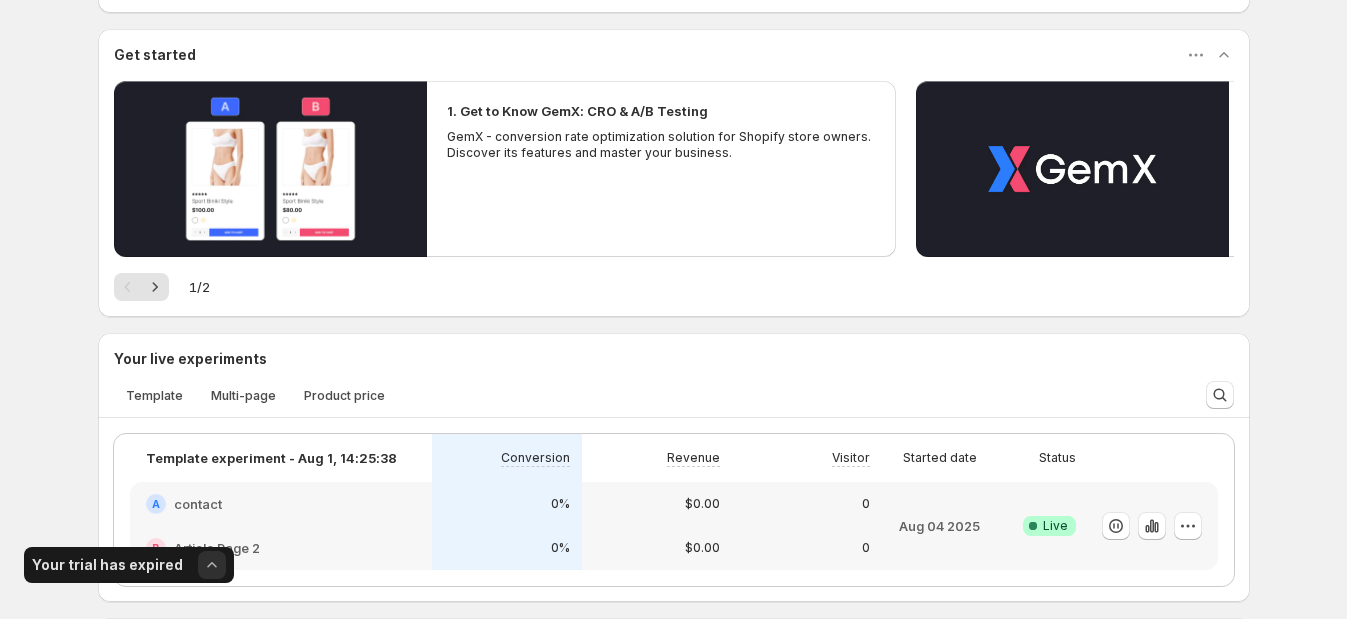 scroll, scrollTop: 259, scrollLeft: 0, axis: vertical 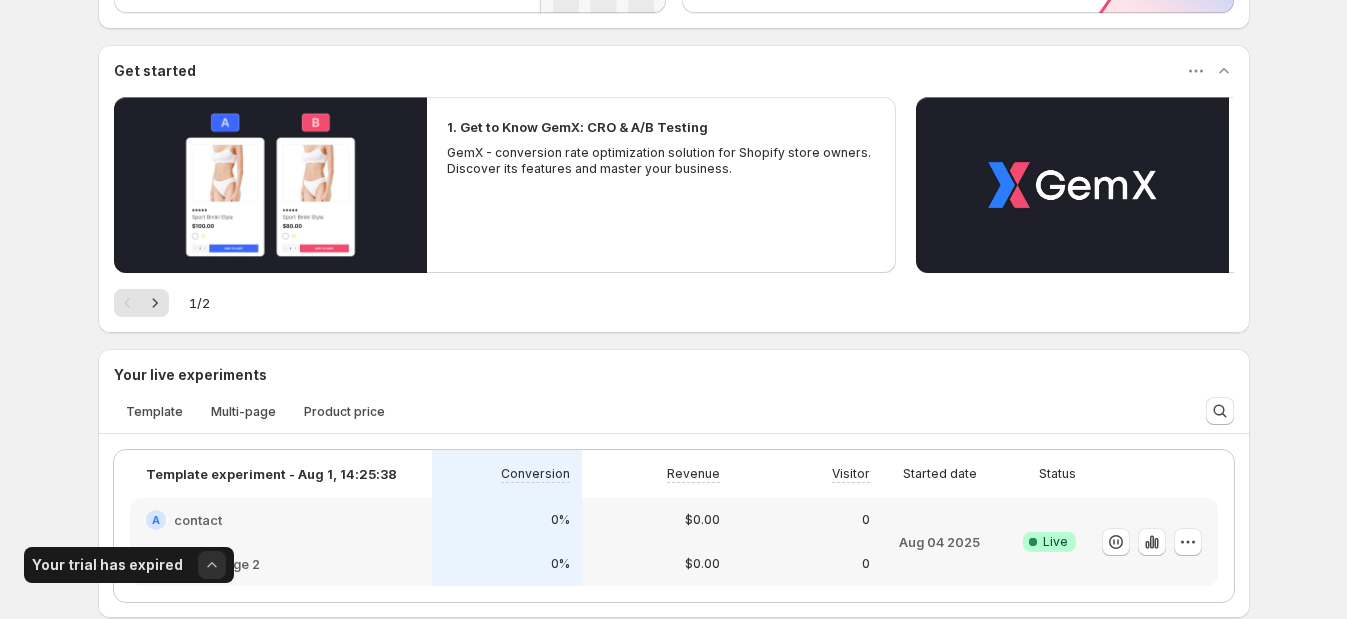 drag, startPoint x: 1067, startPoint y: 368, endPoint x: 1295, endPoint y: 102, distance: 350.34268 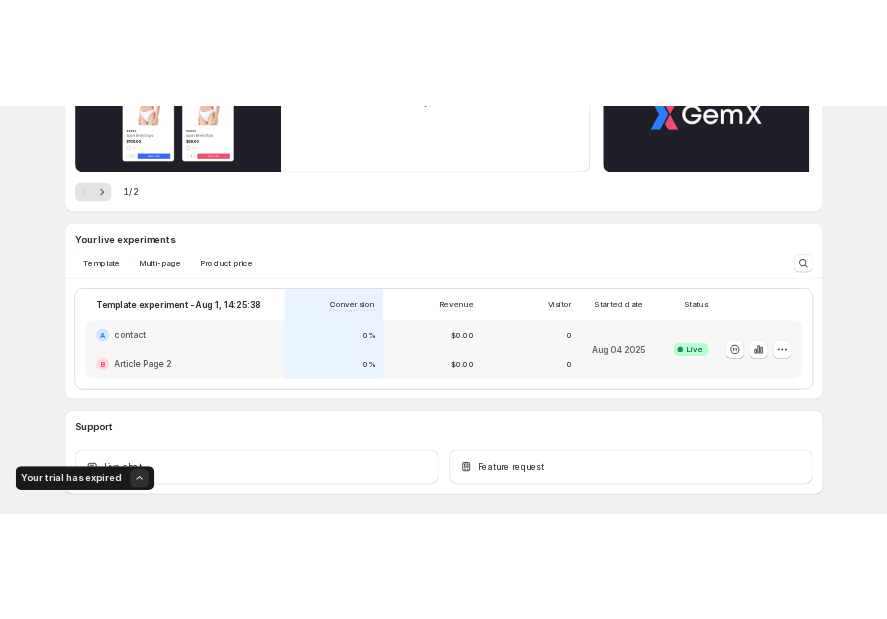 scroll, scrollTop: 509, scrollLeft: 0, axis: vertical 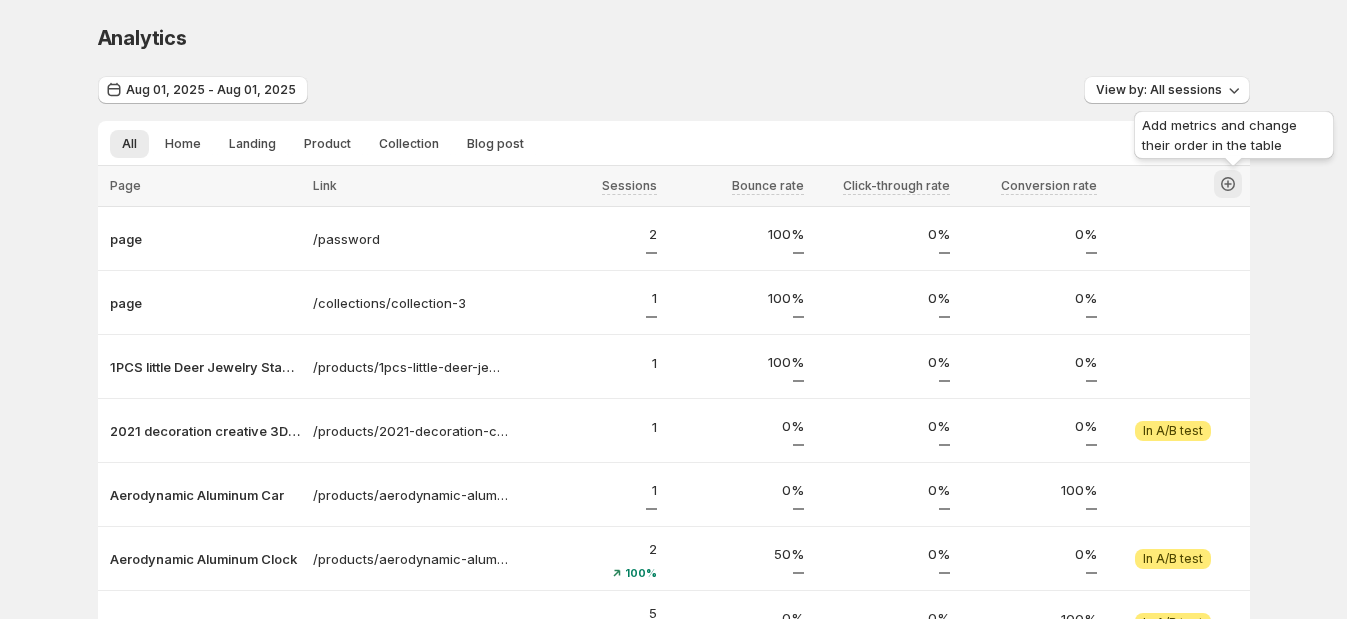 click 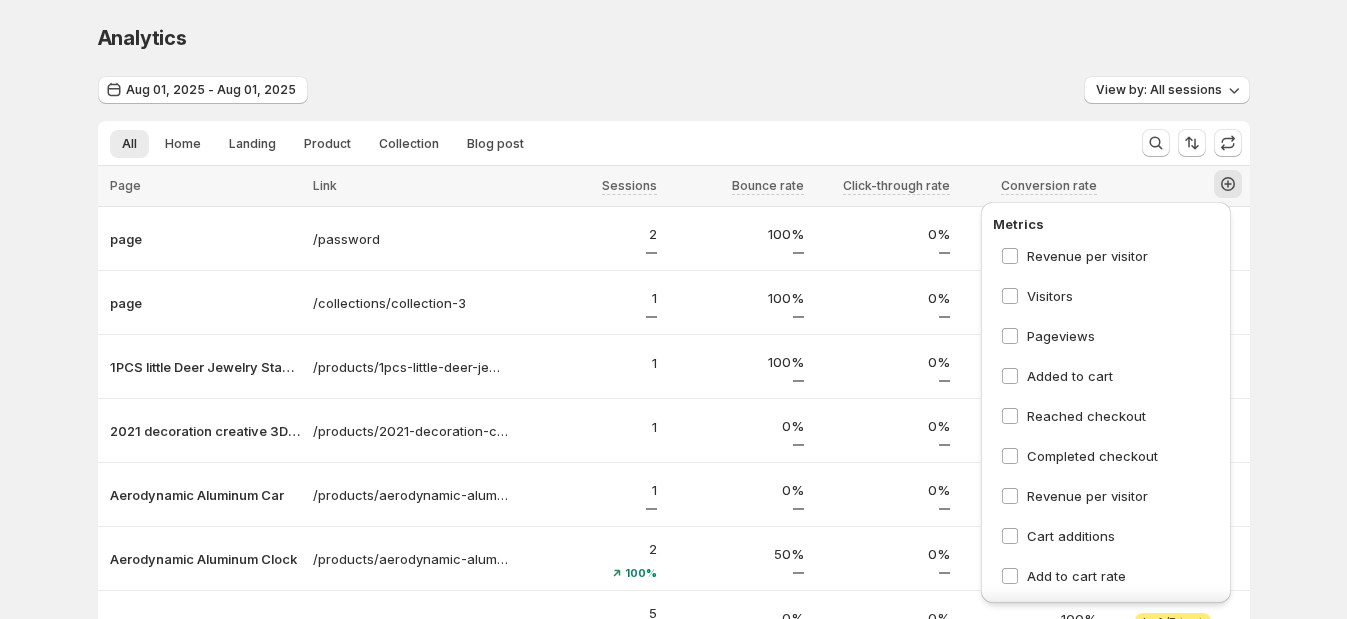 scroll, scrollTop: 309, scrollLeft: 0, axis: vertical 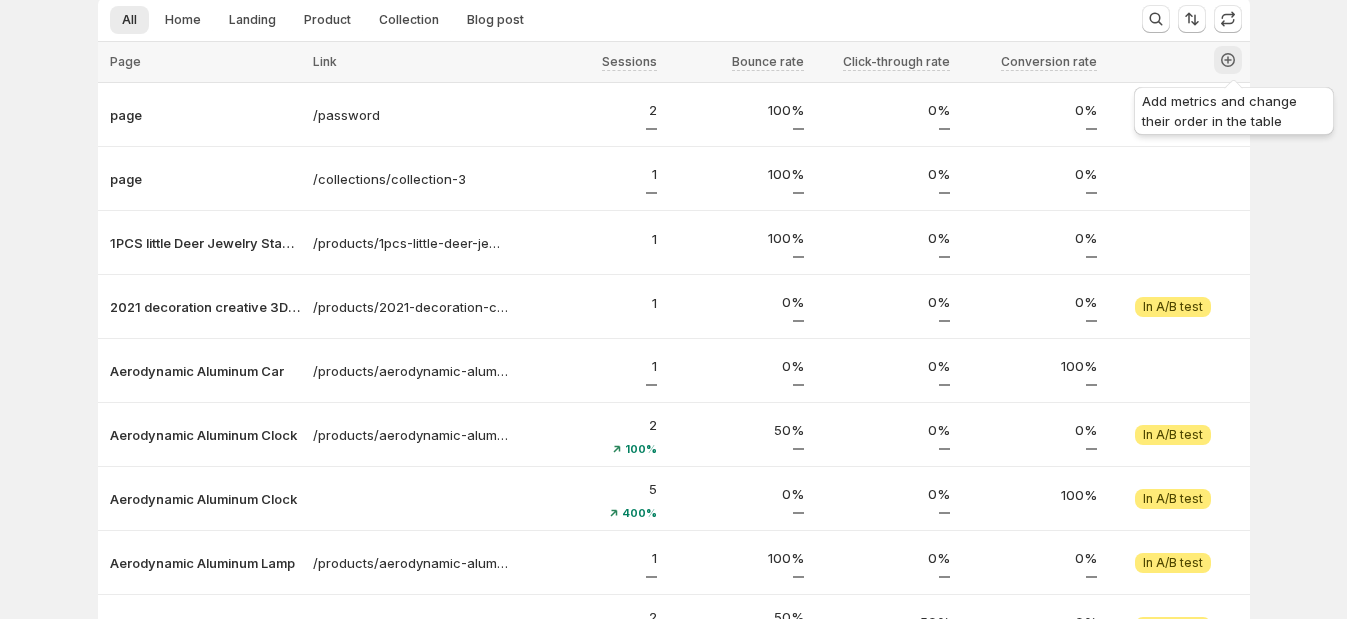 click 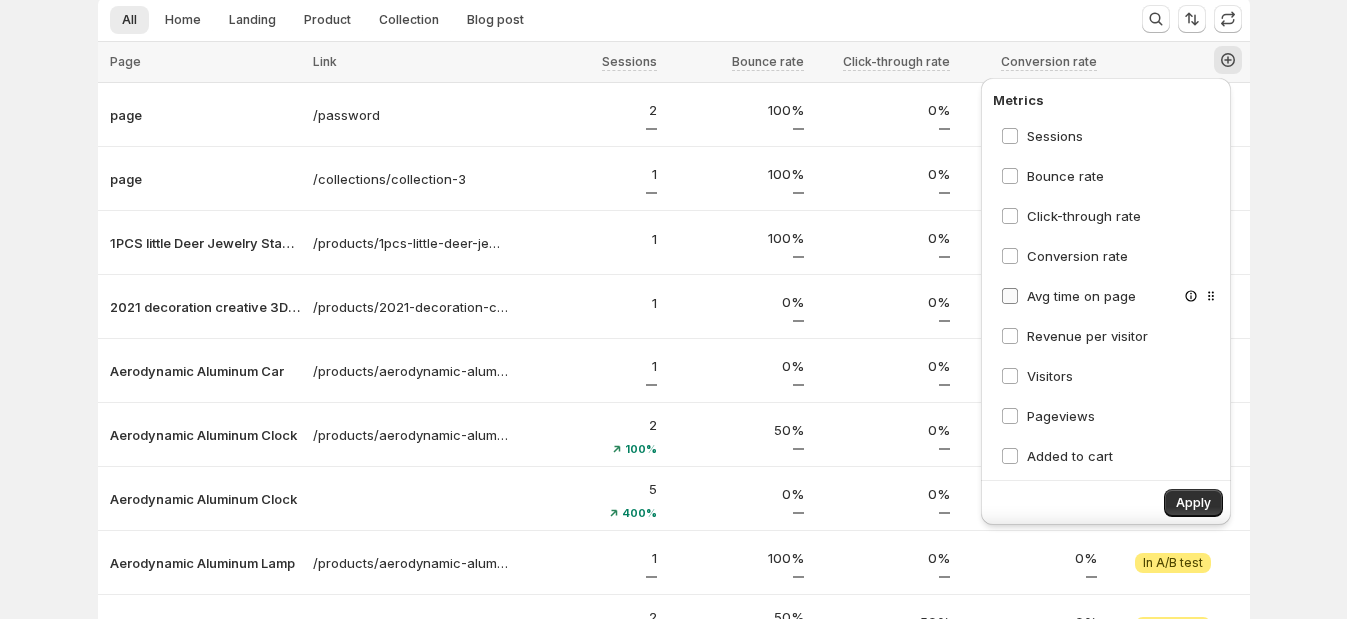 click on "Avg time on page" at bounding box center [1081, 296] 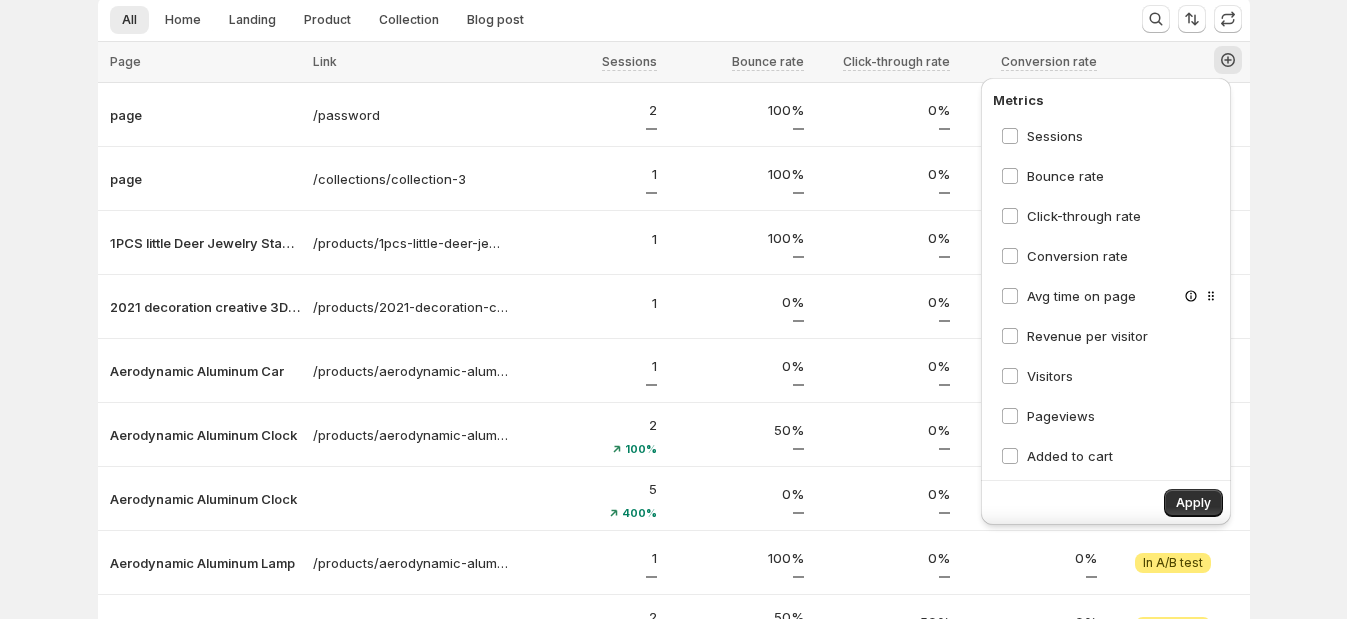 drag, startPoint x: 1046, startPoint y: 290, endPoint x: 825, endPoint y: 8, distance: 358.2806 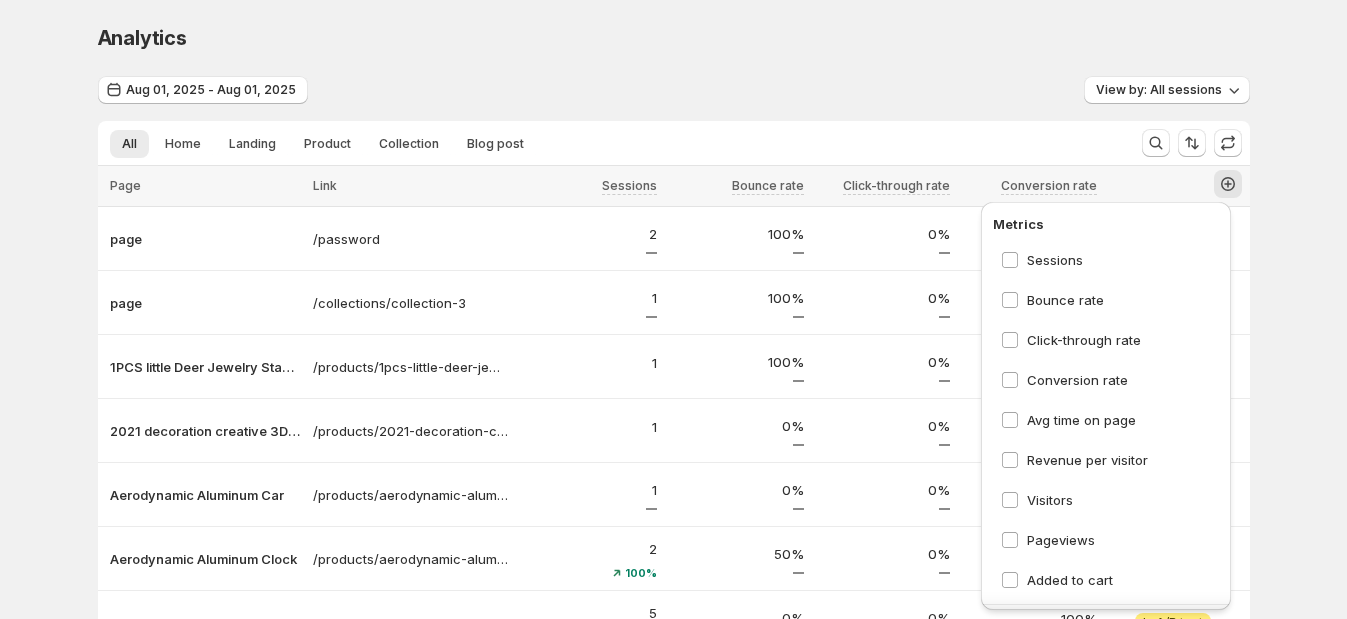 scroll, scrollTop: 124, scrollLeft: 0, axis: vertical 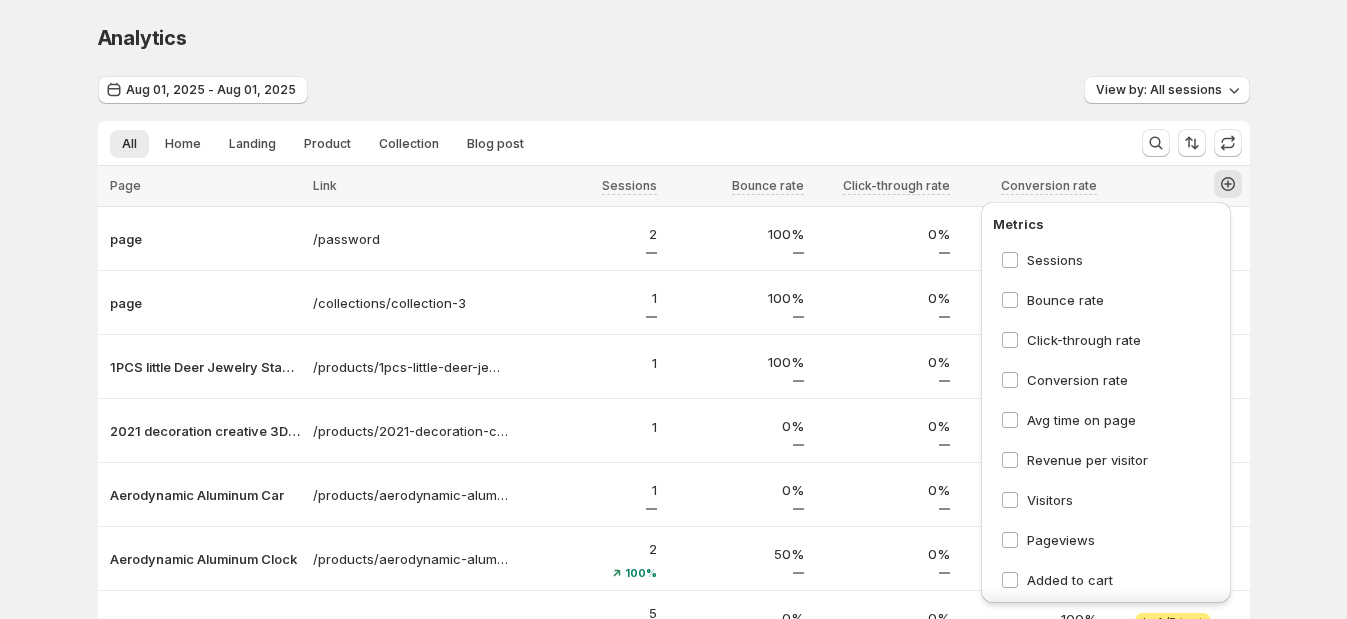 click on "Analytics. This page is ready Analytics Aug 01, 2025 - Aug 01, 2025 View by: All sessions All Home Landing Product Collection Blog post More views All Home Landing Product Collection Blog post More views Page Link Sessions Bounce rate Click-through rate Conversion rate Select all 10 Items 0 selected Page Link Sessions Bounce rate Click-through rate Conversion rate  page /password 2 100% 0% 0%  page /collections/collection-3 1 100% 0% 0% 1PCS little Deer Jewelry Stand Display Jewelry Tray Tree Earring Holder Necklace Ring Pendant Bracelet Display Storage Racks /products/1pcs-little-deer-jewelry-stand-display-jewelry-tray-tree-earring-holder-necklace-ring-pendant-bracelet-display-storage-racks 1 100% 0% 0% View analytics 2021 decoration  creative 3D LED night light table lamp children bedroom  child gift home /products/2021-decoration-creative-3d-led-night-light-table-lamp-children-bedroom-child-gift-home 1 0% 0% 0% View experiment Attention In A/B test Aerodynamic Aluminum Car 1 0% 0% 100% View analytics 2 50%" at bounding box center (673, 500) 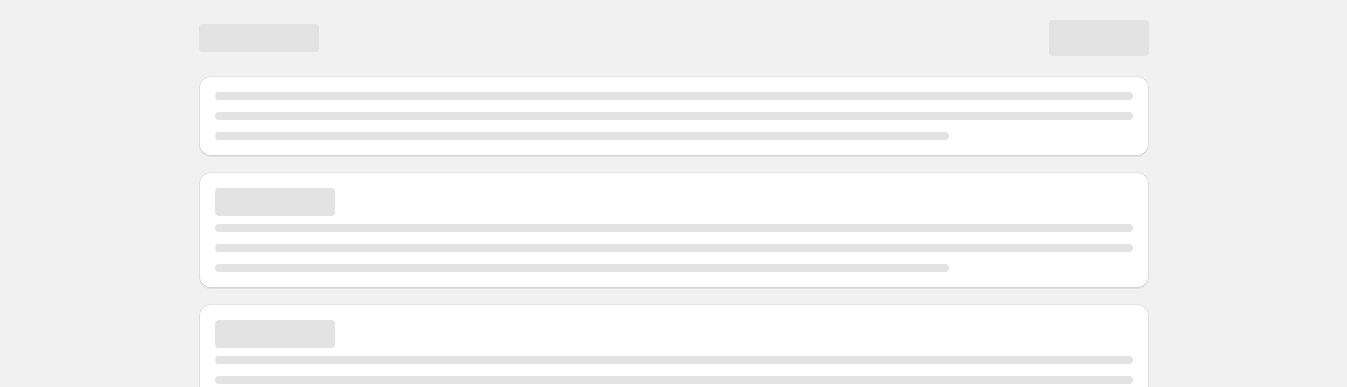 scroll, scrollTop: 0, scrollLeft: 0, axis: both 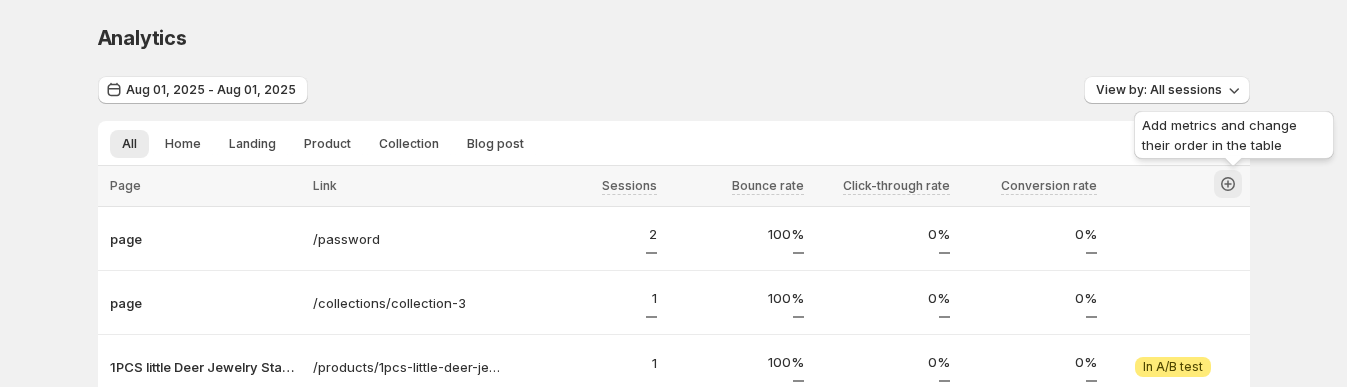 click 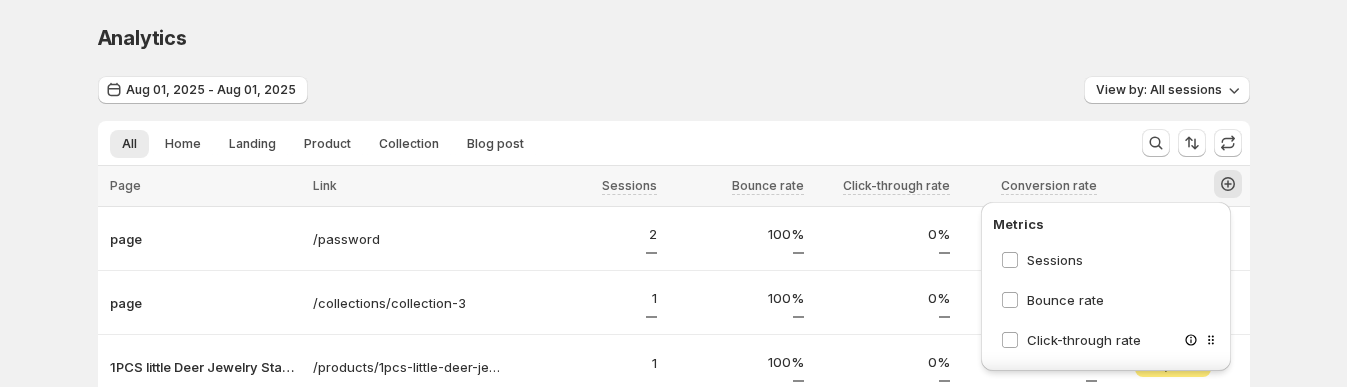 scroll, scrollTop: 124, scrollLeft: 0, axis: vertical 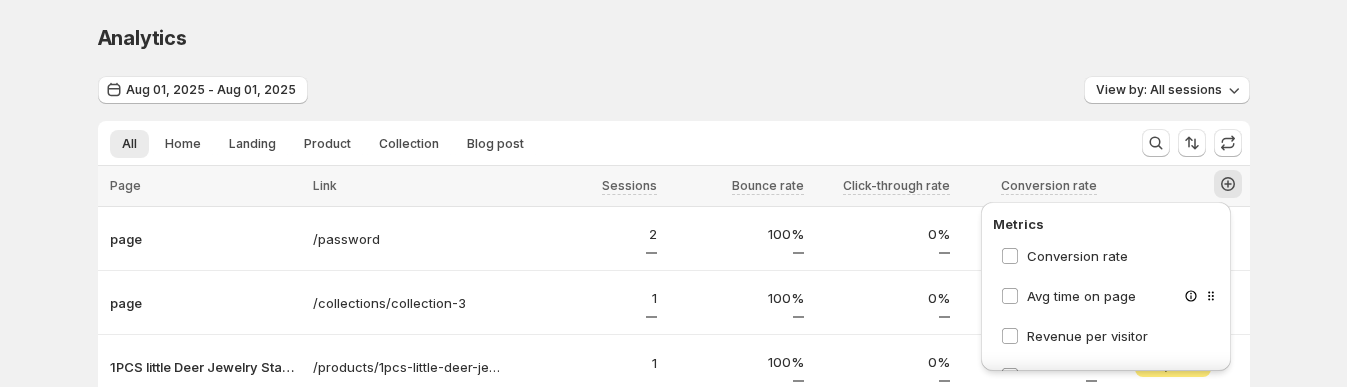 click on "Avg time on page" at bounding box center (1111, 296) 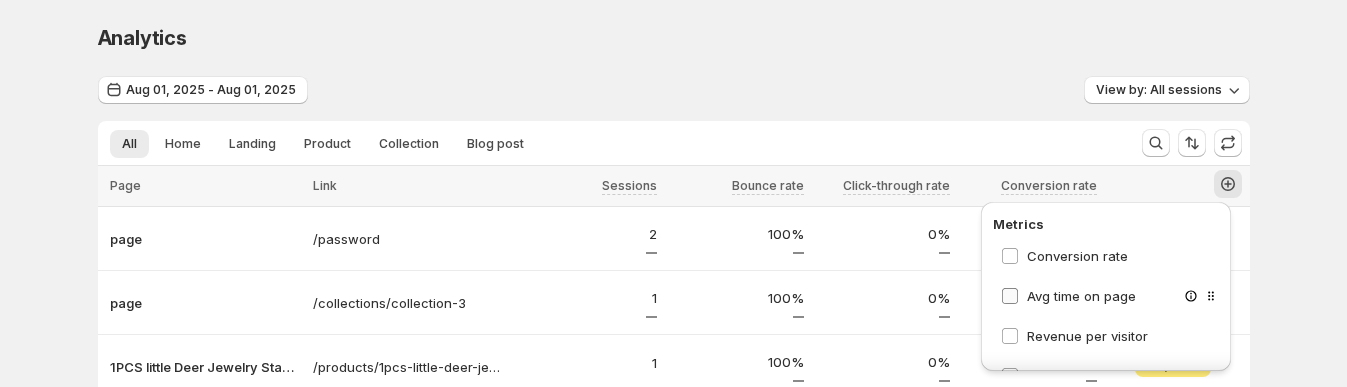 click on "Avg time on page" at bounding box center (1081, 296) 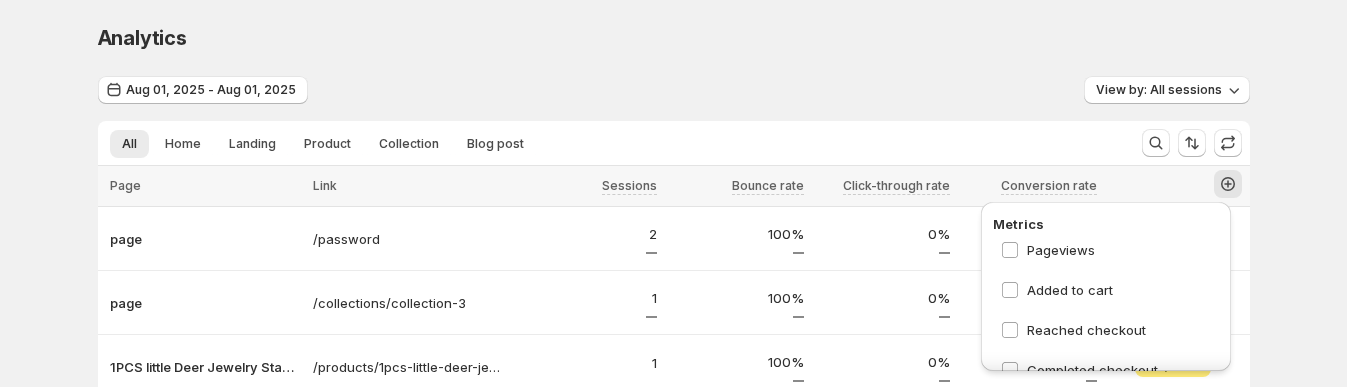 scroll, scrollTop: 309, scrollLeft: 0, axis: vertical 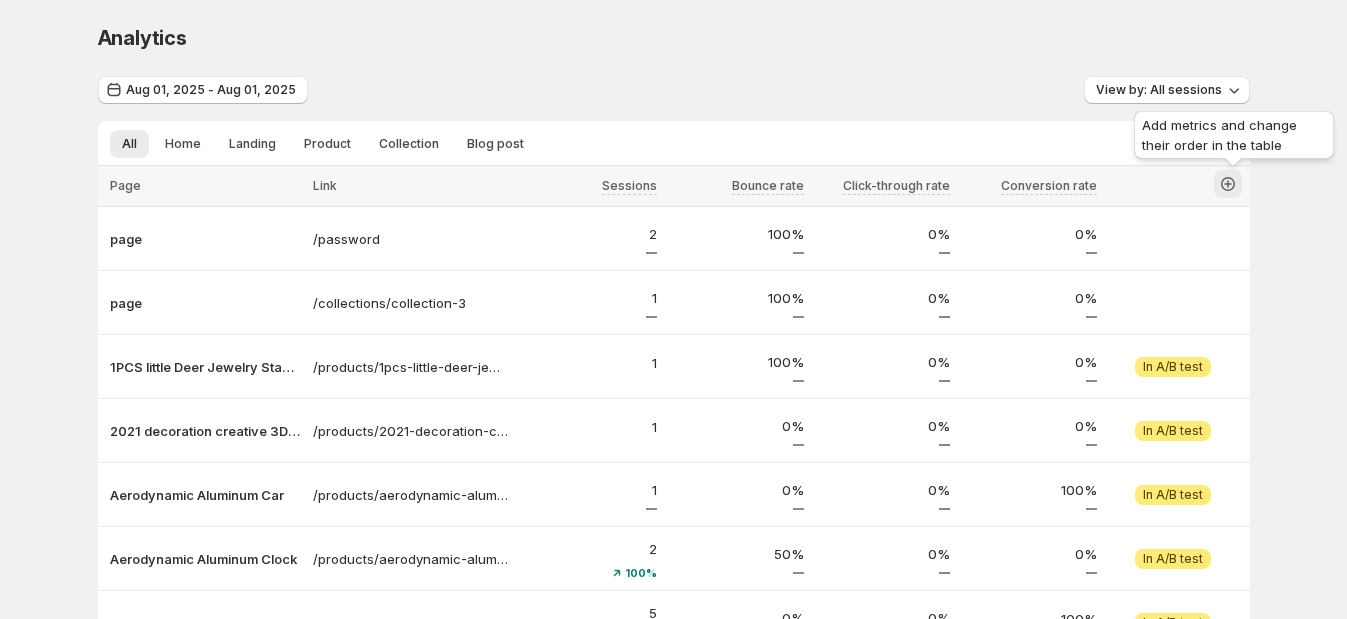 click 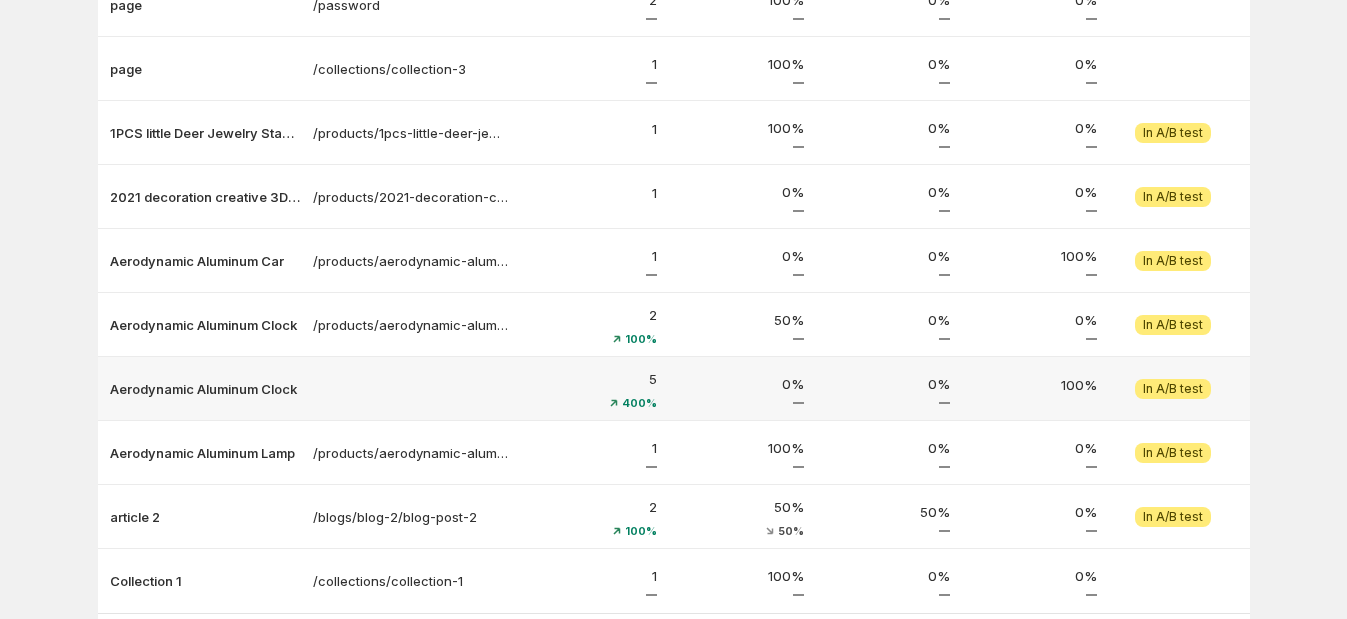 scroll, scrollTop: 124, scrollLeft: 0, axis: vertical 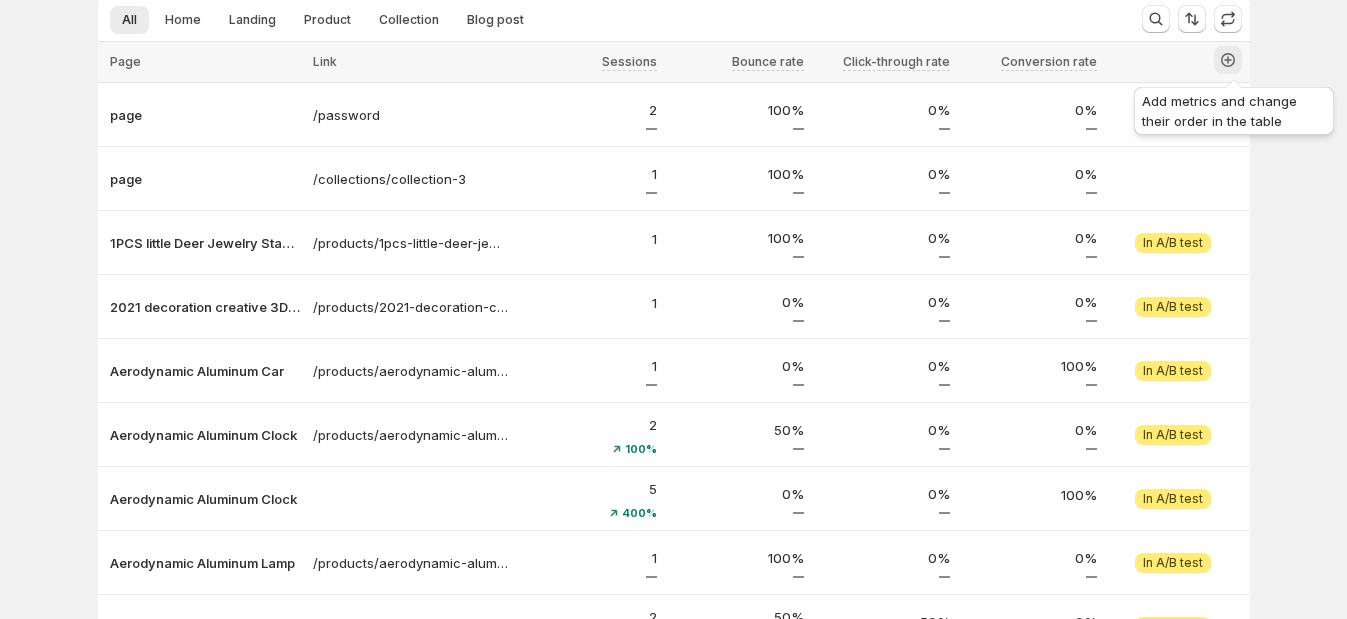 click 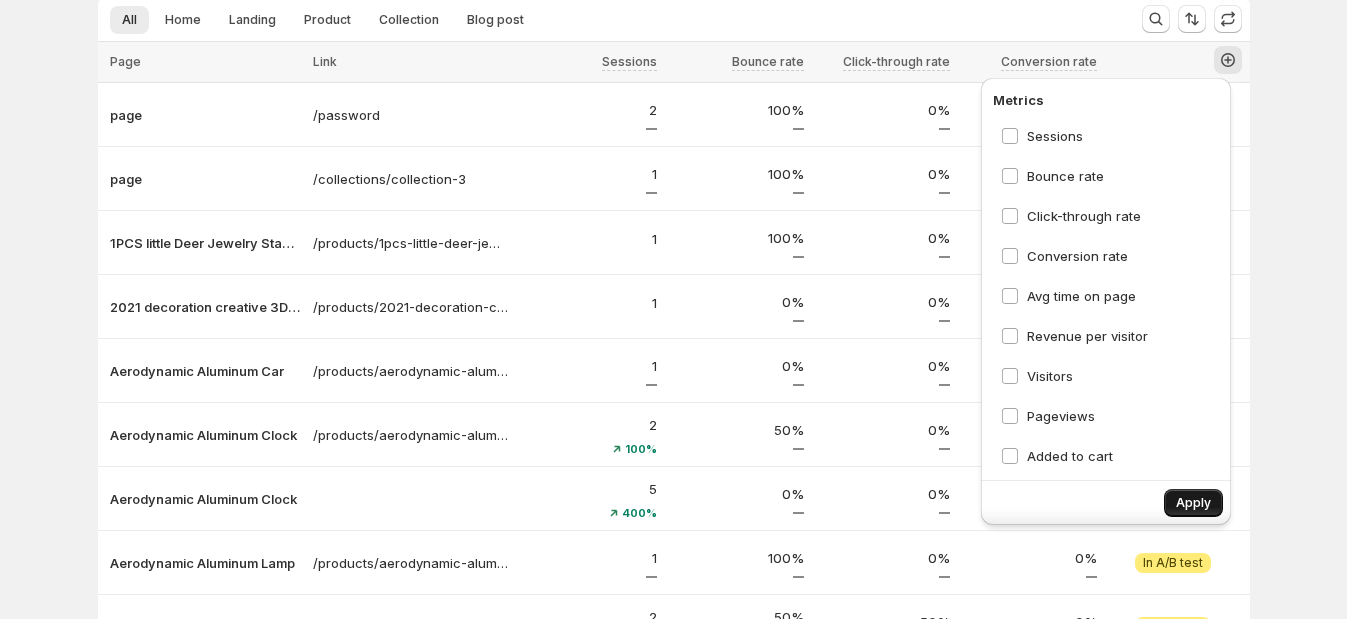 click on "Apply" at bounding box center [1193, 503] 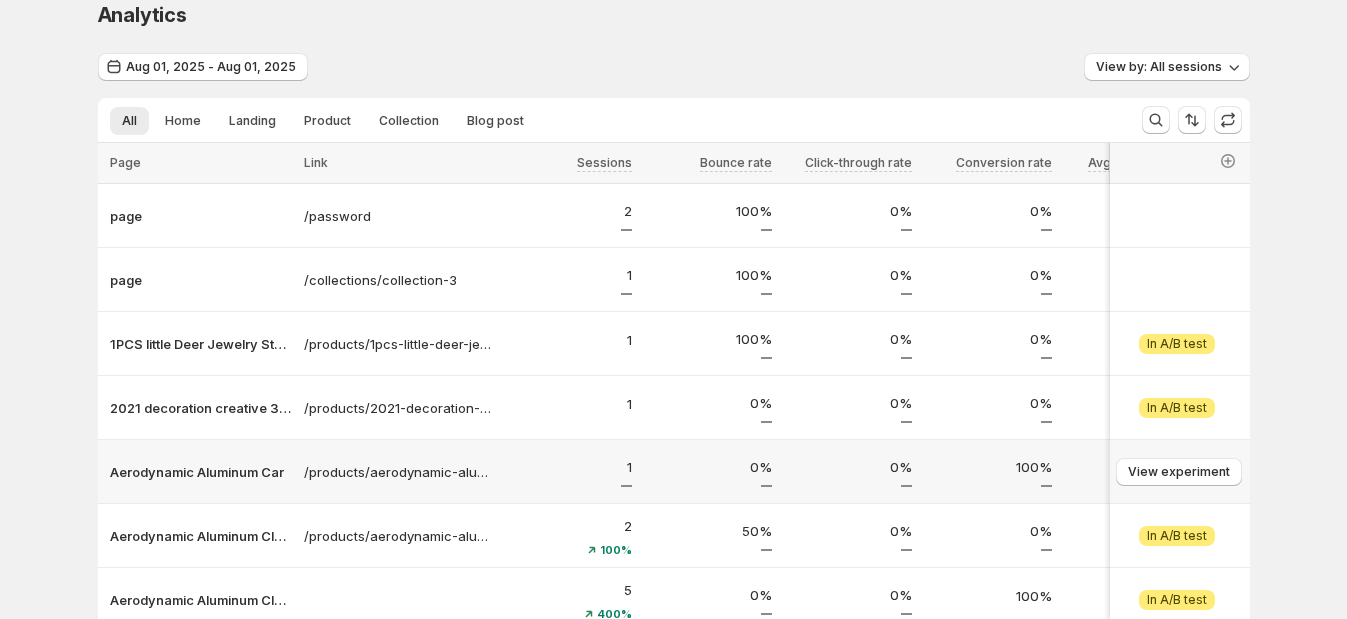 scroll, scrollTop: 0, scrollLeft: 0, axis: both 